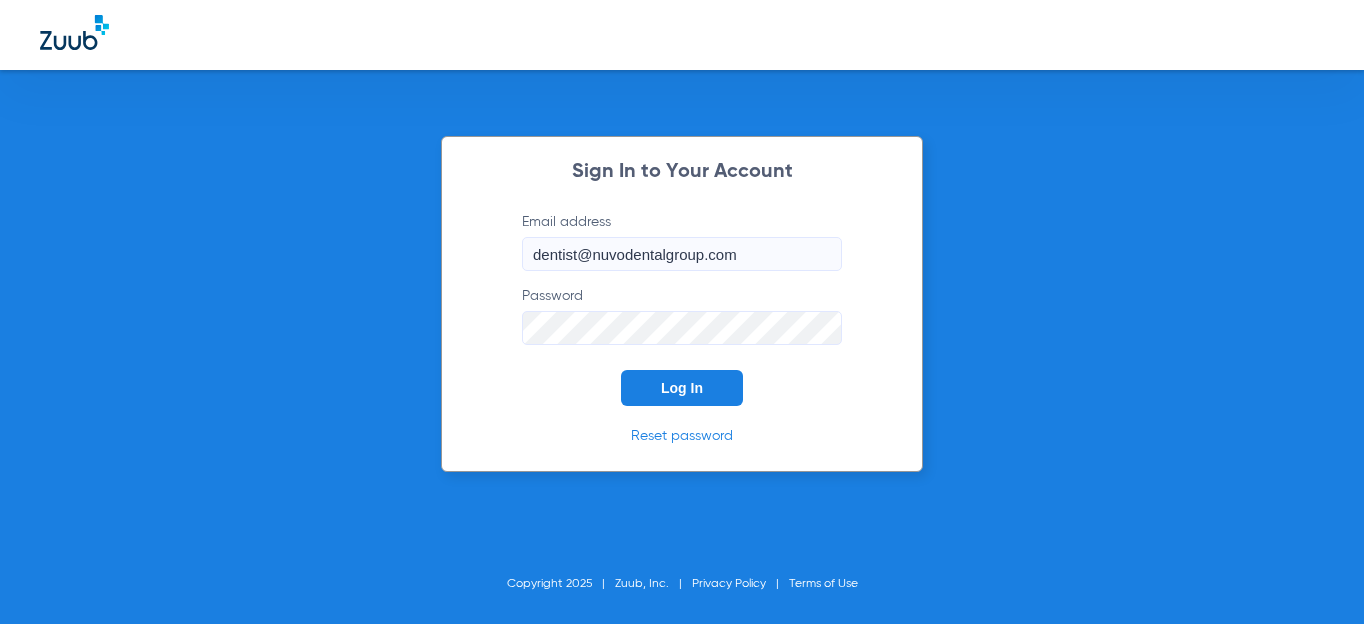 scroll, scrollTop: 0, scrollLeft: 0, axis: both 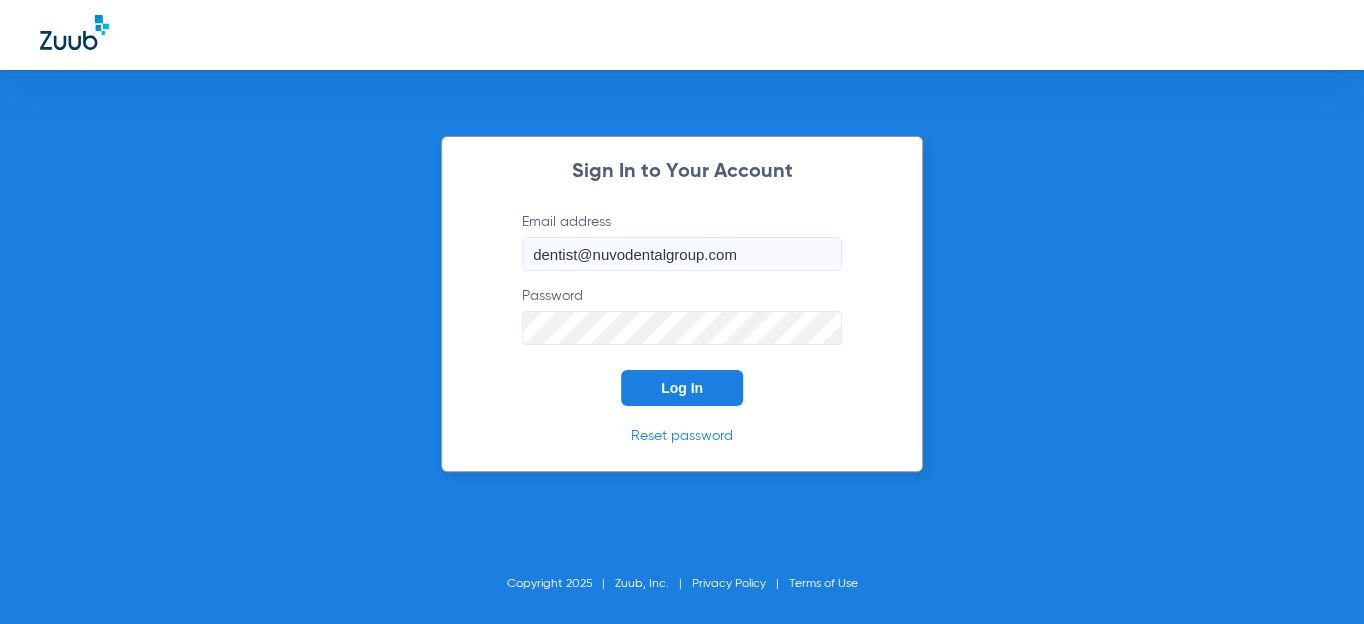 click on "Log In" 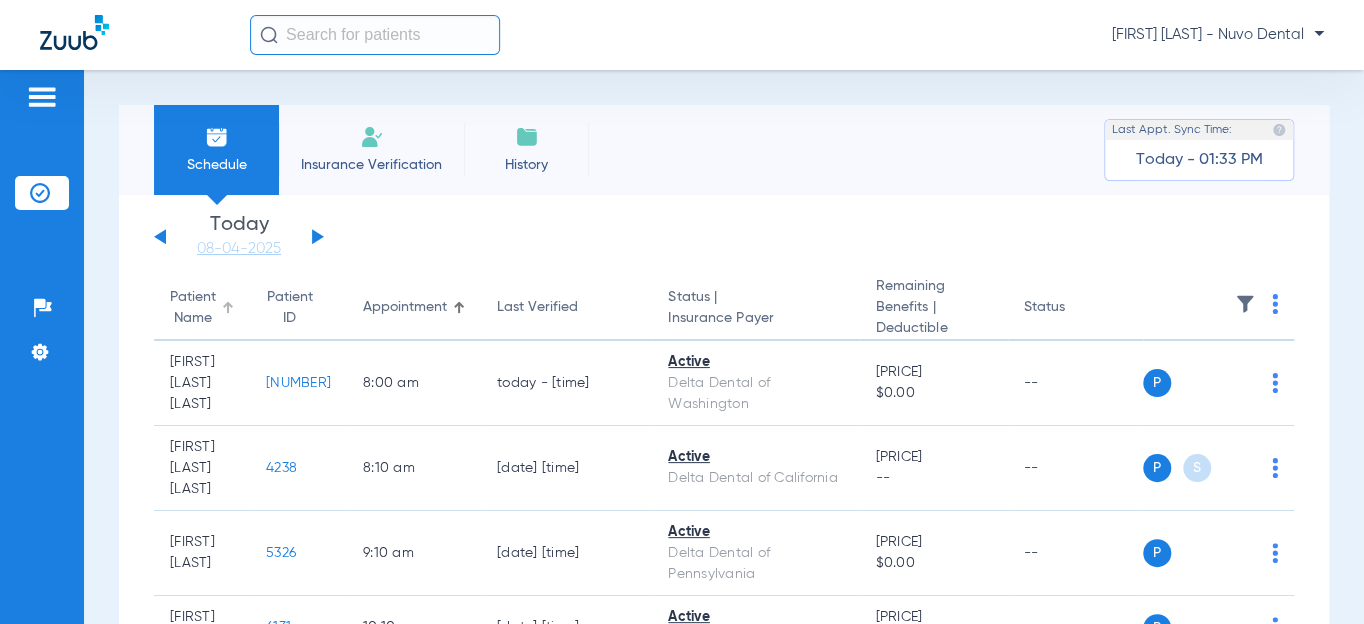 click on "Patient Name" 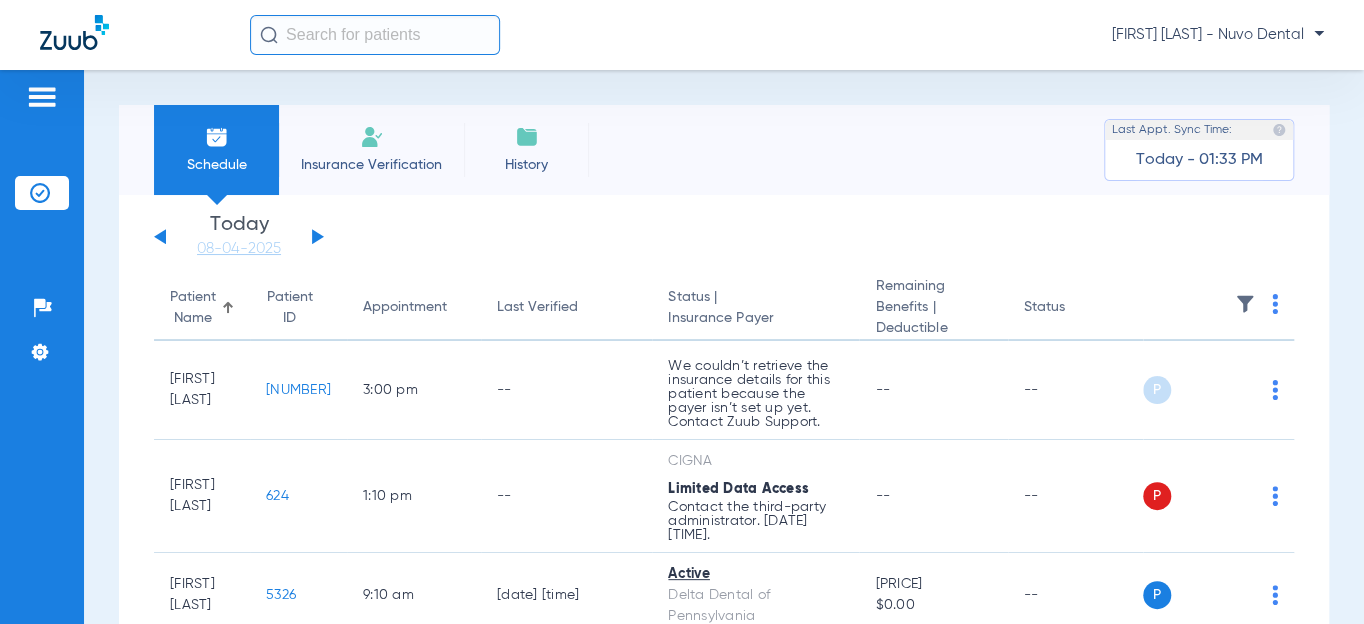 click 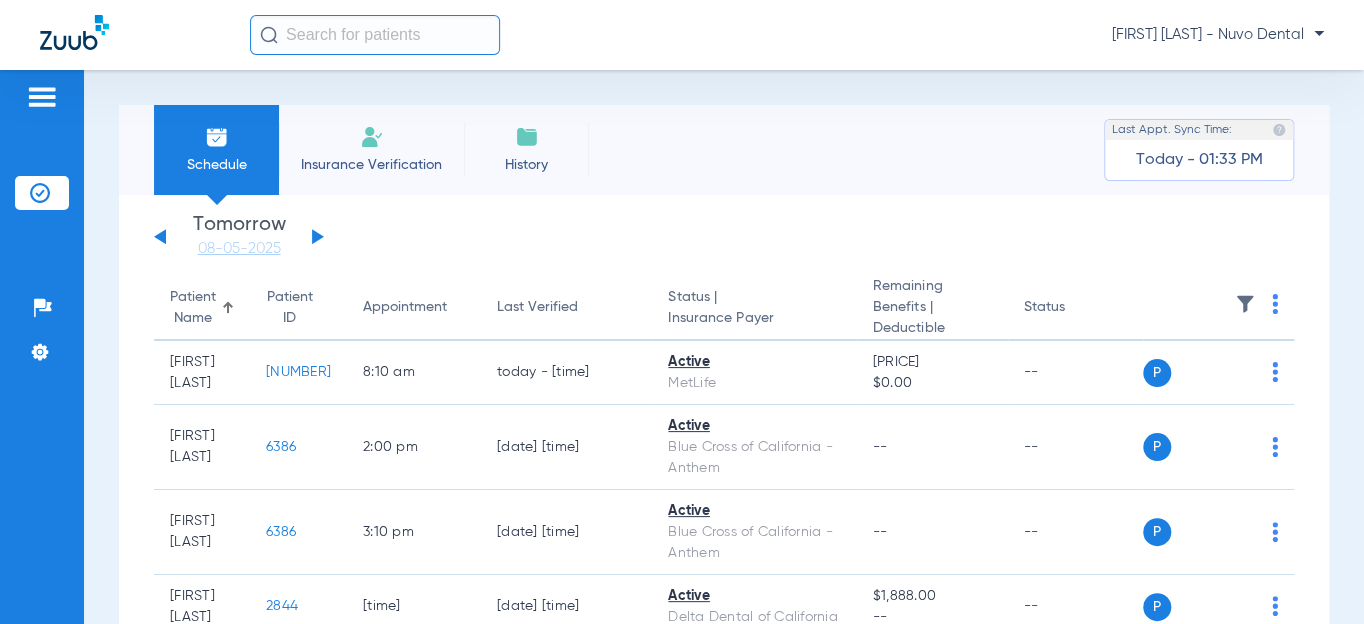 click 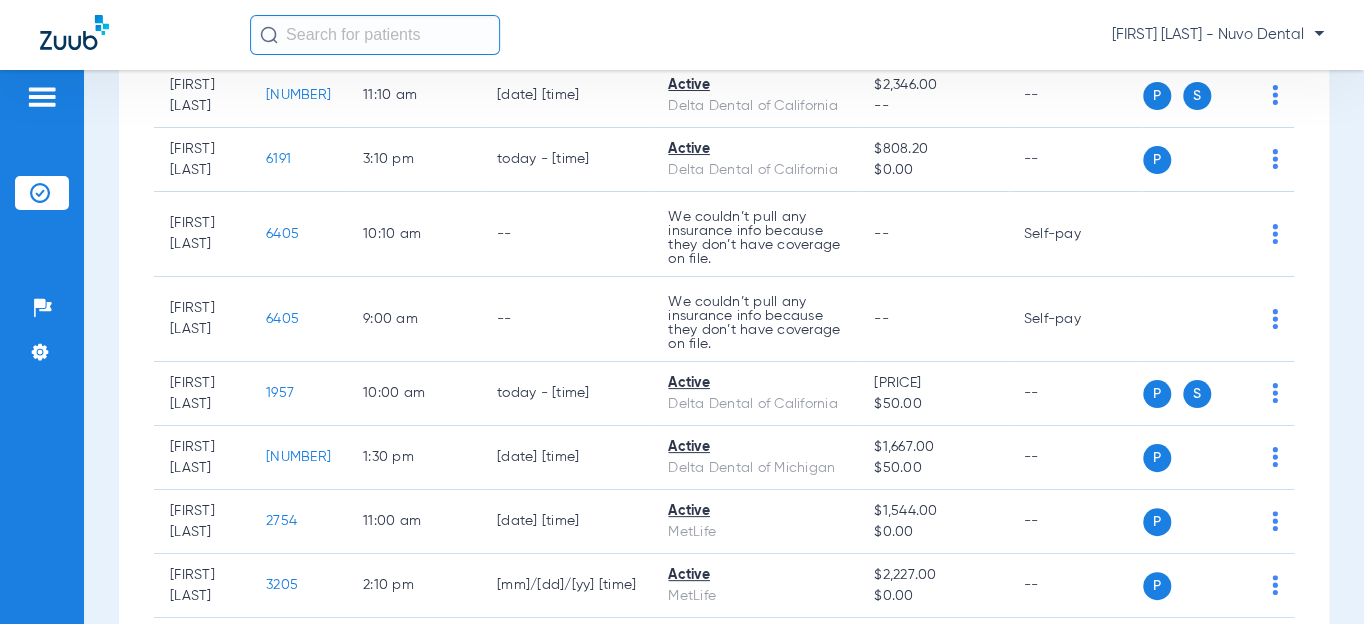 scroll, scrollTop: 1545, scrollLeft: 0, axis: vertical 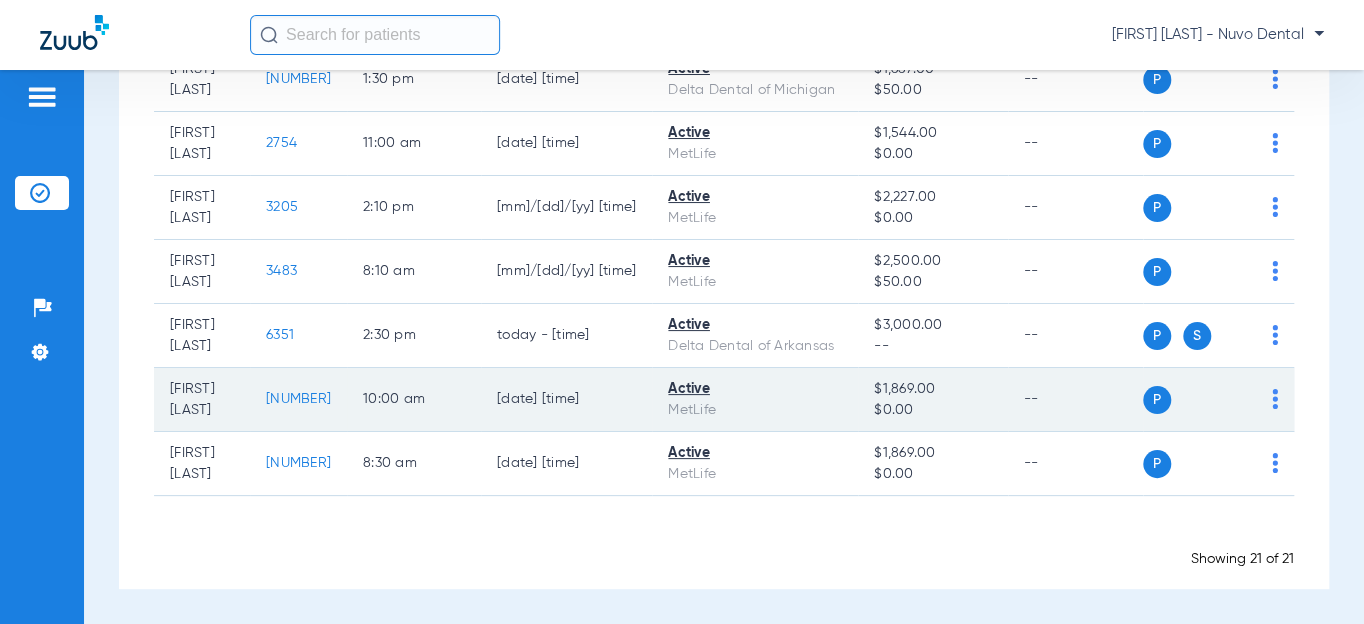 click on "[NUMBER]" 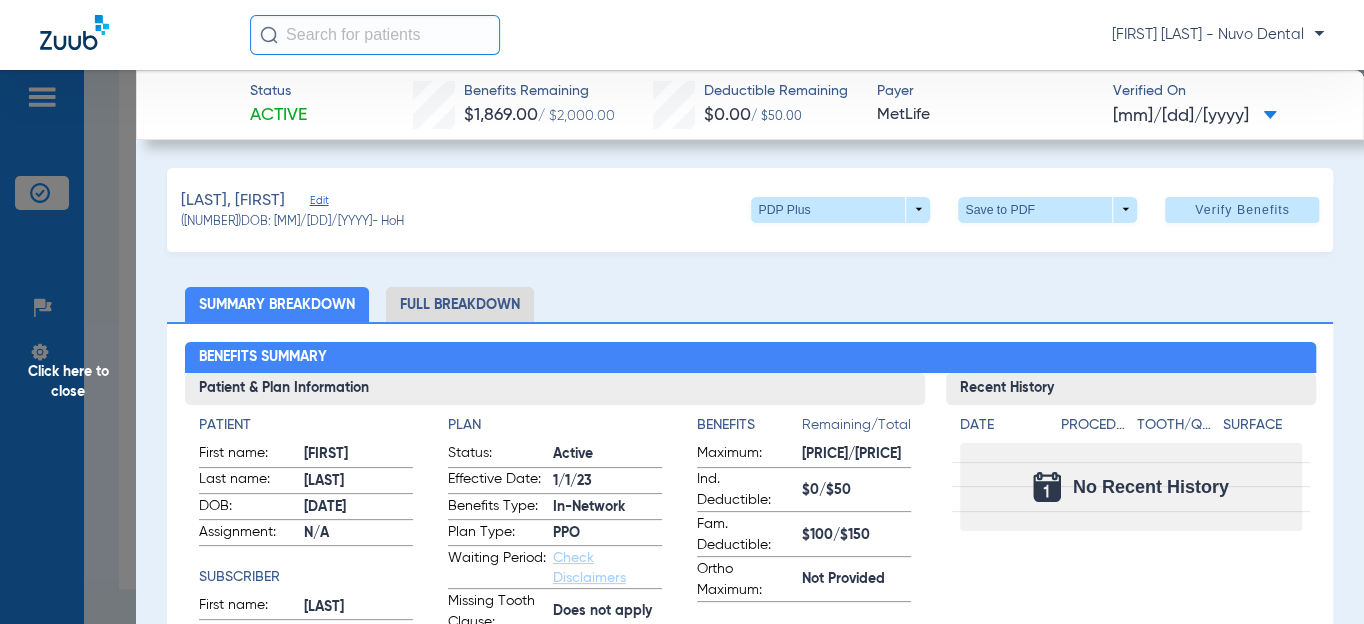 click on "First name:" 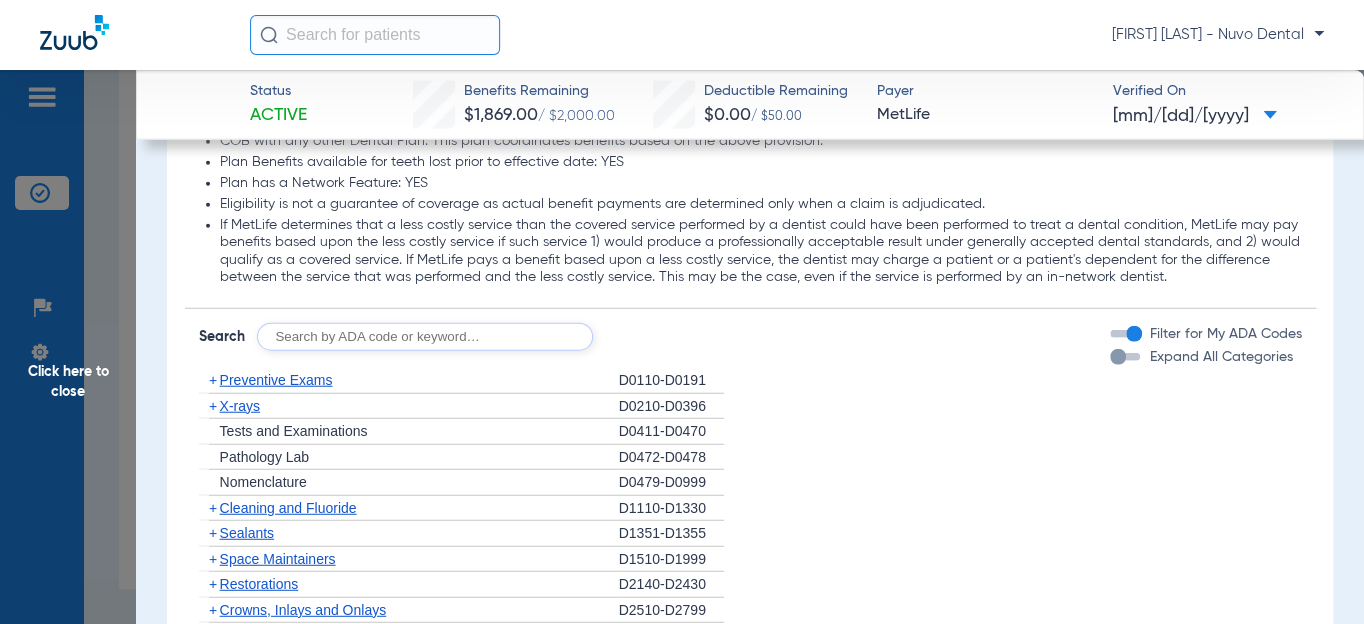 scroll, scrollTop: 2484, scrollLeft: 0, axis: vertical 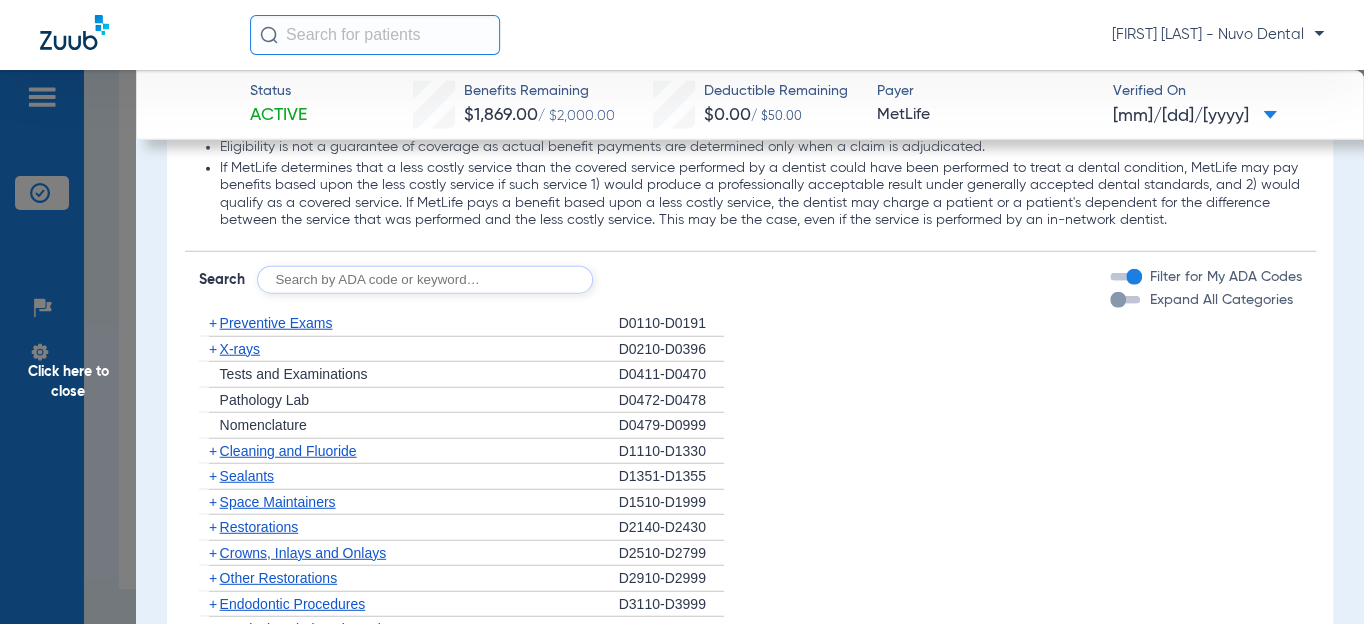 click on "Search  Filter for My ADA Codes   Expand All Categories" 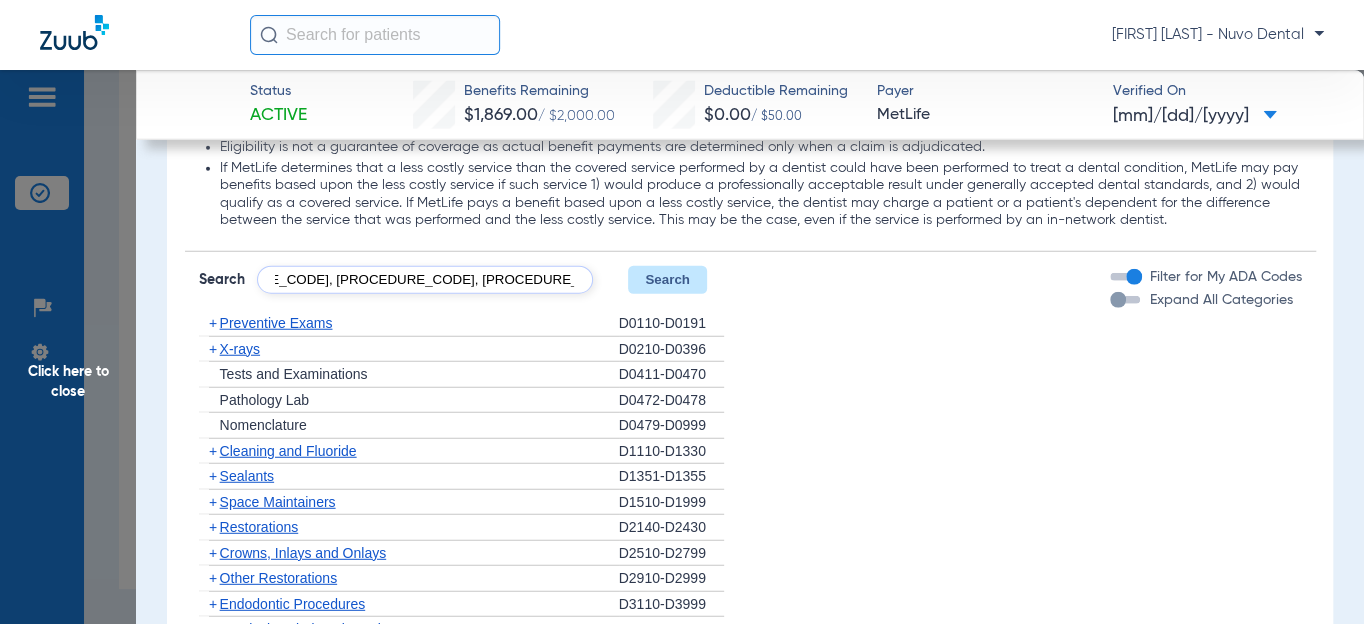scroll, scrollTop: 0, scrollLeft: 95, axis: horizontal 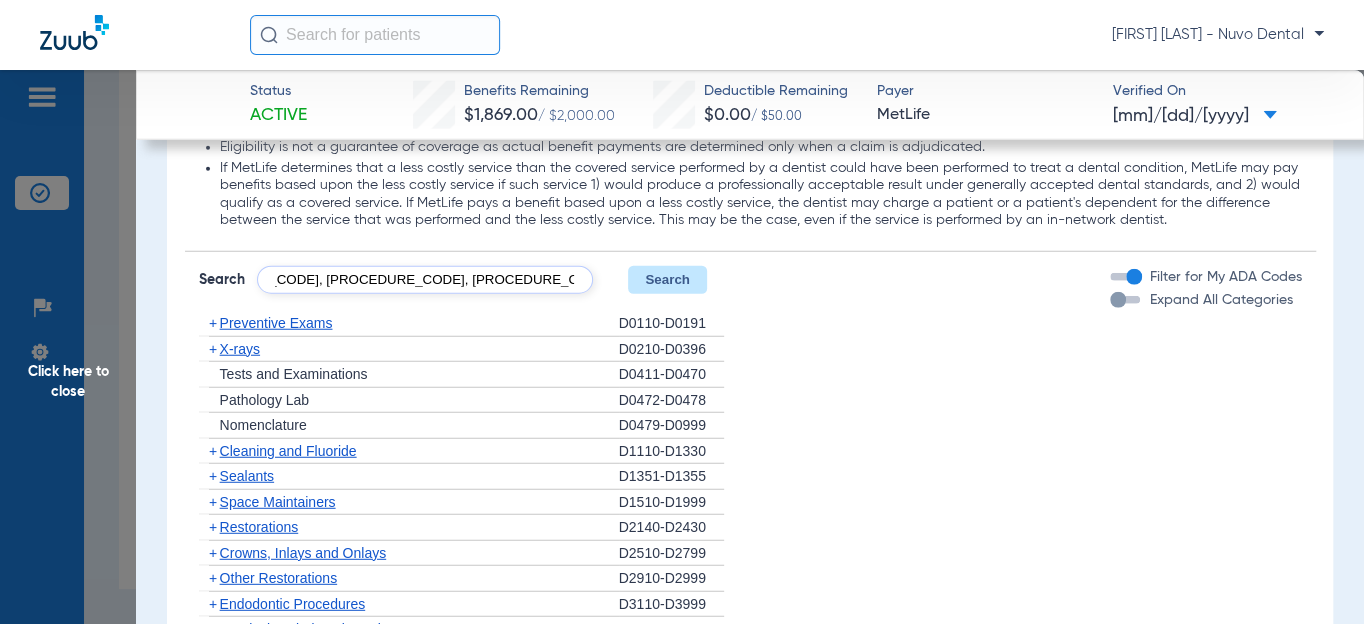 type on "[PROCEDURE_CODE], [PROCEDURE_CODE], [PROCEDURE_CODE], [PROCEDURE_CODE], [PROCEDURE_CODE], [PROCEDURE_CODE], [PROCEDURE_CODE]" 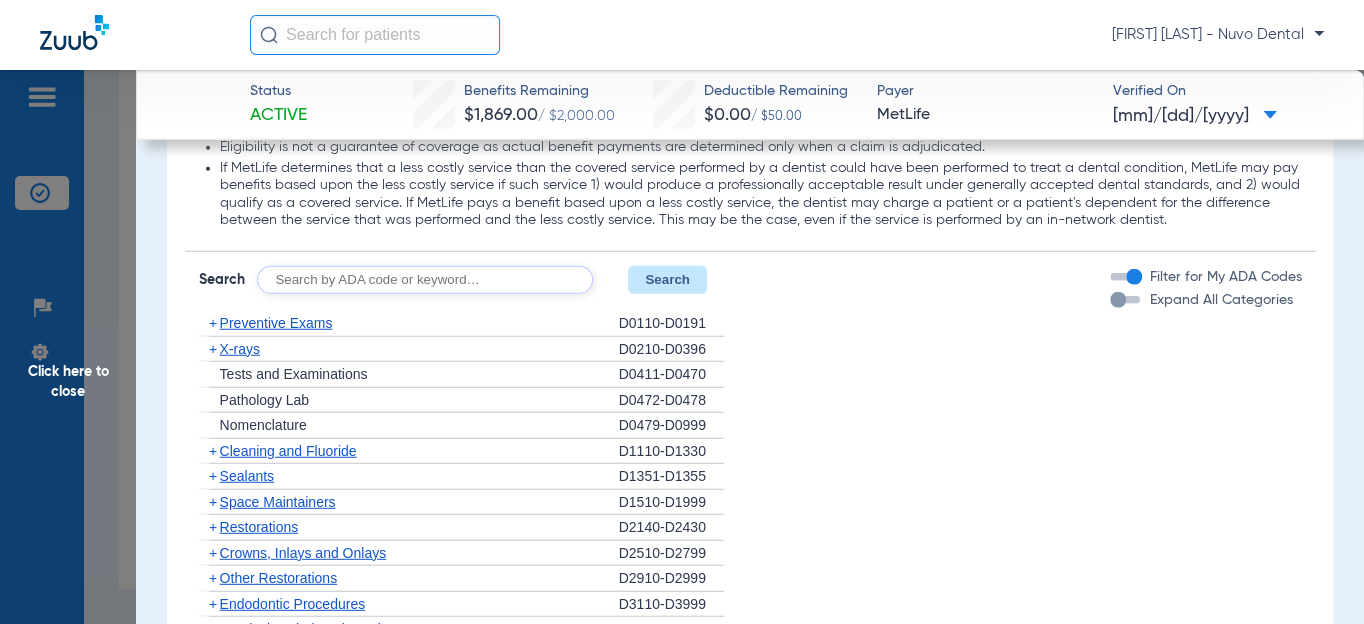 scroll, scrollTop: 0, scrollLeft: 0, axis: both 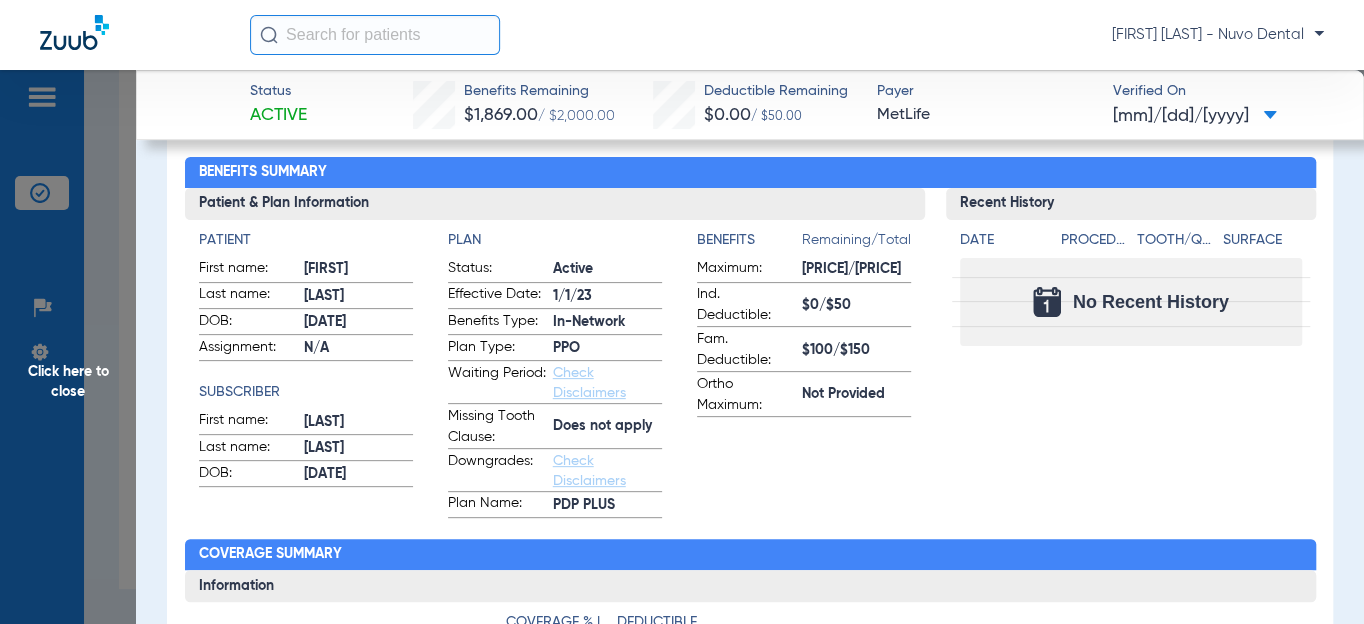 click on "Patient First name: [FIRST] Last name: [LAST] DOB: [DATE] Assignment: N/A Subscriber First name: [FIRST] Last name: [LAST] DOB: [DATE]" 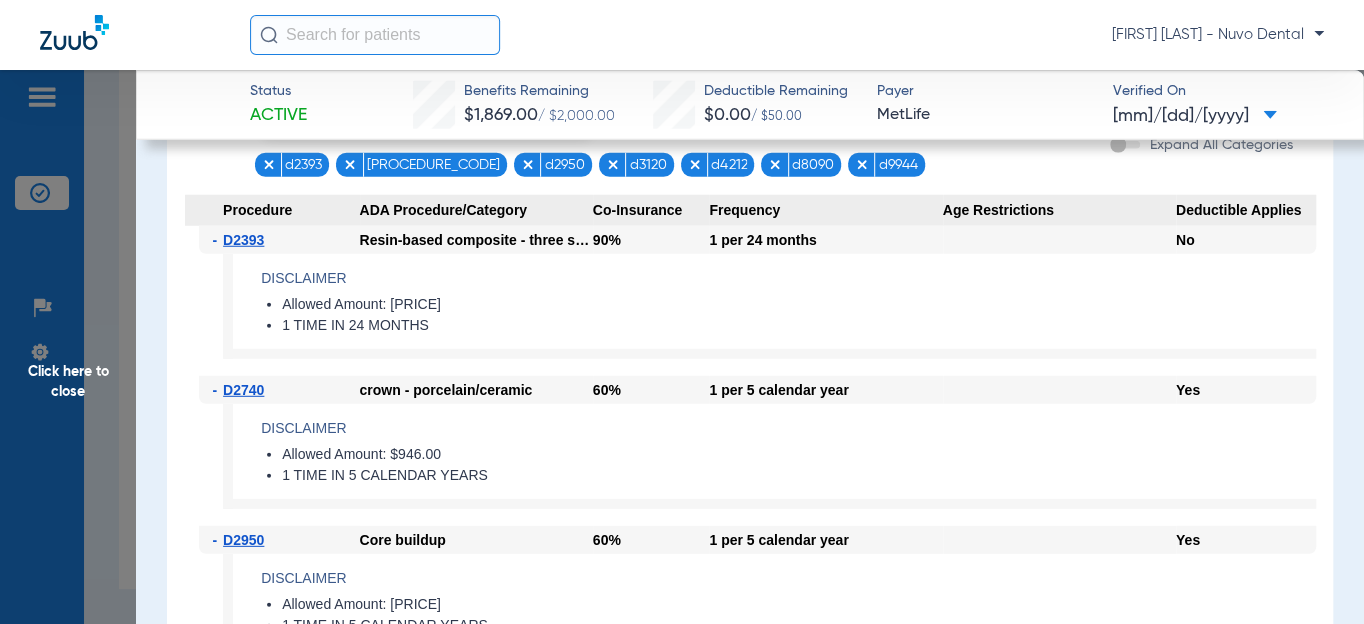 scroll, scrollTop: 1958, scrollLeft: 0, axis: vertical 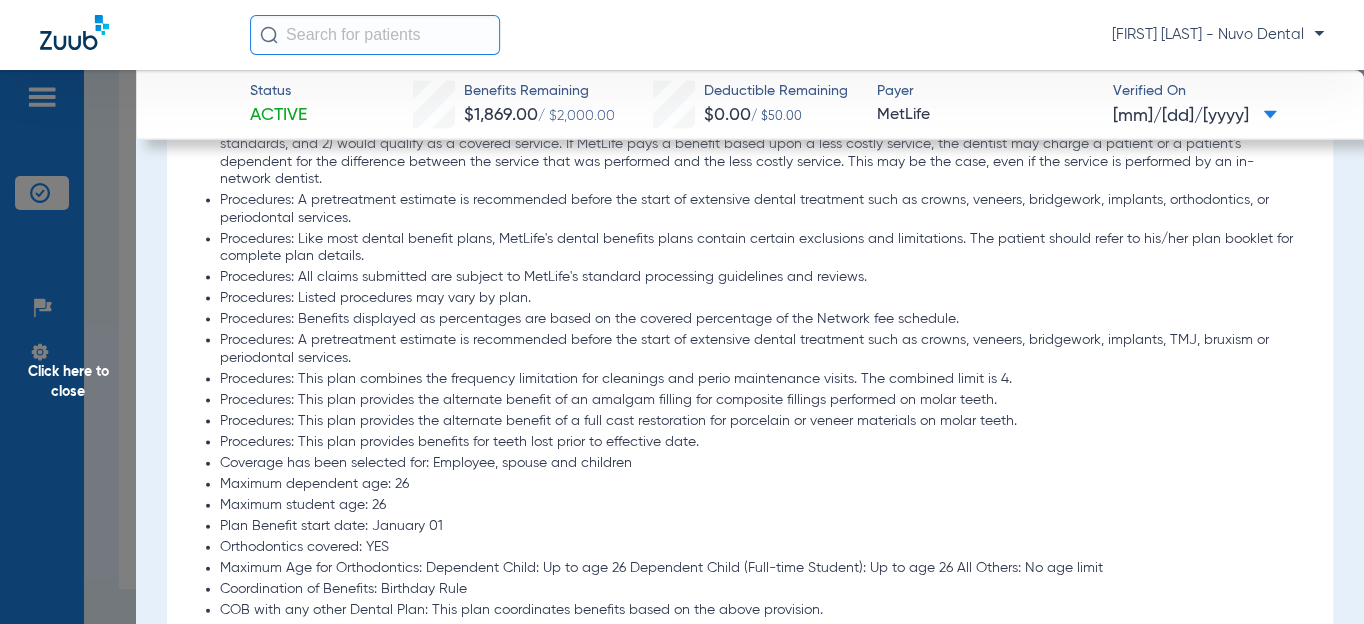 click on "Procedures: This plan provides the alternate benefit of an amalgam filling for composite fillings performed on molar teeth." 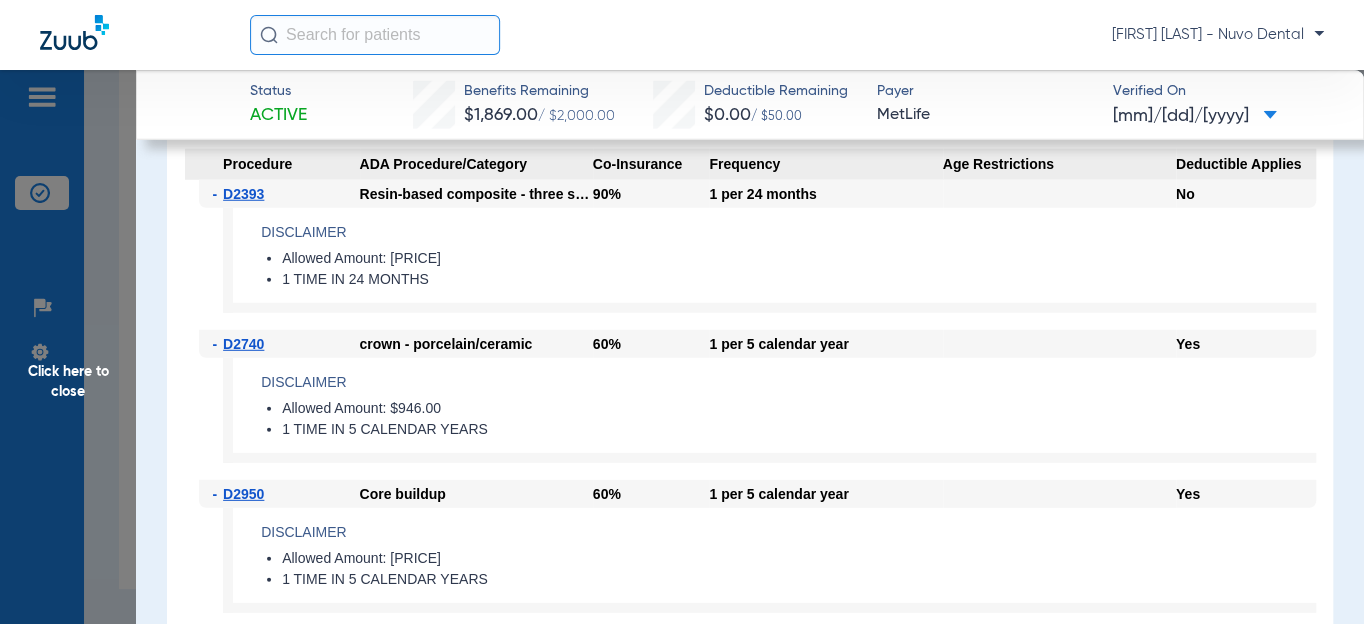 scroll, scrollTop: 2503, scrollLeft: 0, axis: vertical 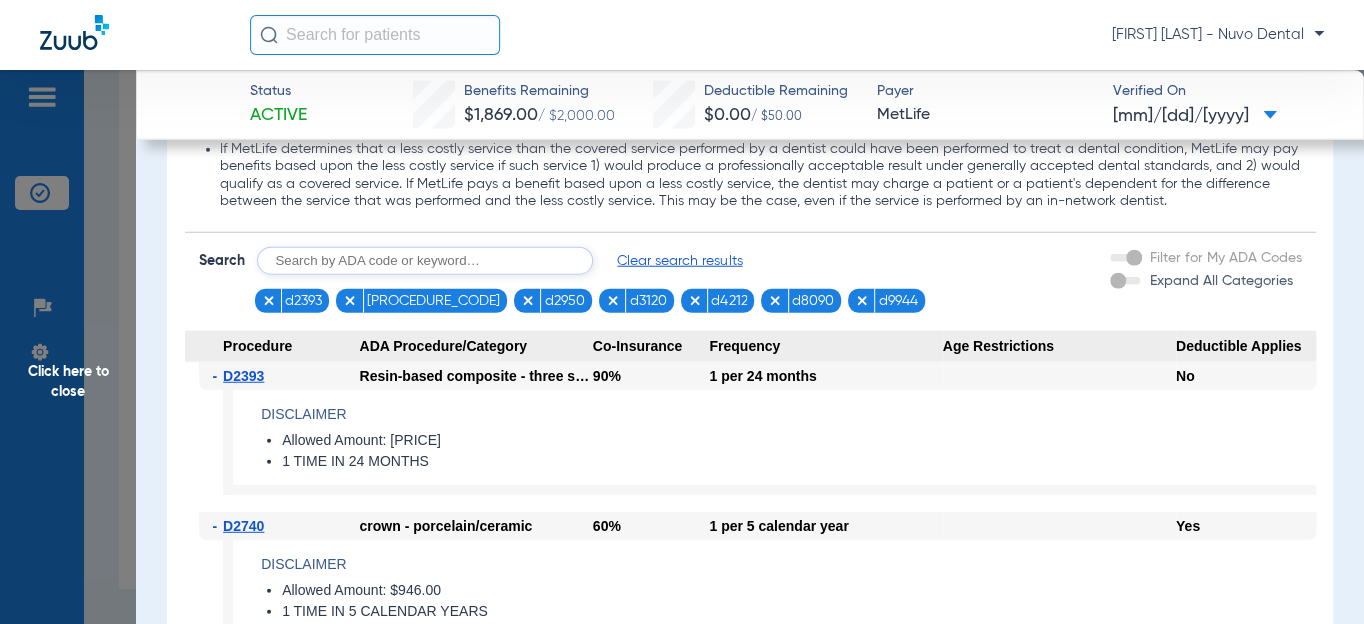 click 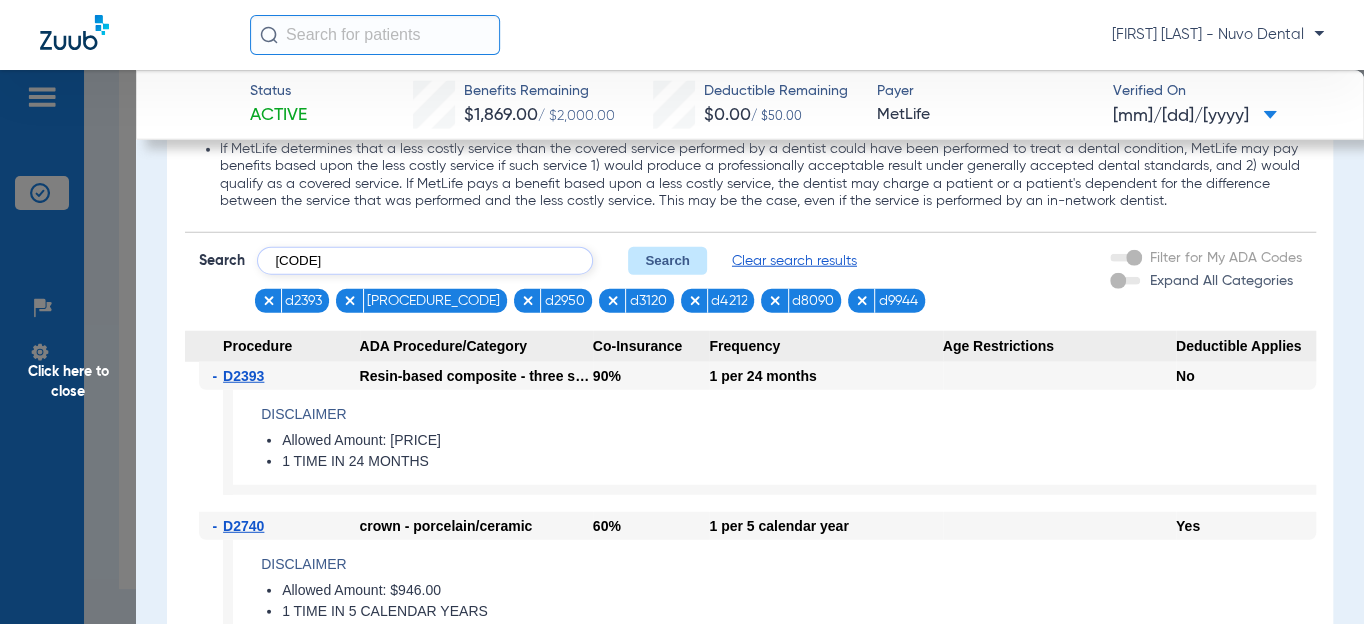 type on "[CODE]" 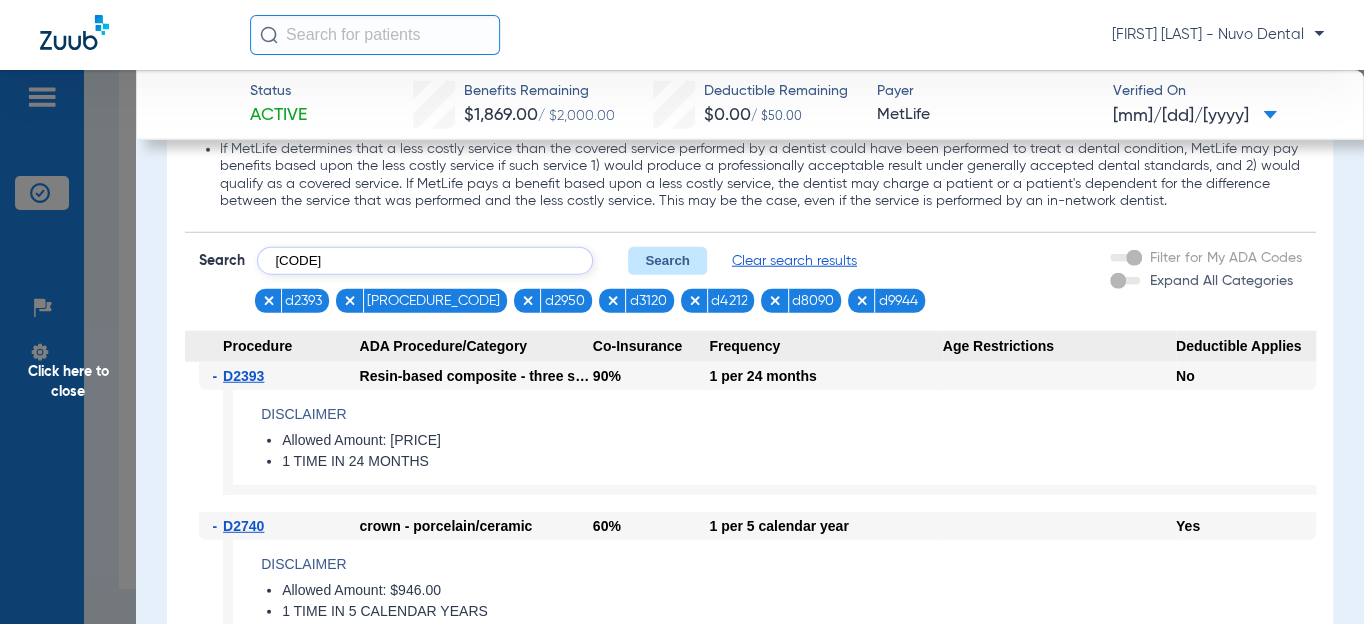 click on "Search" 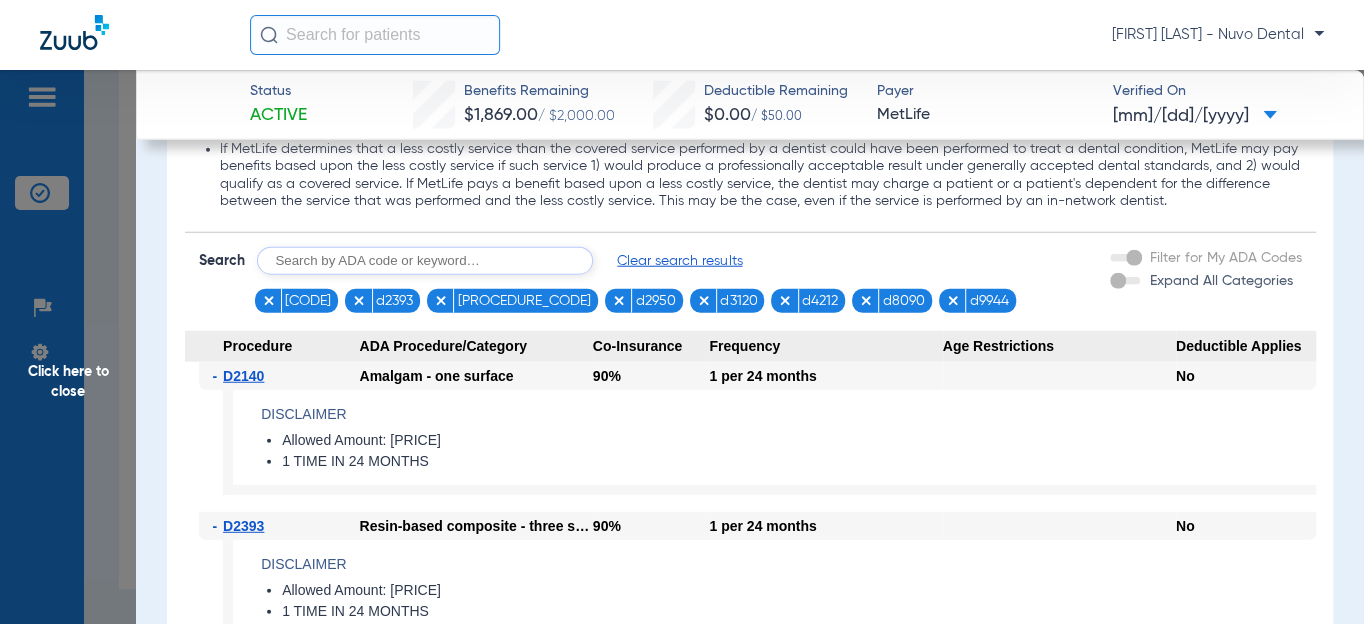 click on "Disclaimer Allowed Amount: [PRICE] 1 TIME IN 24 MONTHS" 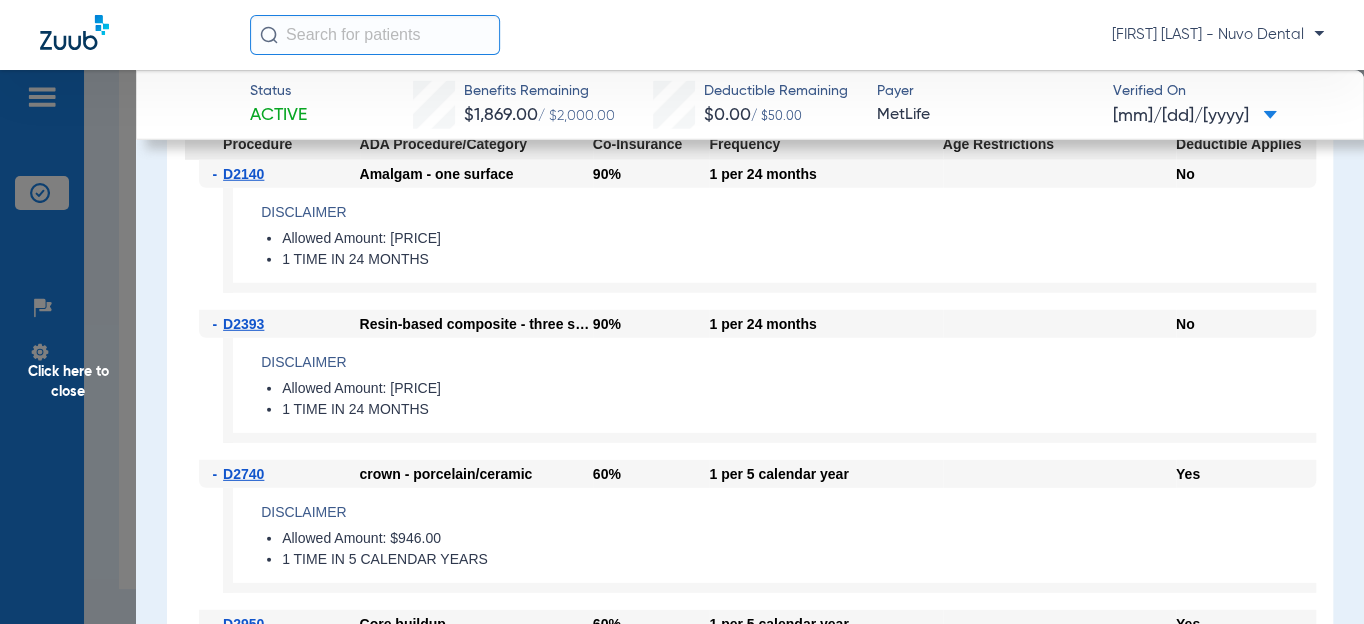 scroll, scrollTop: 2776, scrollLeft: 0, axis: vertical 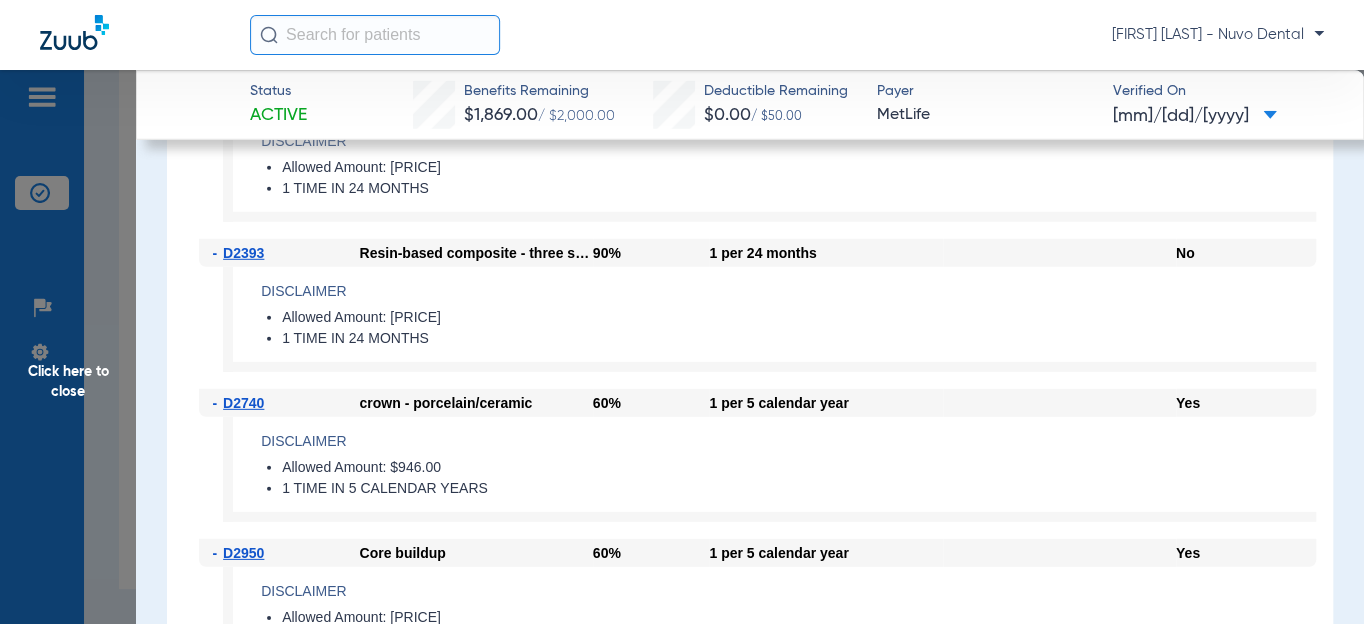 click on "Disclaimer Allowed Amount: [PRICE] [NUMBER] TIME IN [NUMBER] CALENDAR YEARS" 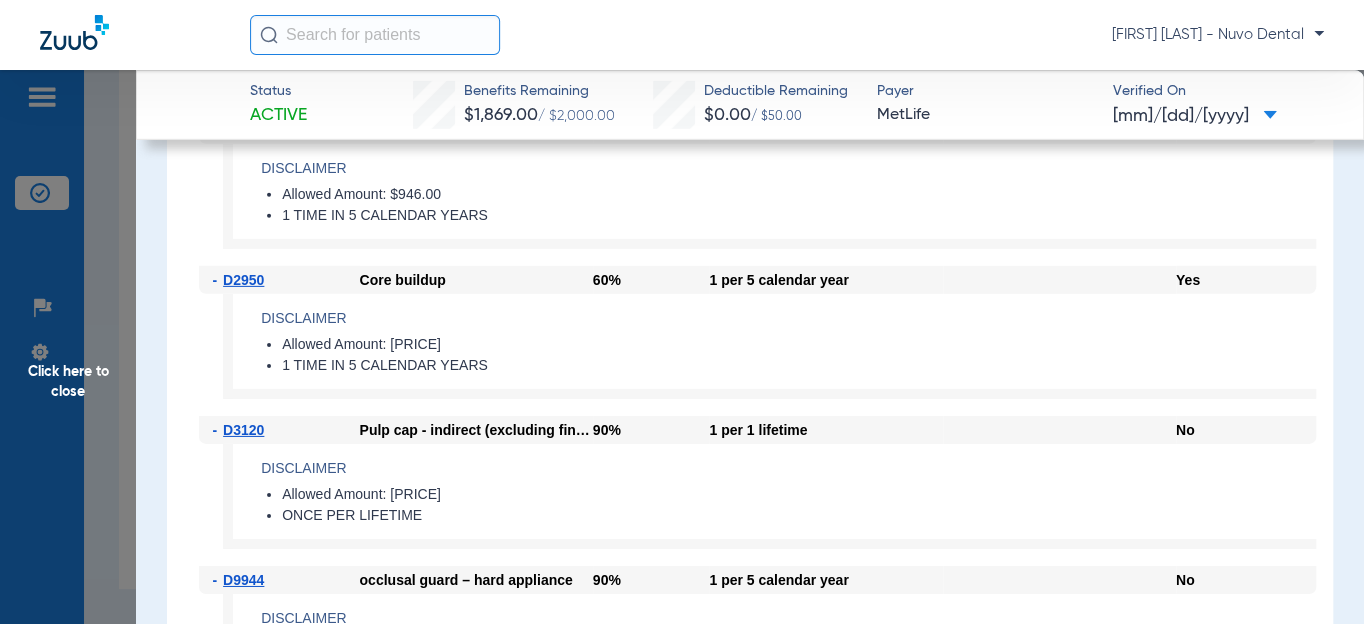 click on "Allowed Amount: [PRICE]" 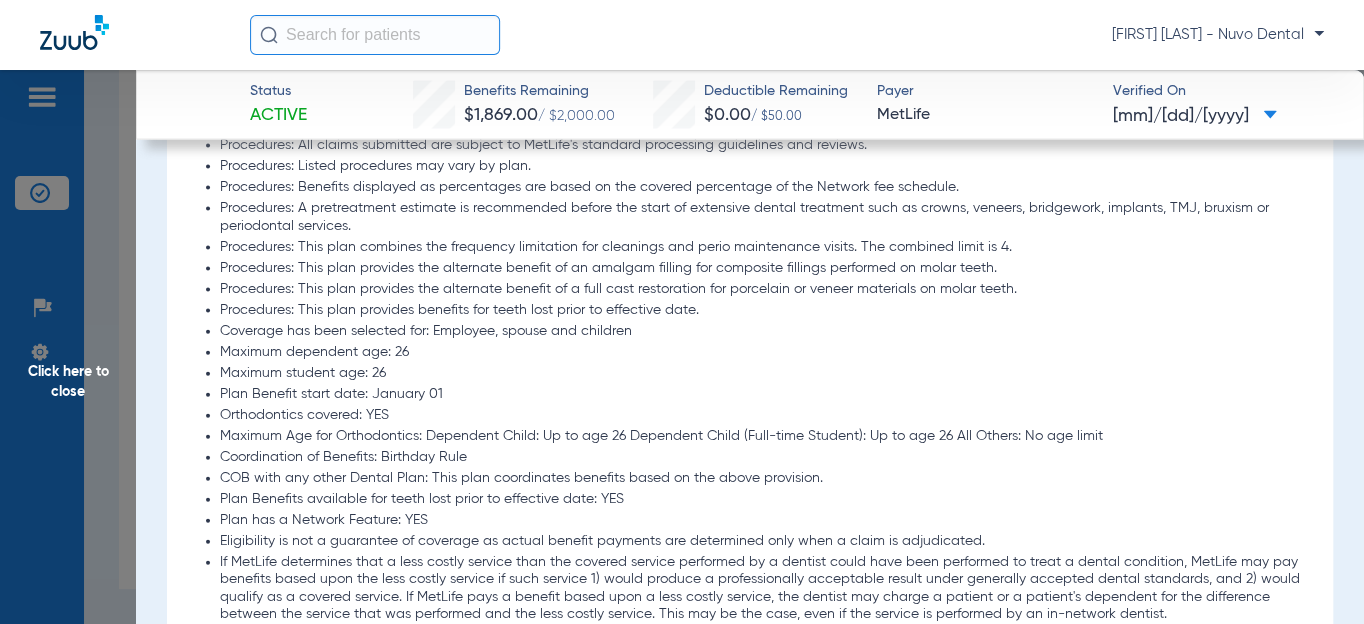 scroll, scrollTop: 2181, scrollLeft: 0, axis: vertical 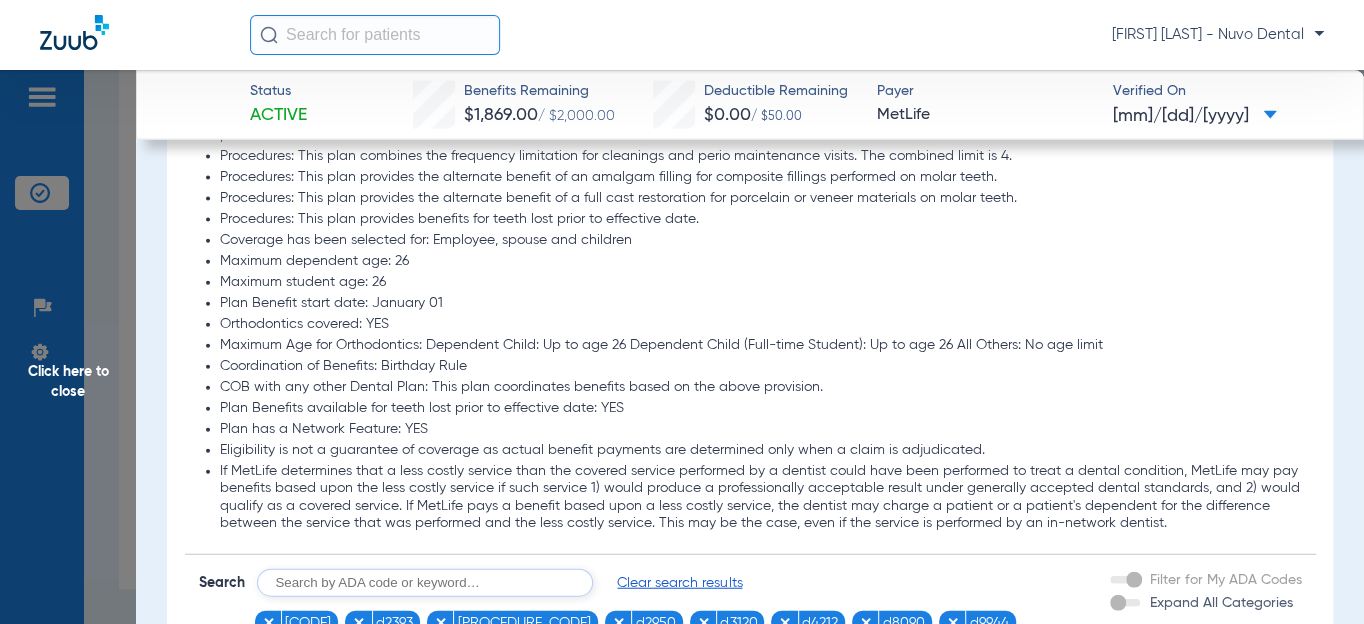 click on "BASIC PLAN - In Network: Individual benefit period maximum is combined with the other procedure maximums for an overall maximum of $[NUMBER], of which $[NUMBER] has been used to date. BASIC PLAN - In Network: Eligibility is not a guarantee of coverage as actual benefit payments are determined only when a claim is adjudicated. BASIC PLAN - In Network: If MetLife determines that a less costly service than the covered service performed by a dentist could have been performed to treat a dental condition, MetLife may pay benefits based upon the less costly service if such service 1) would produce a professionally acceptable result under generally accepted dental standards, and 2) would qualify as a covered service. If MetLife pays a benefit based upon a less costly service, the dentist may charge a patient or a patient's dependent for the difference between the service that was performed and the less costly service. This may be the case, even if the service is performed by an in-network dentist. Maximum dependent age: [NUMBER]" 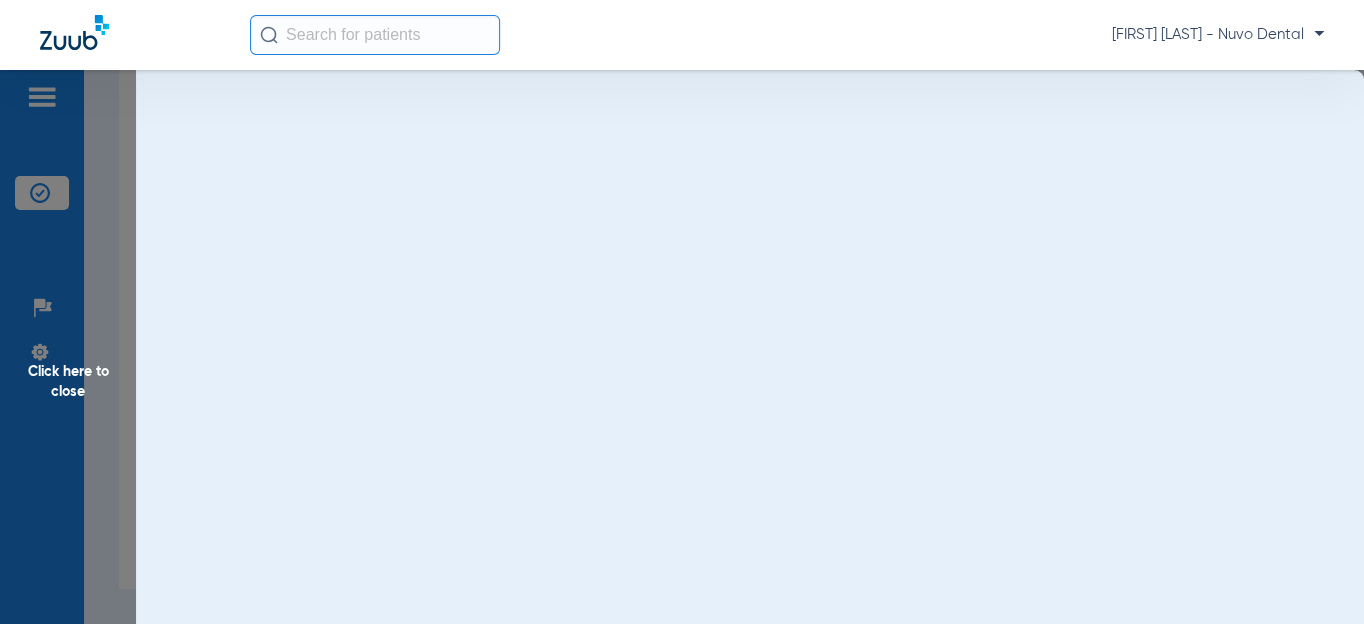 scroll, scrollTop: 0, scrollLeft: 0, axis: both 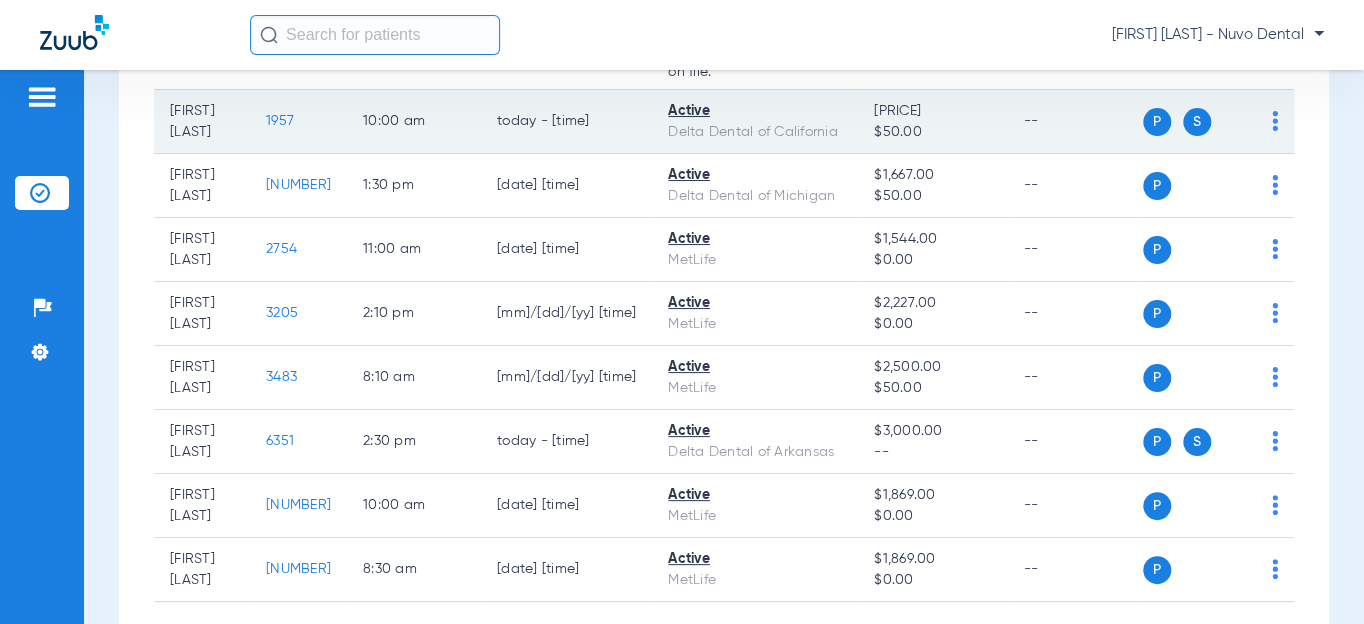 click on "1957" 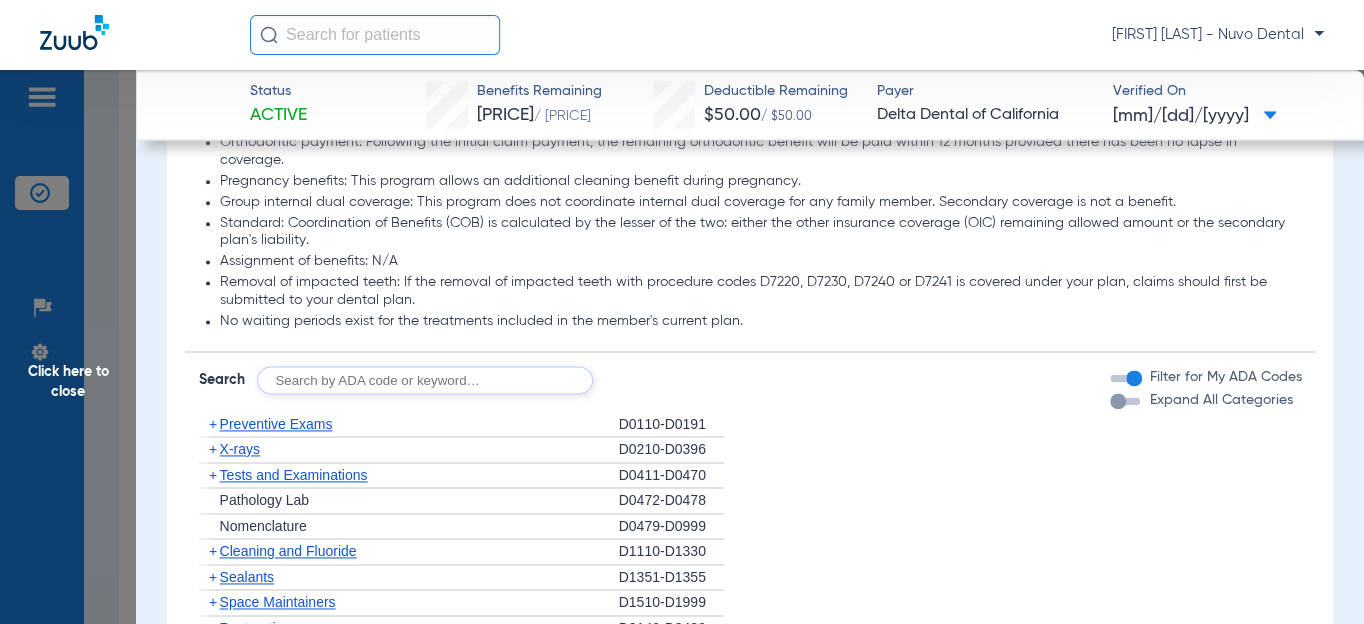scroll, scrollTop: 1272, scrollLeft: 0, axis: vertical 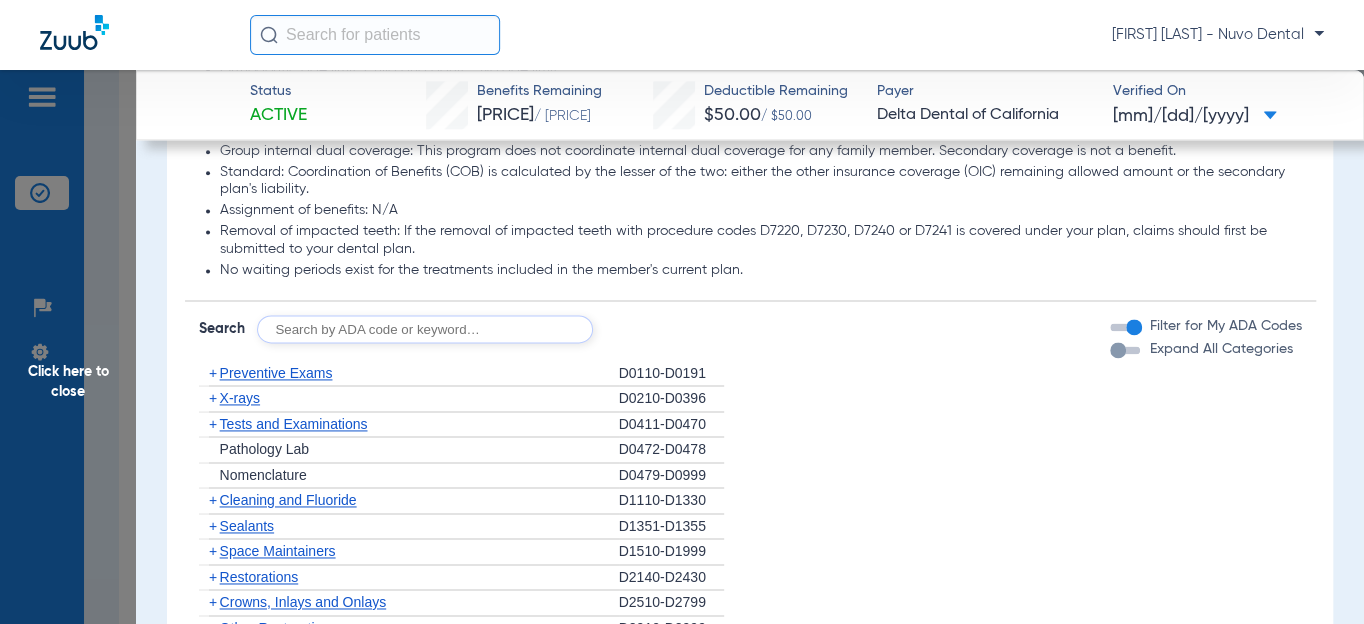 click 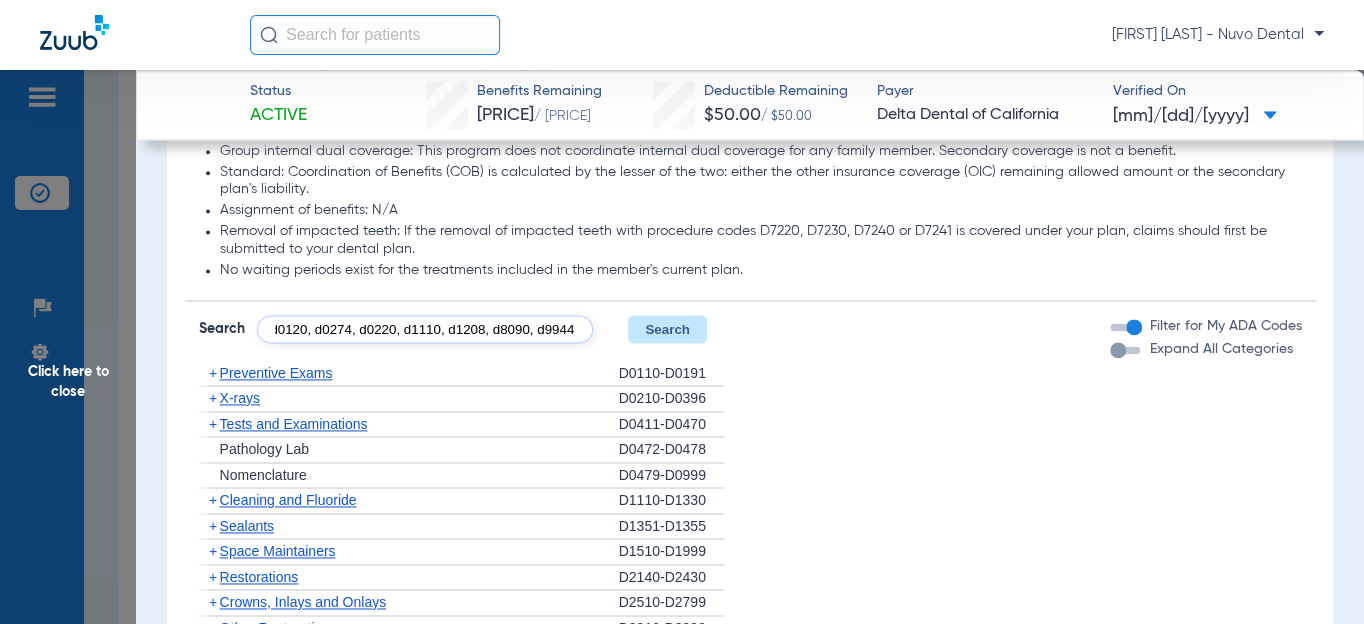 scroll, scrollTop: 0, scrollLeft: 93, axis: horizontal 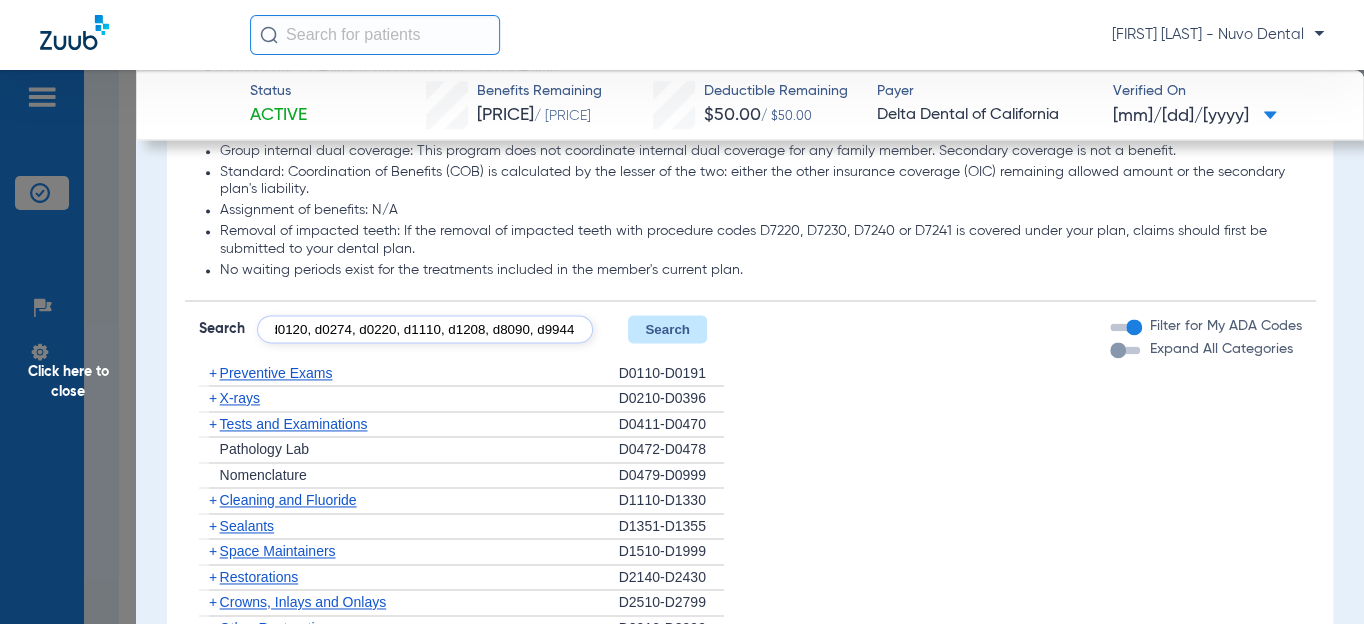 type on "d0120, d0274, d0220, d1110, d1208, d8090, d9944" 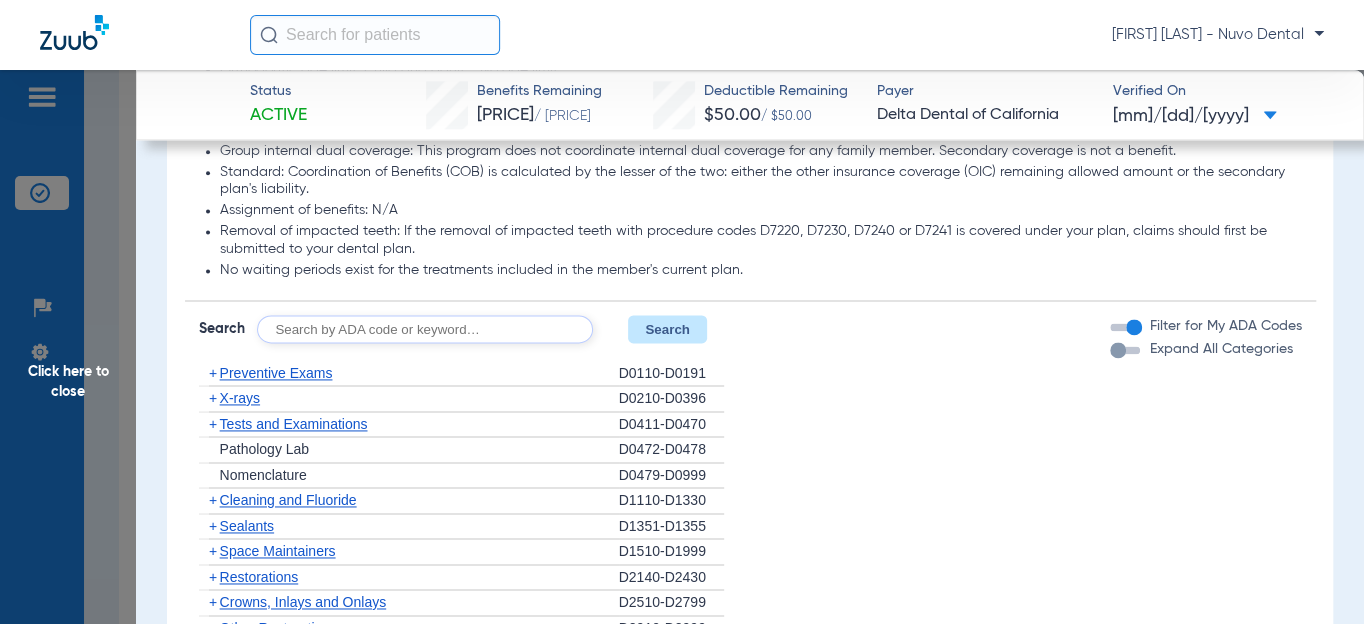 scroll, scrollTop: 0, scrollLeft: 0, axis: both 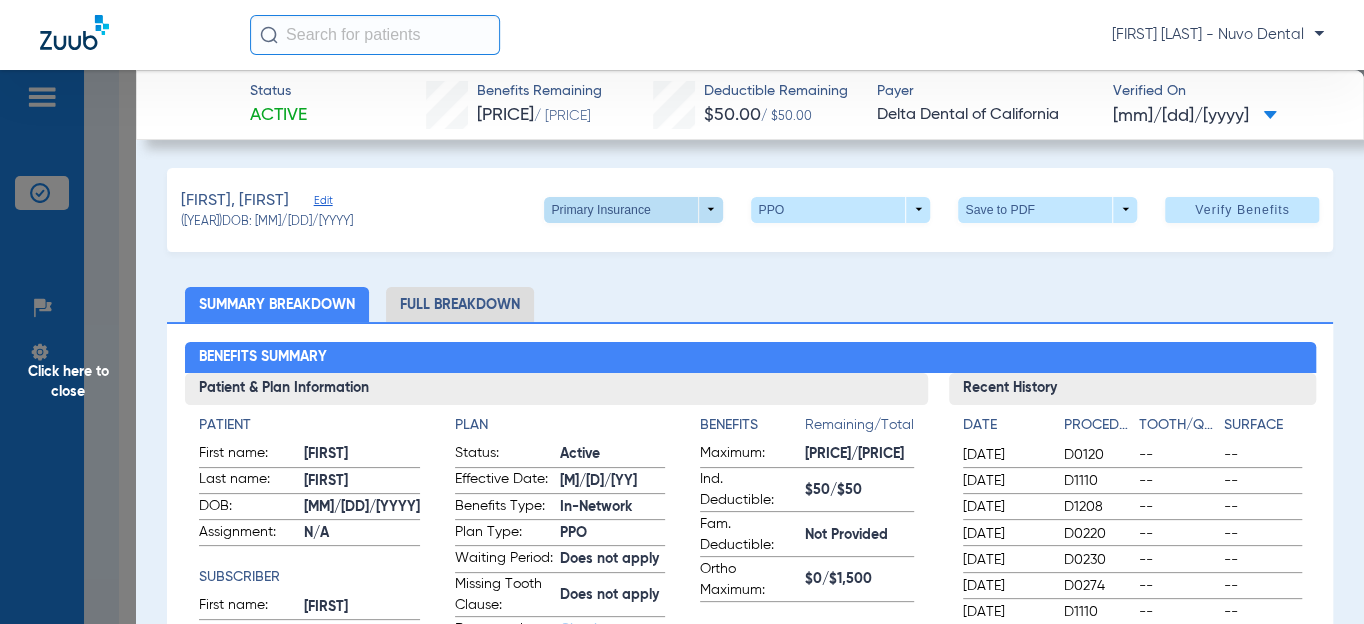 click 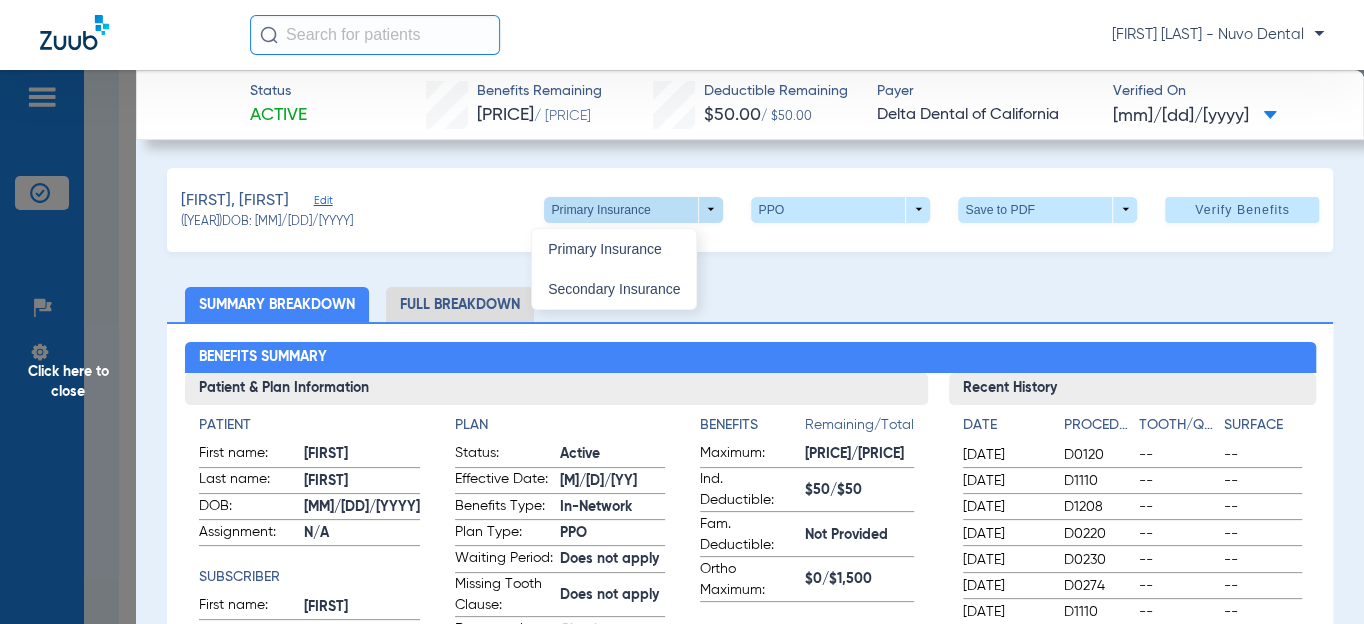 click at bounding box center [682, 312] 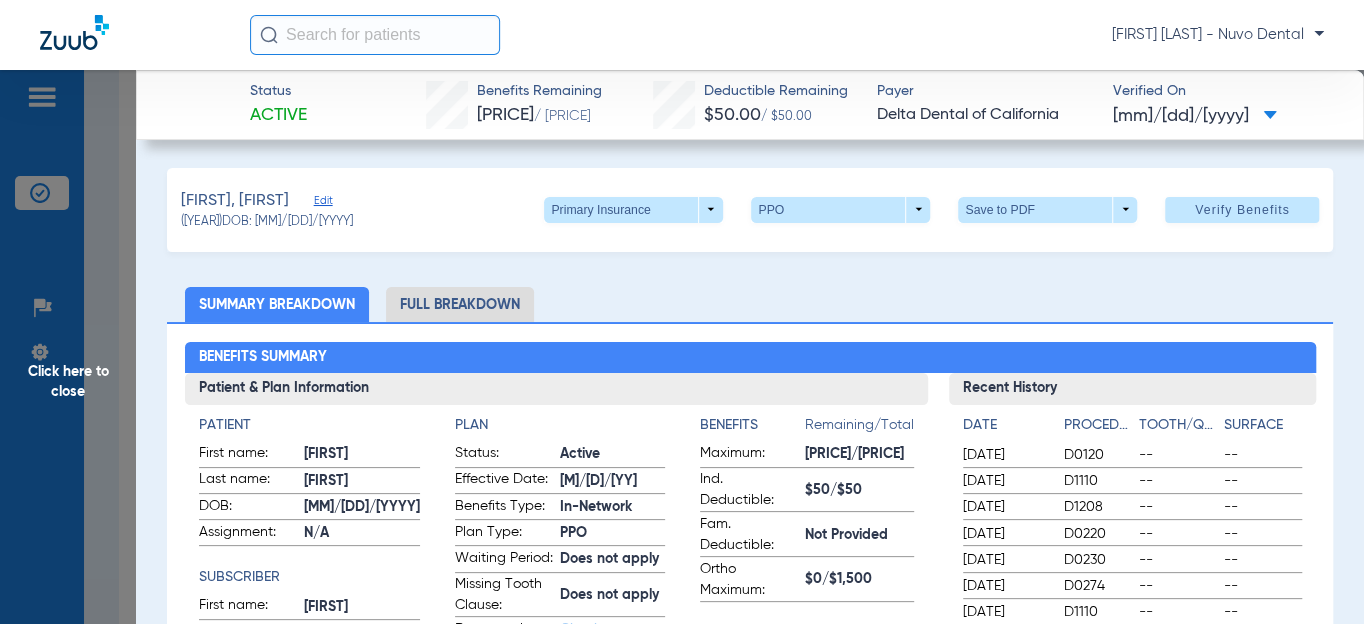 click on "Click here to close" 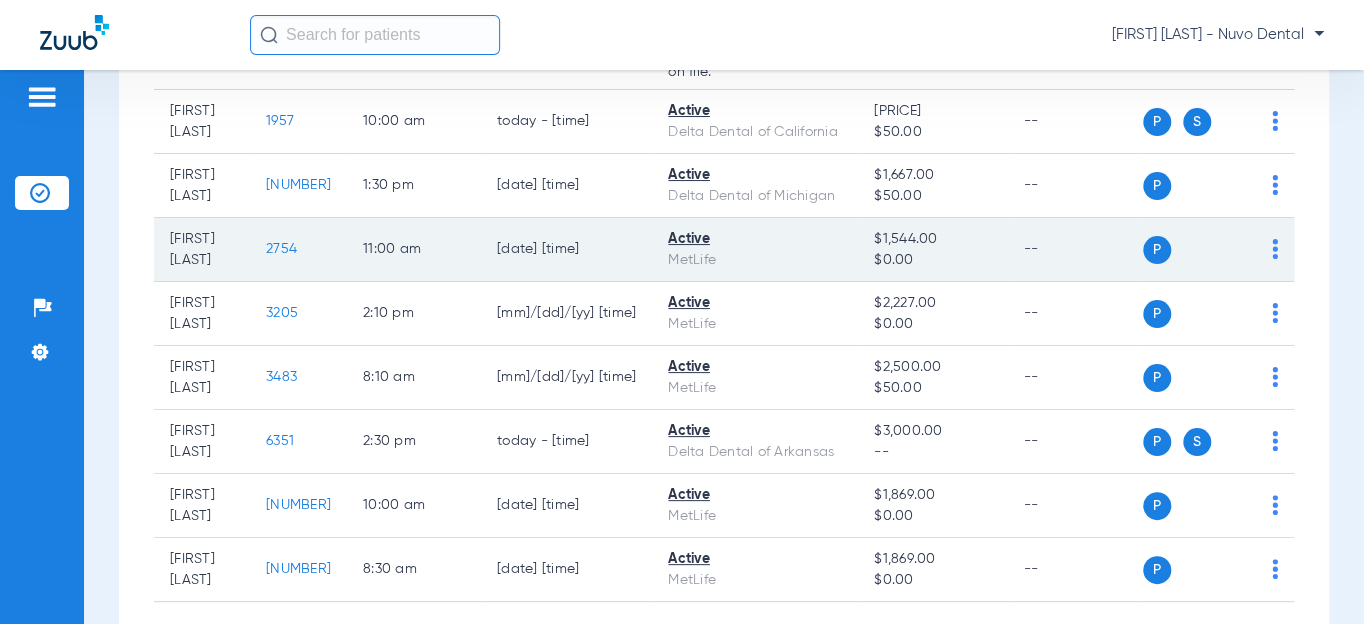 click on "2754" 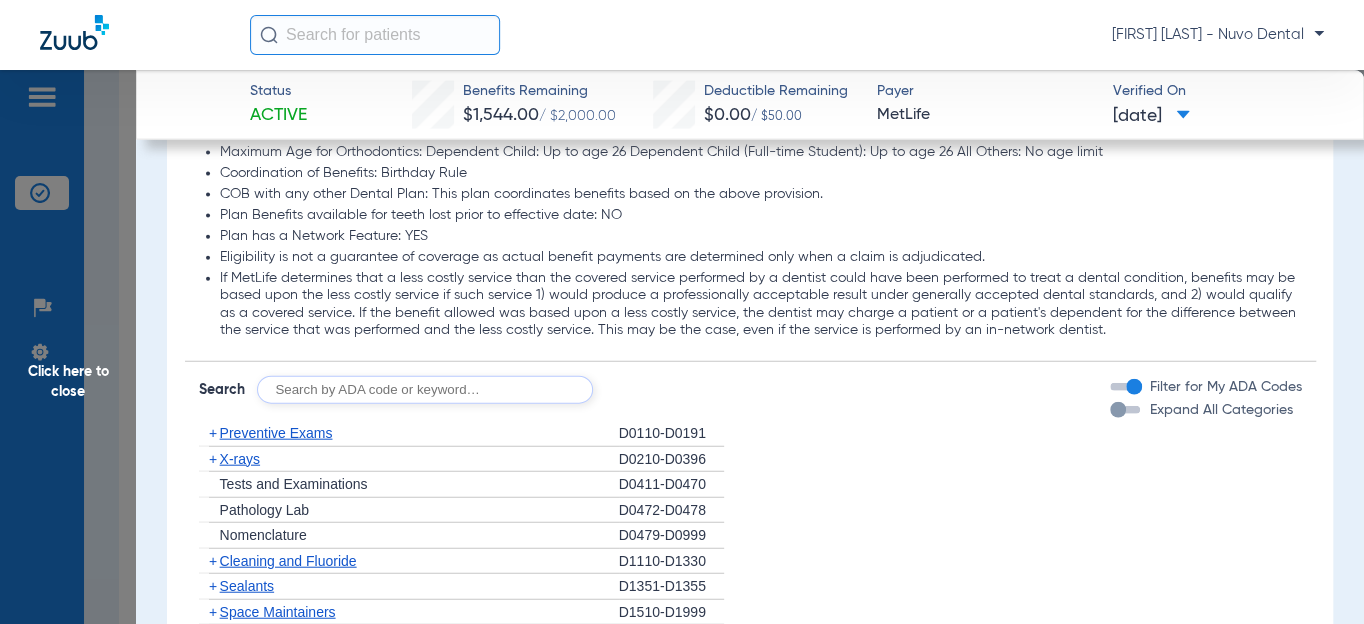 scroll, scrollTop: 2272, scrollLeft: 0, axis: vertical 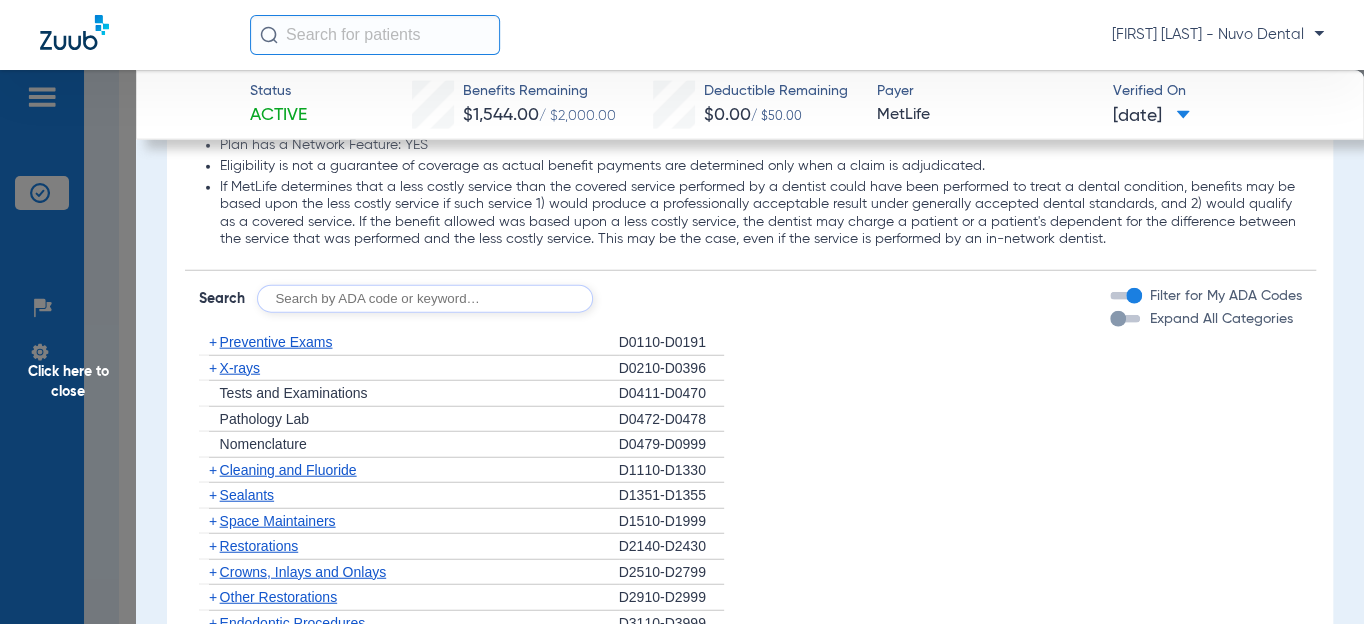 click 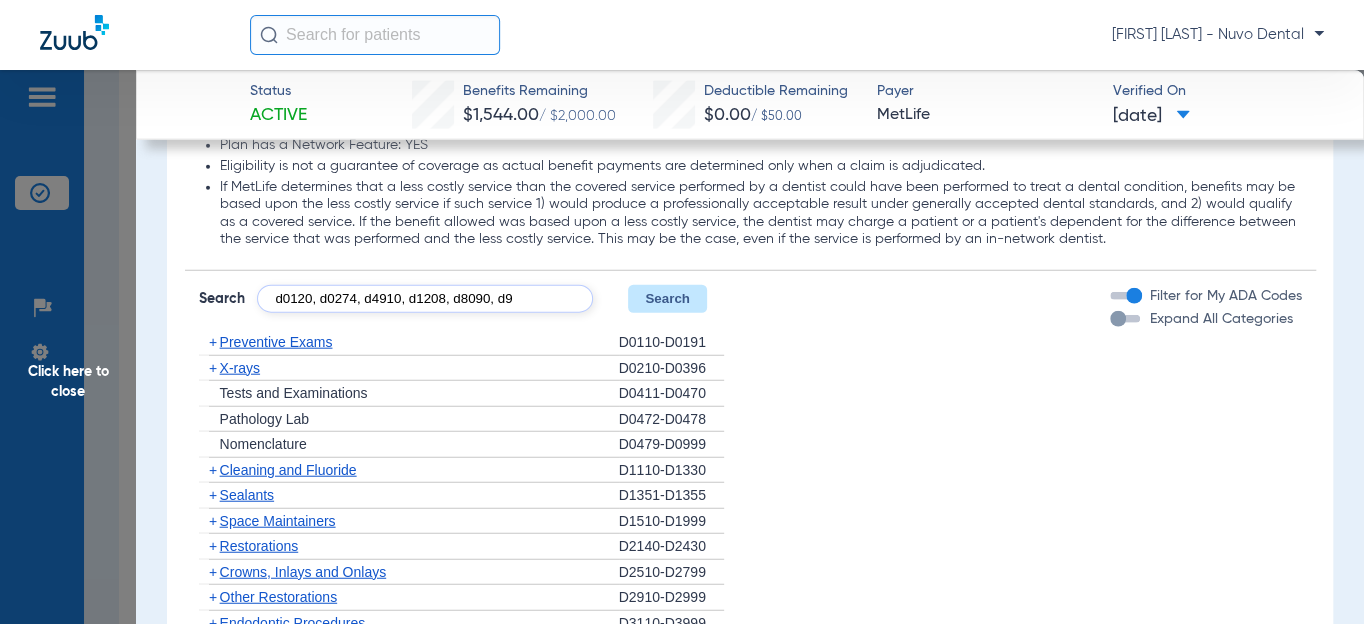 scroll, scrollTop: 0, scrollLeft: 18, axis: horizontal 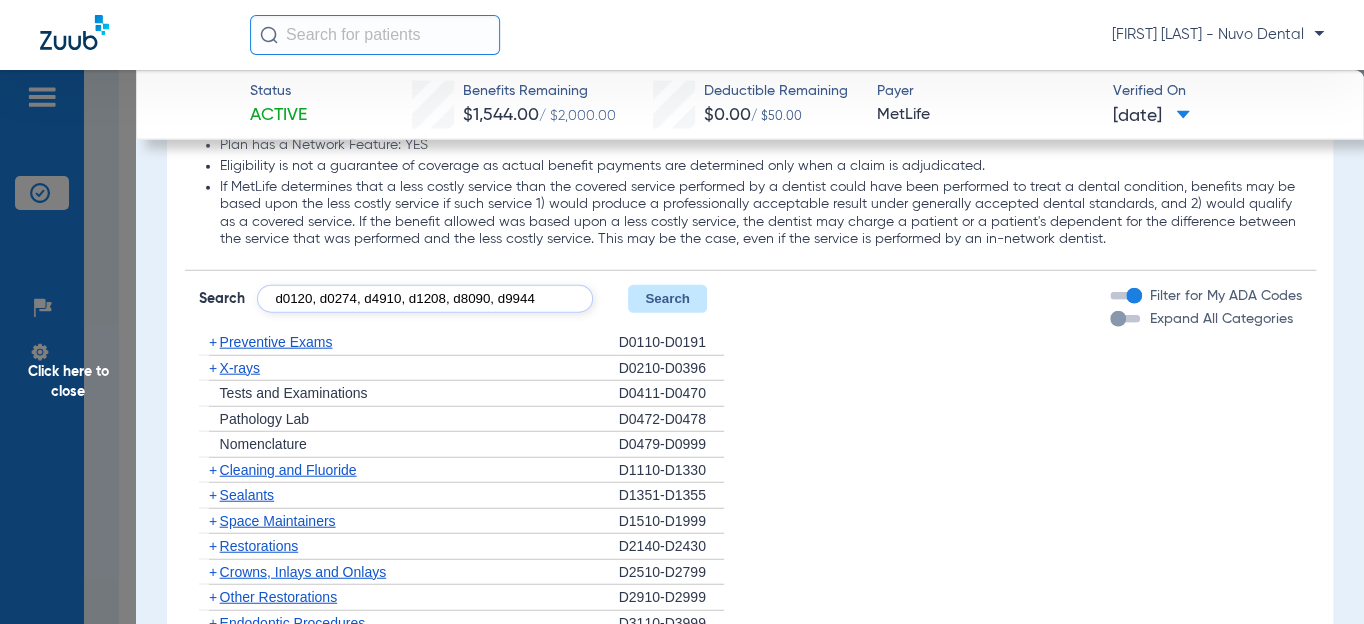 type on "d0120, d0274, d4910, d1208, d8090, d9944" 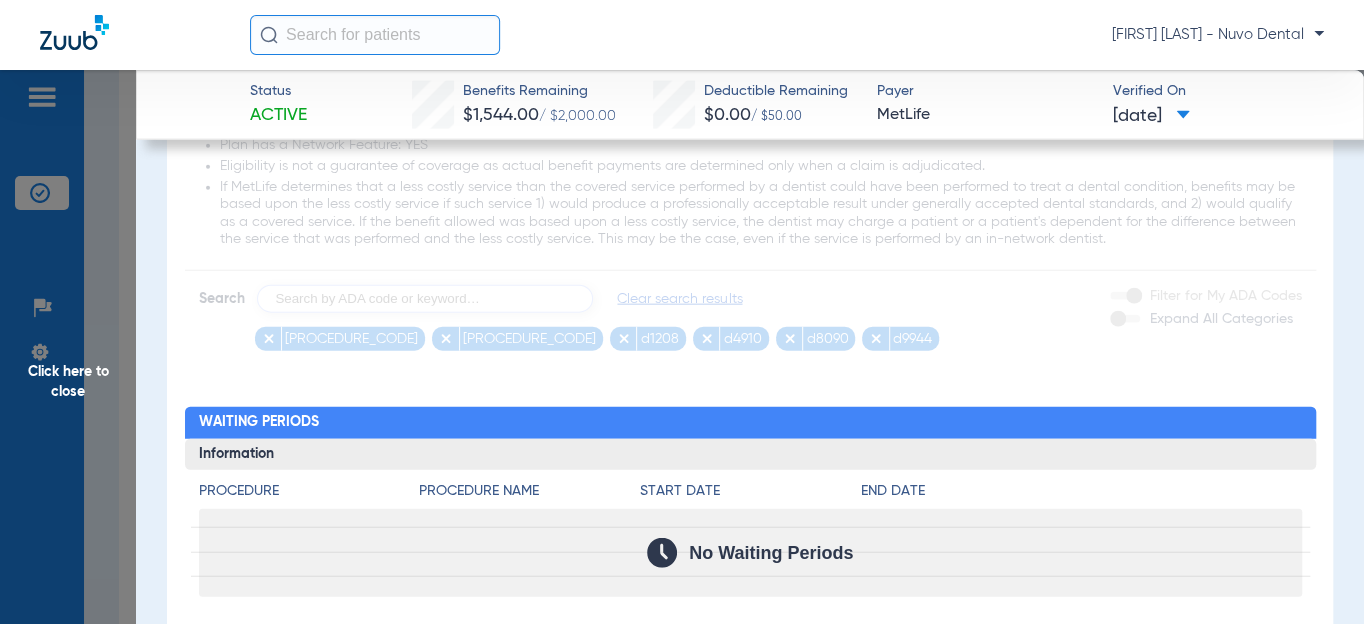 scroll, scrollTop: 0, scrollLeft: 0, axis: both 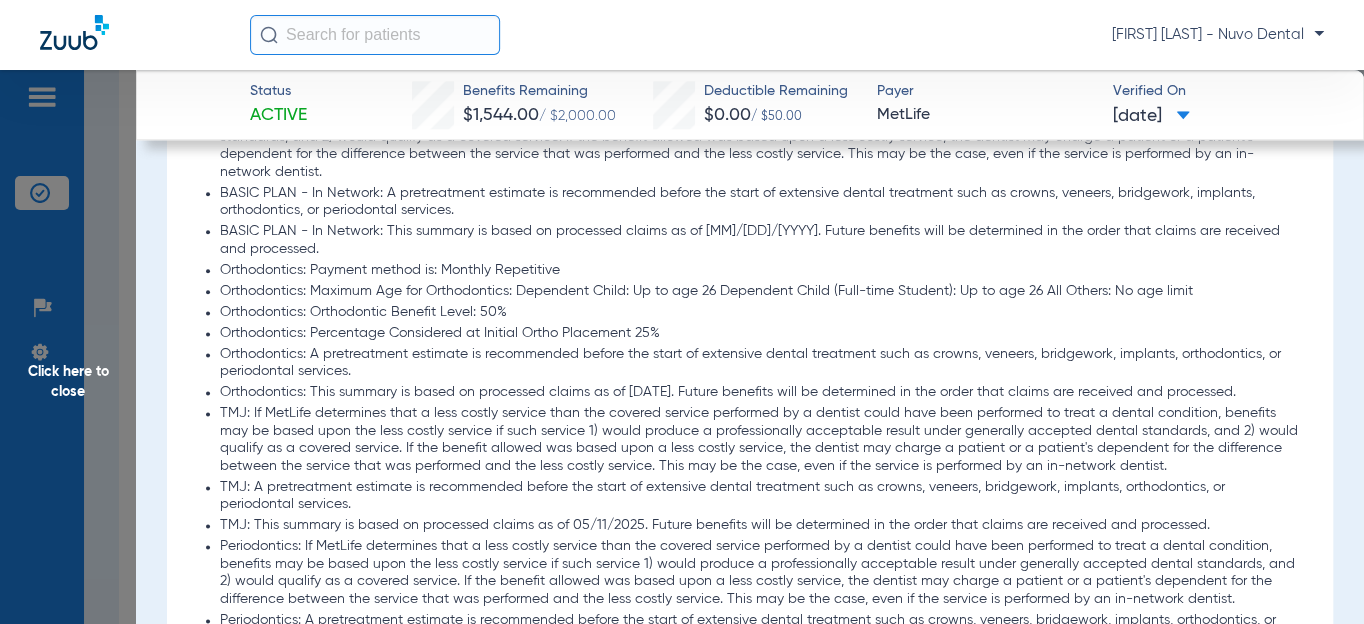 click on "Click here to close" 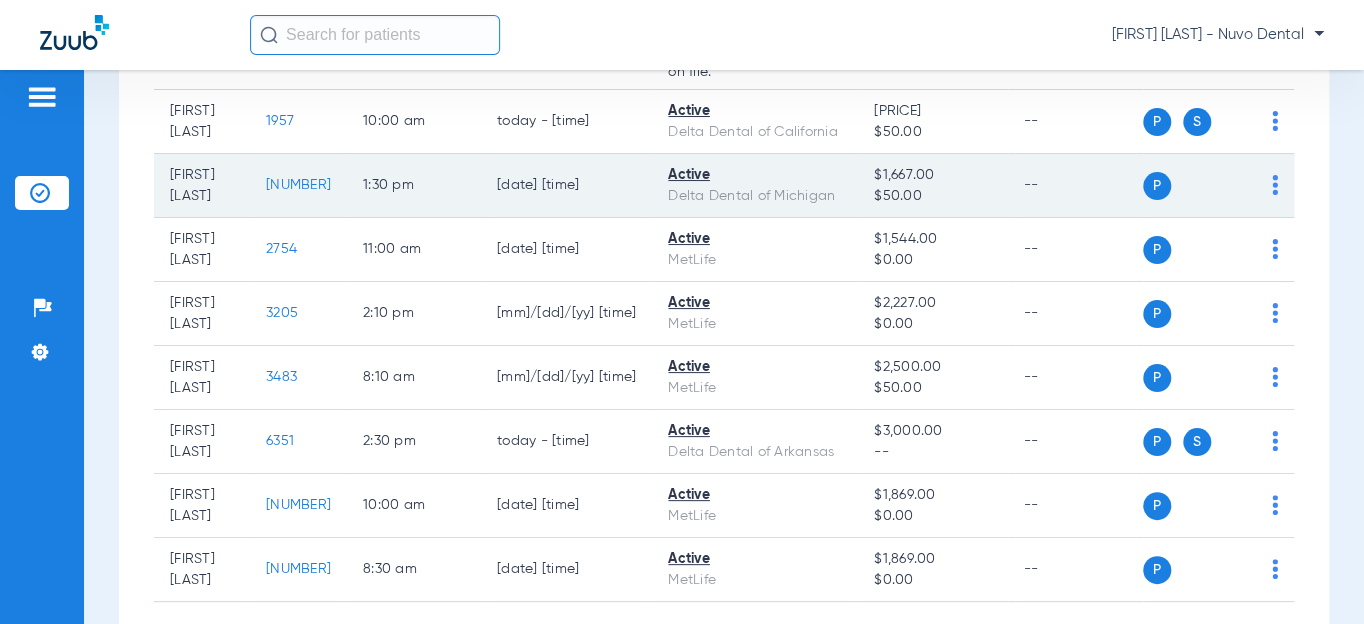 click on "[NUMBER]" 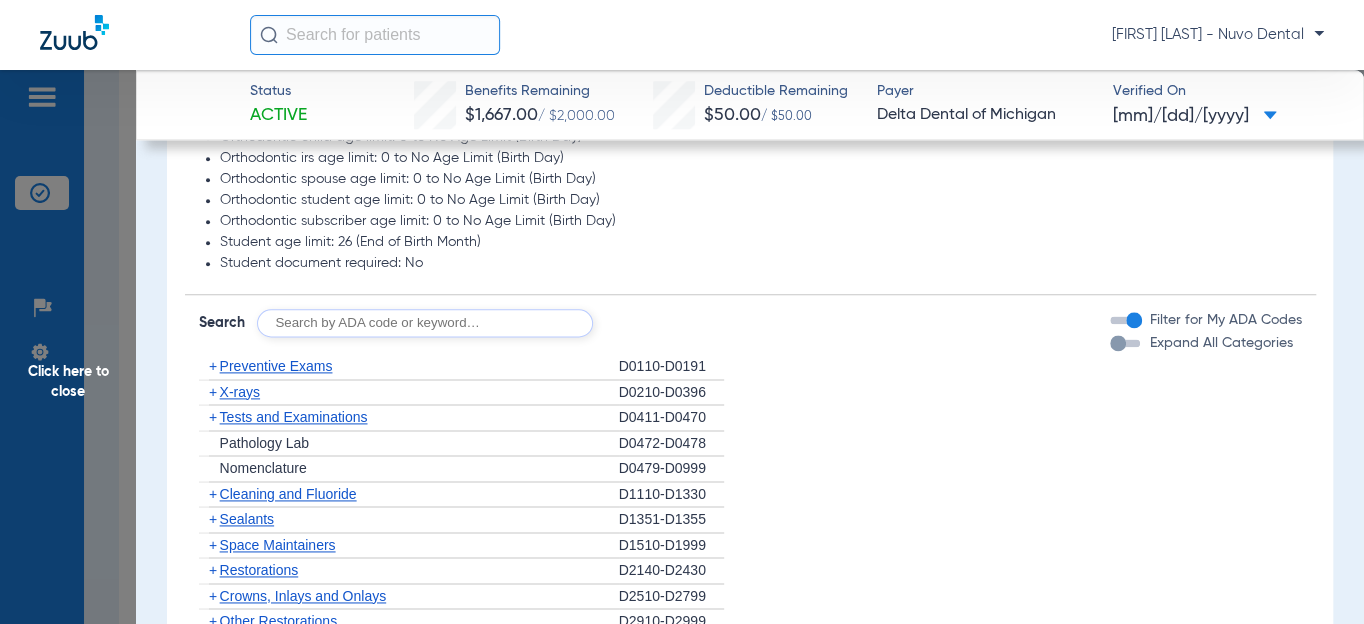 scroll, scrollTop: 1272, scrollLeft: 0, axis: vertical 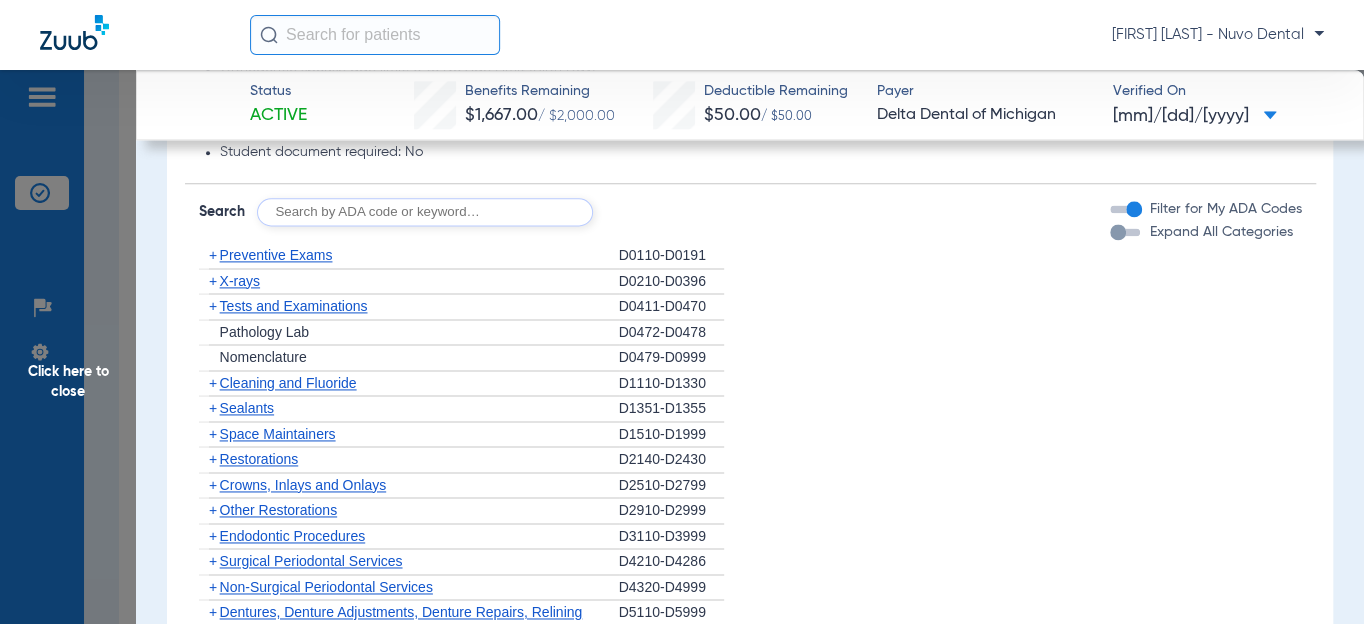 click 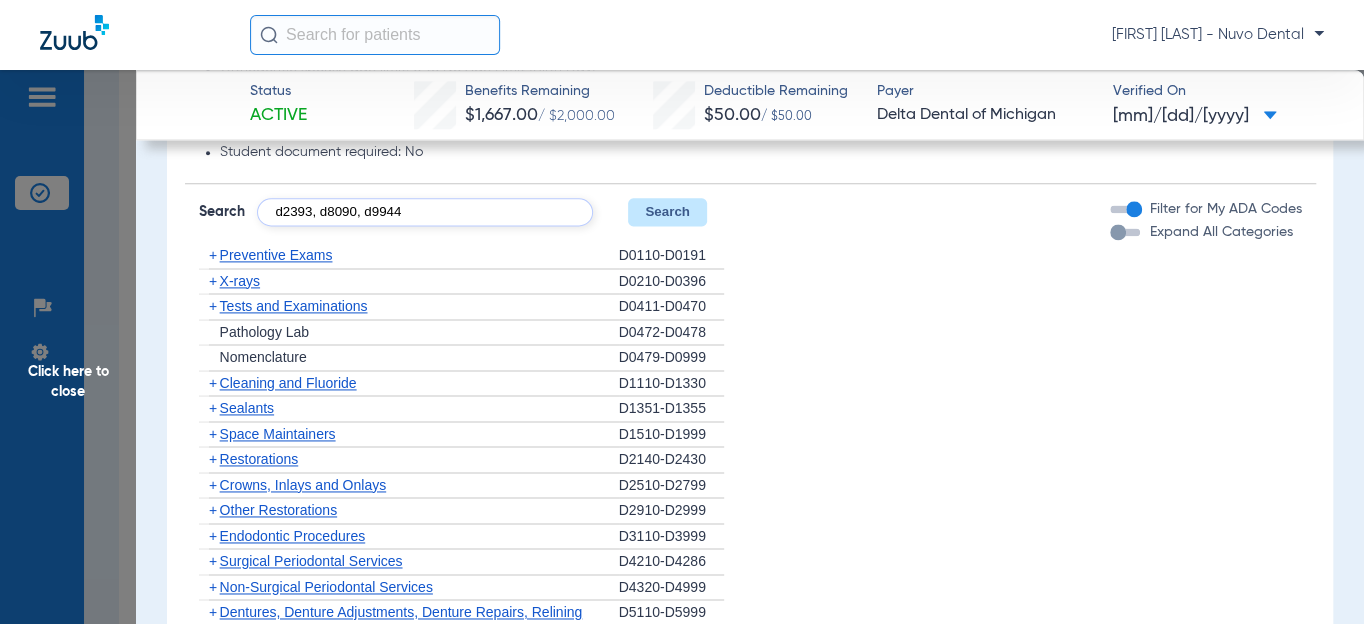 type on "d2393, d8090, d9944" 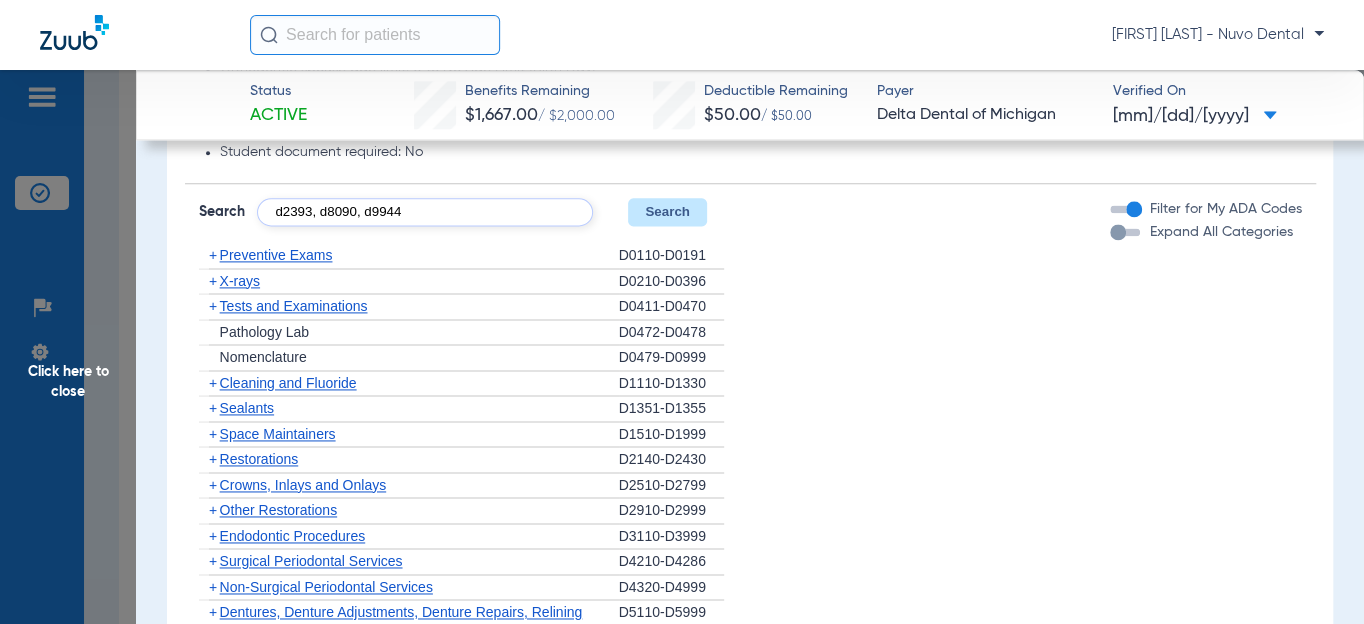 click on "Search" 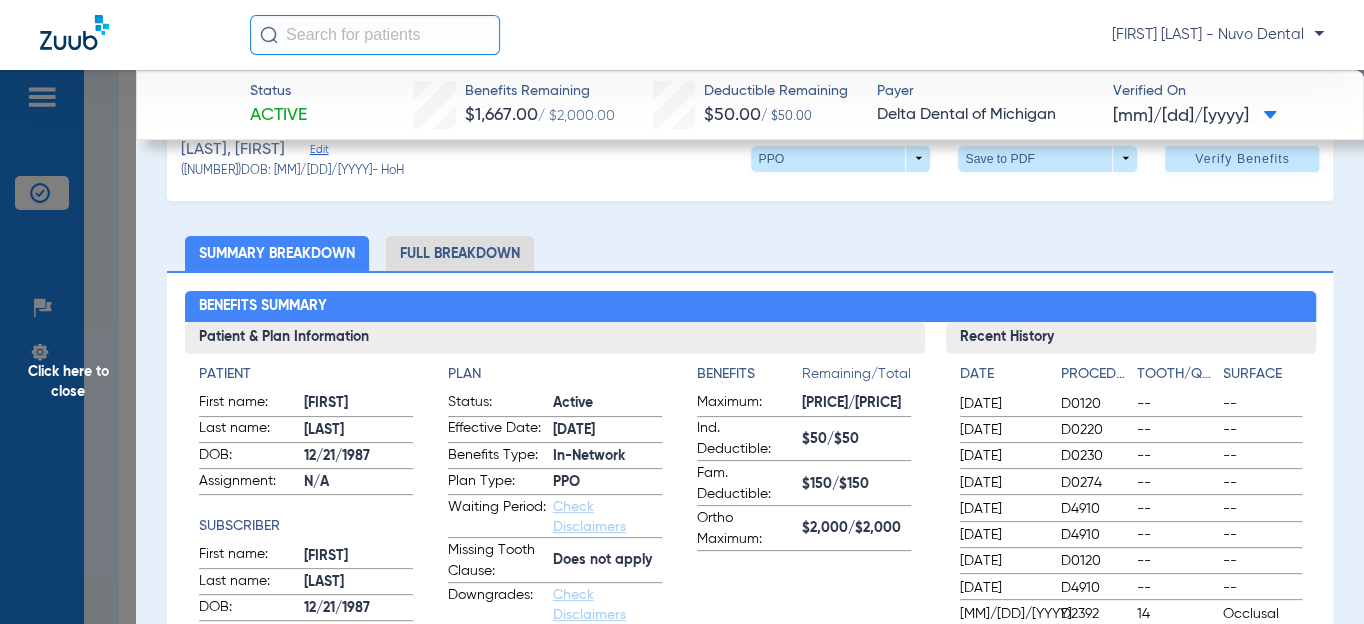 scroll, scrollTop: 0, scrollLeft: 0, axis: both 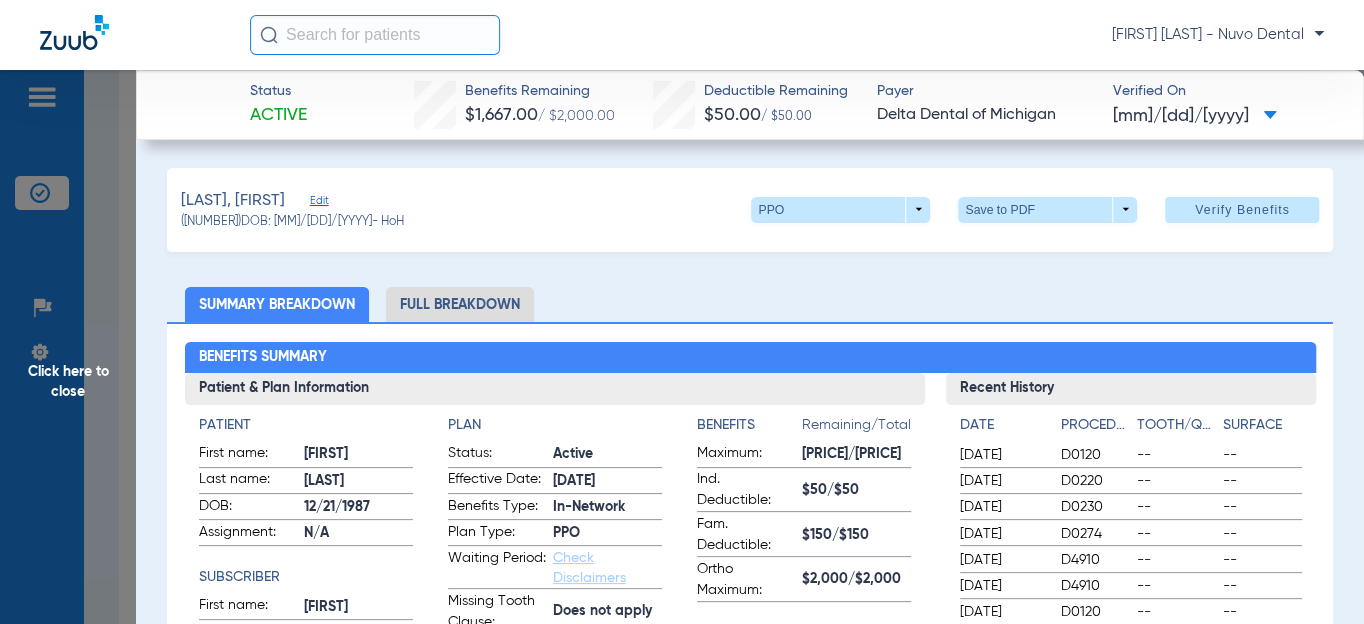 click on "Edit" 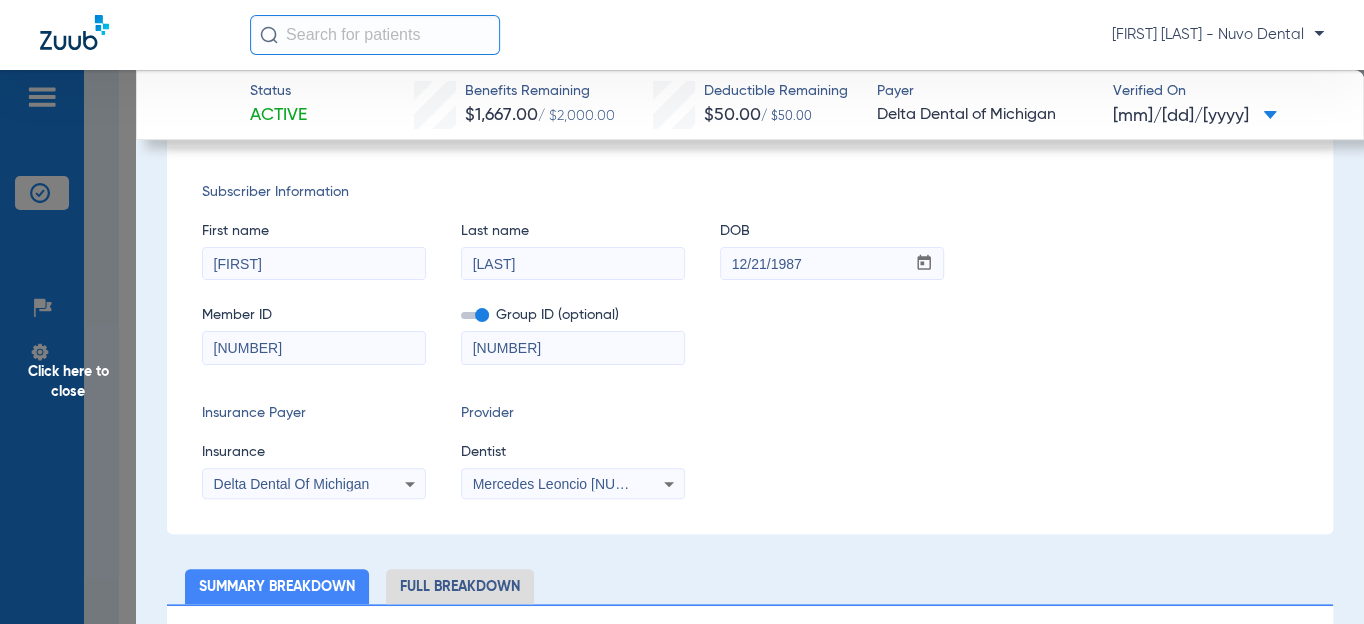 scroll, scrollTop: 181, scrollLeft: 0, axis: vertical 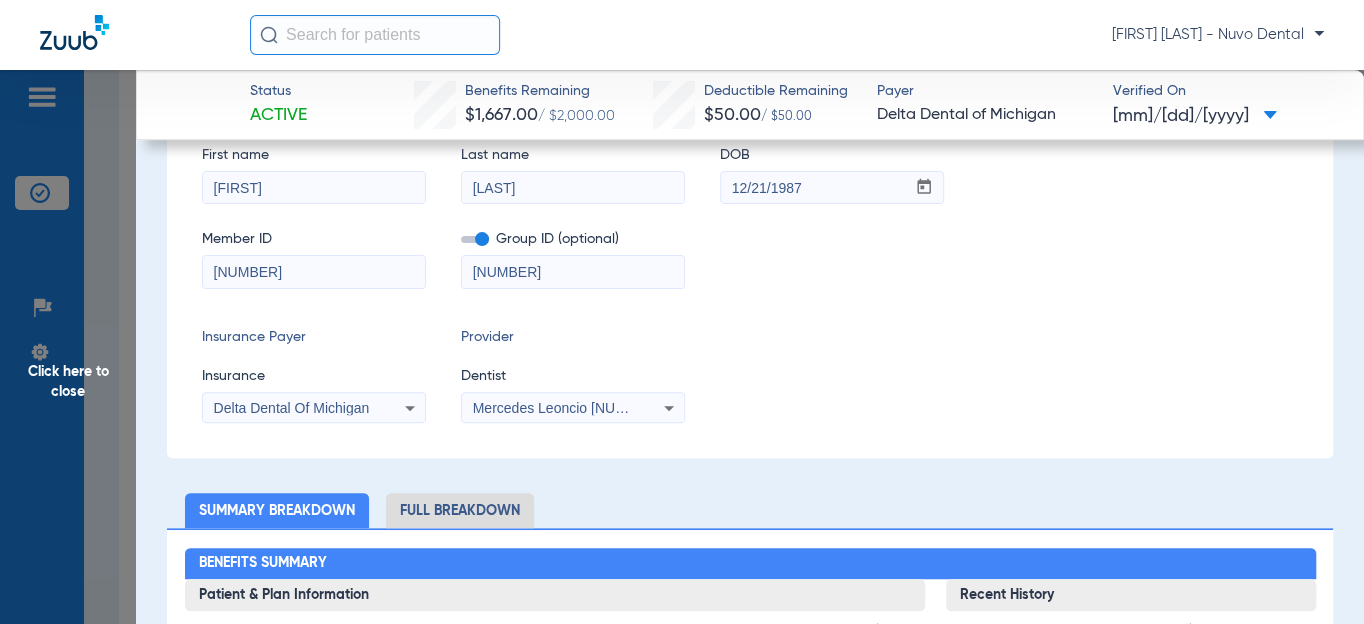 click on "[NUMBER]" at bounding box center [314, 272] 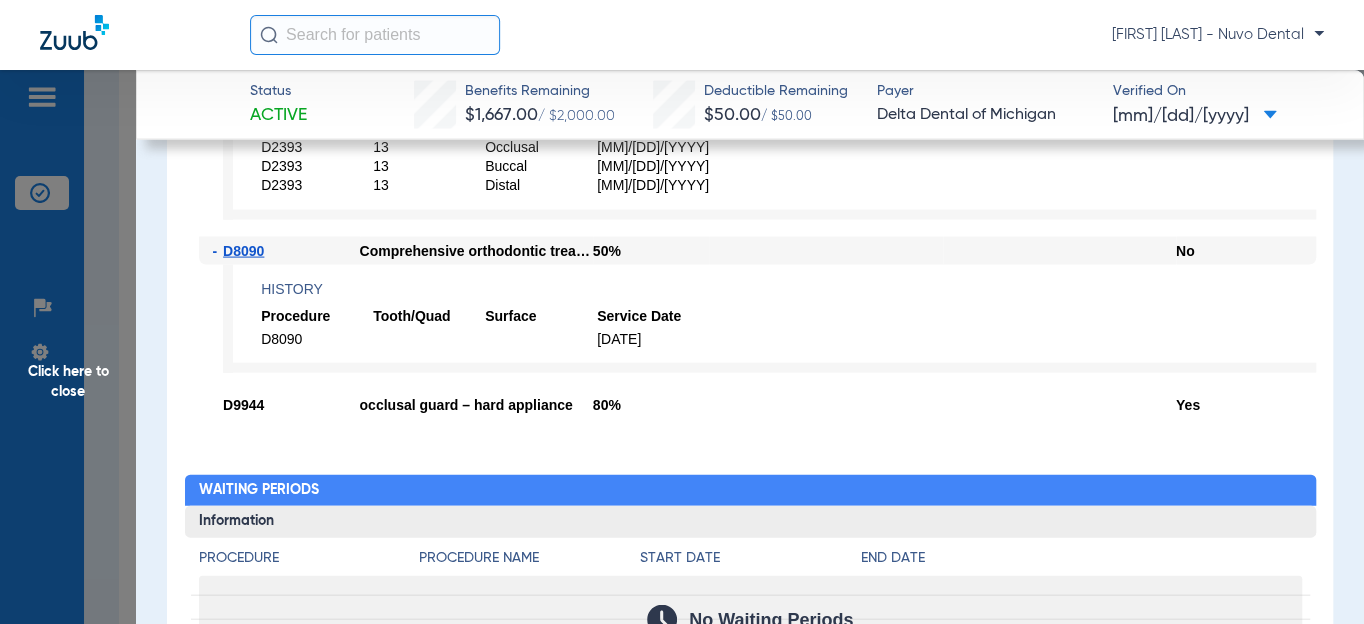 scroll, scrollTop: 2000, scrollLeft: 0, axis: vertical 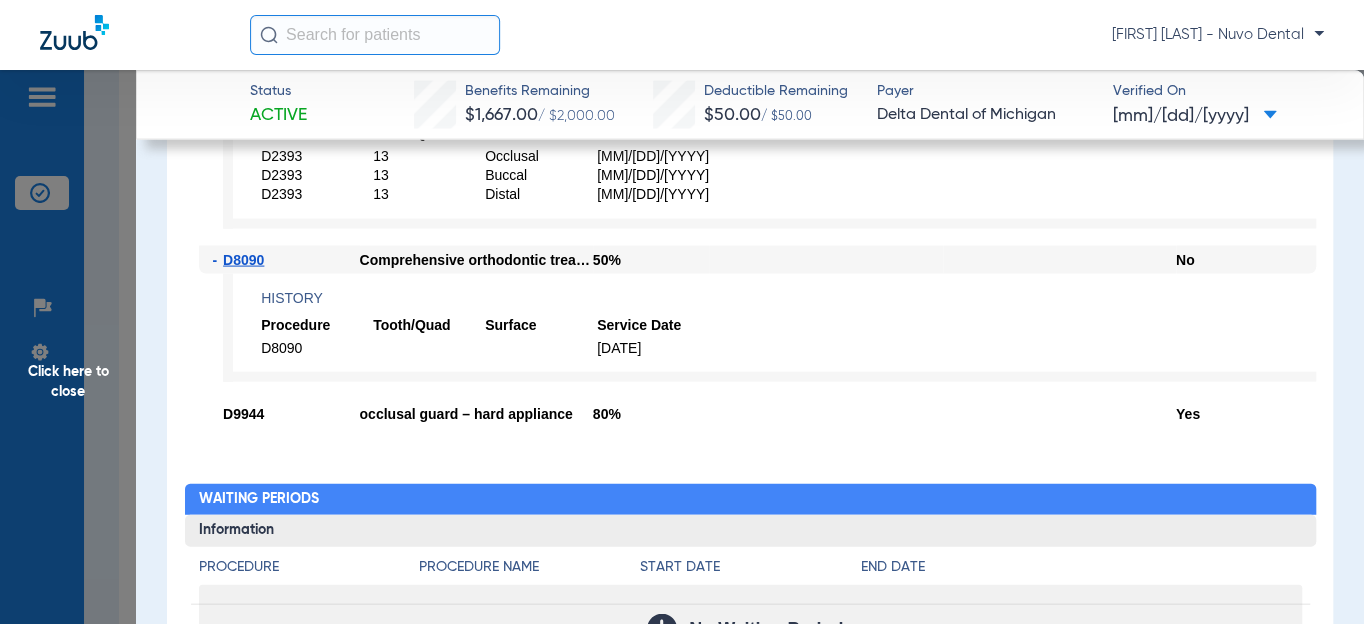 click on "Click here to close" 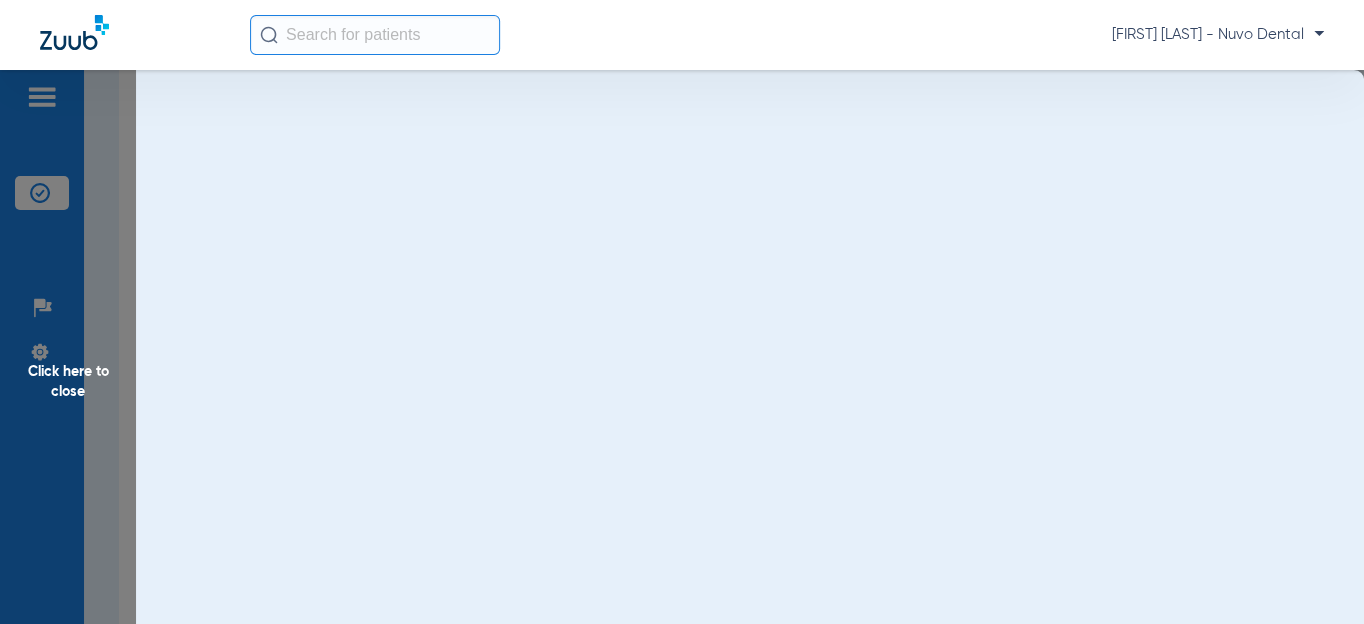 scroll, scrollTop: 0, scrollLeft: 0, axis: both 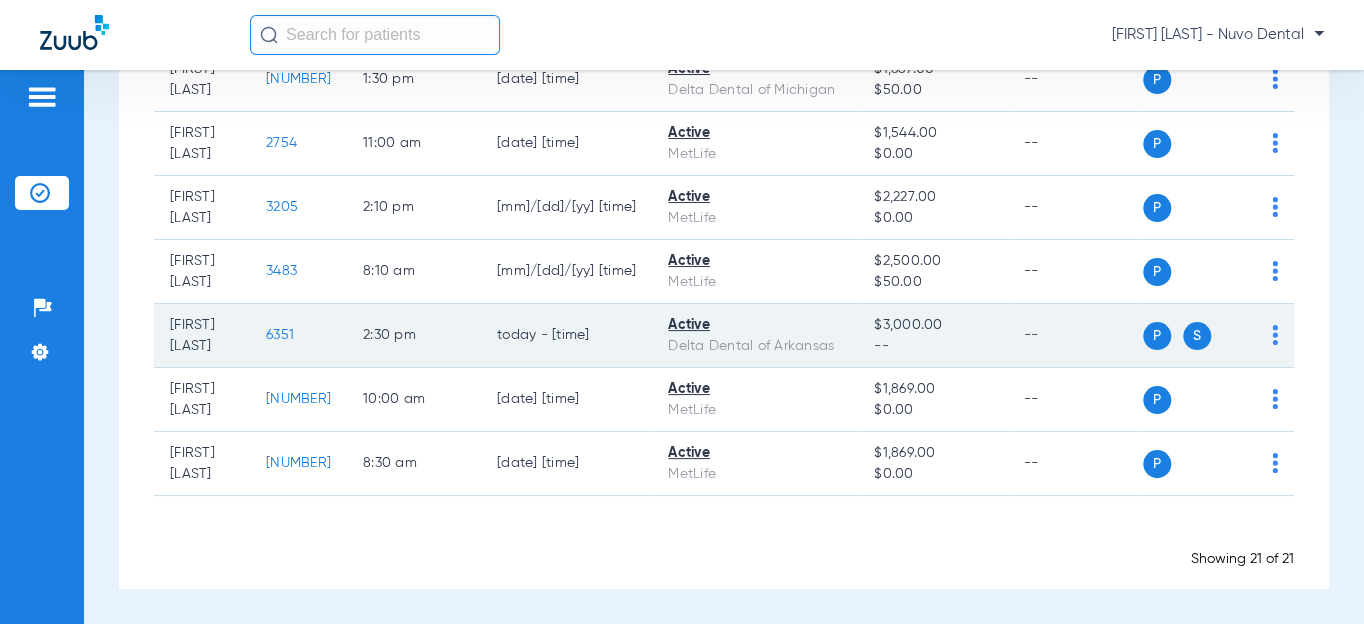 click on "6351" 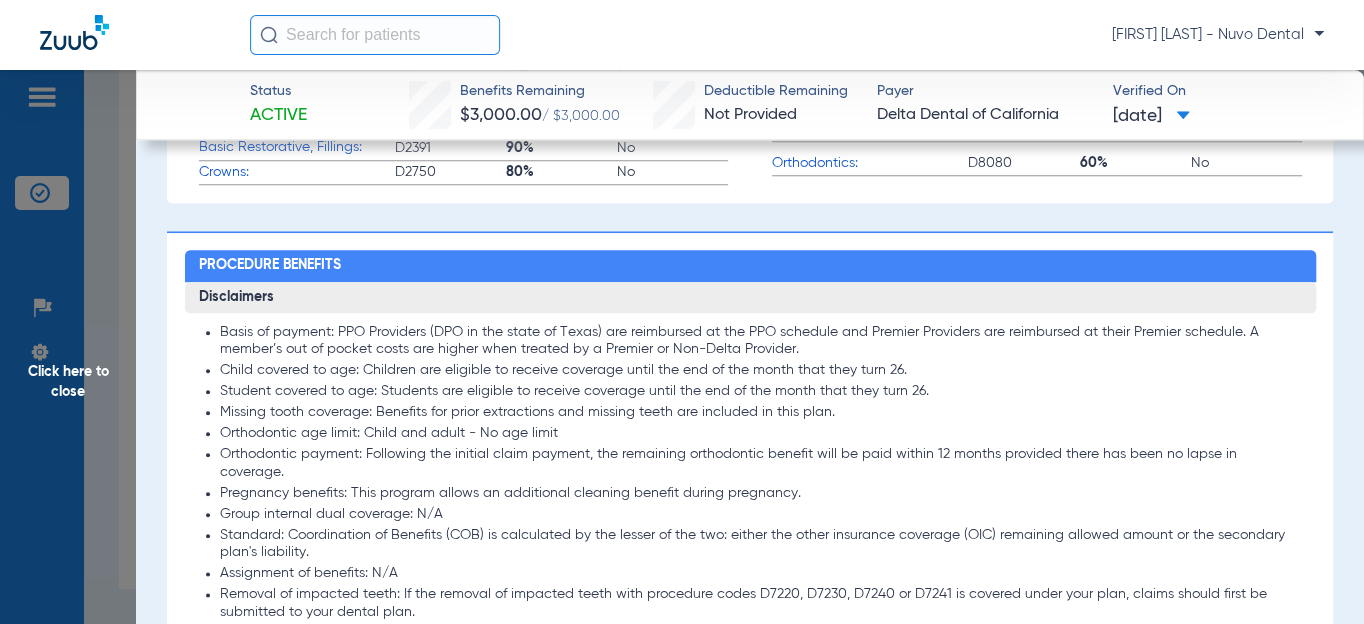scroll, scrollTop: 1272, scrollLeft: 0, axis: vertical 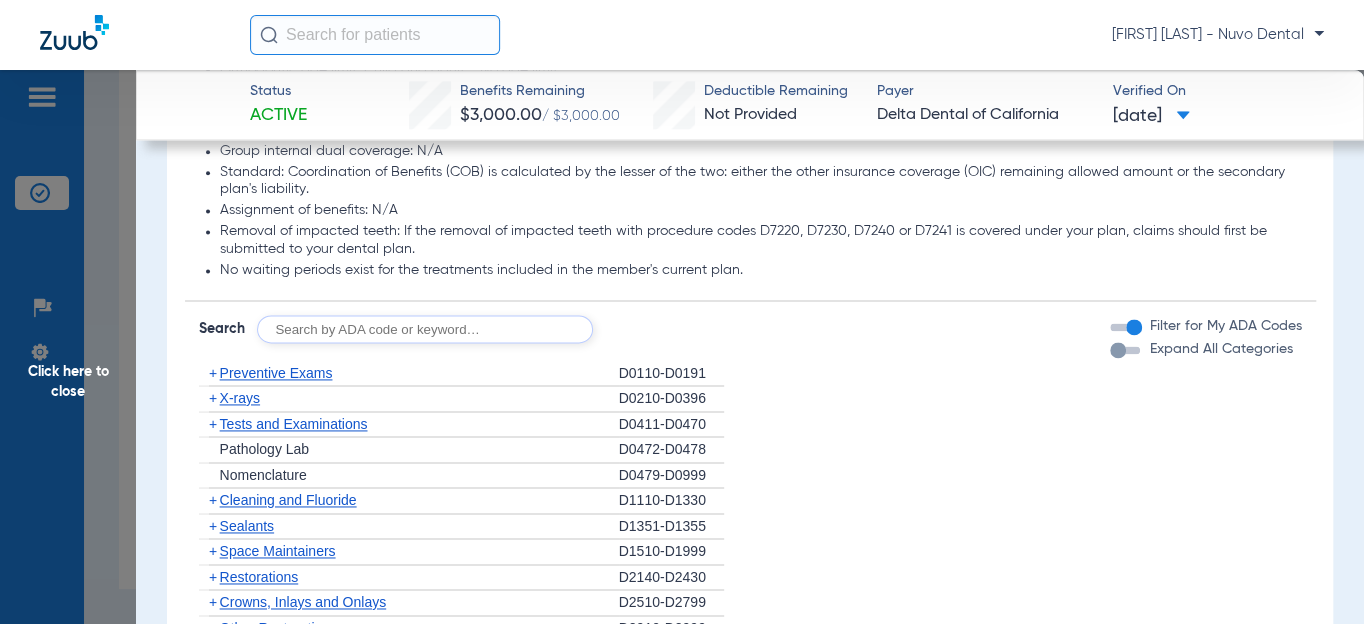 click 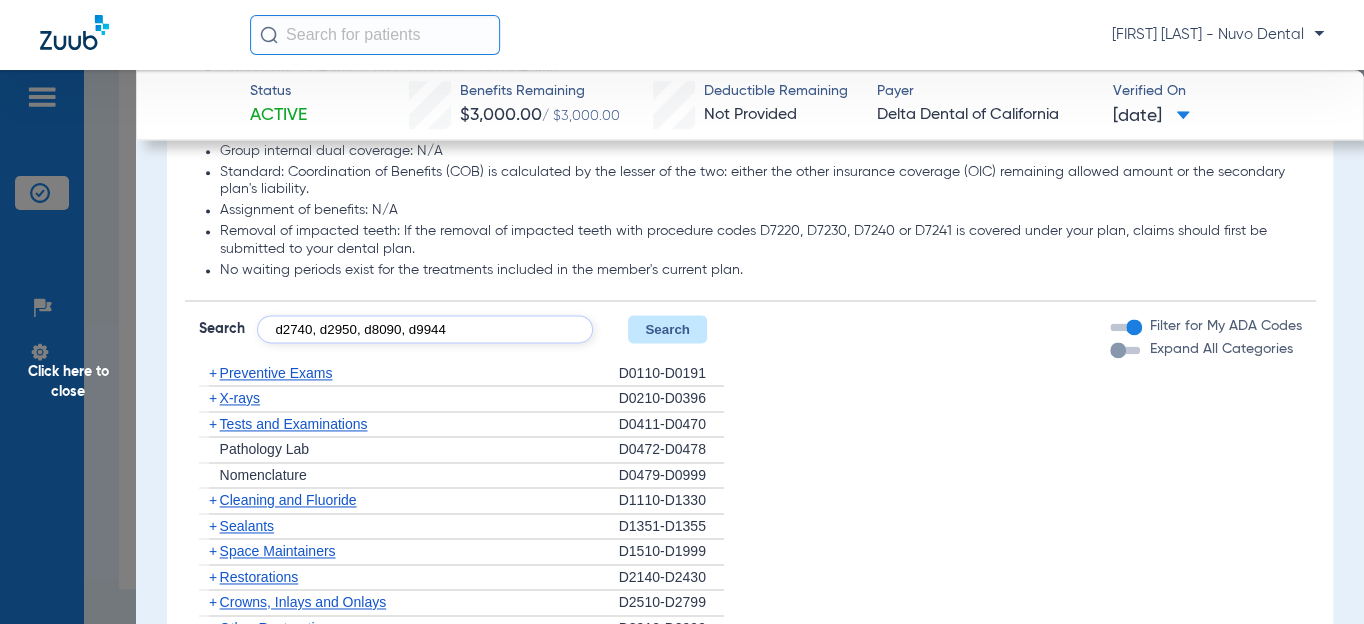 drag, startPoint x: 564, startPoint y: 342, endPoint x: 97, endPoint y: 309, distance: 468.1645 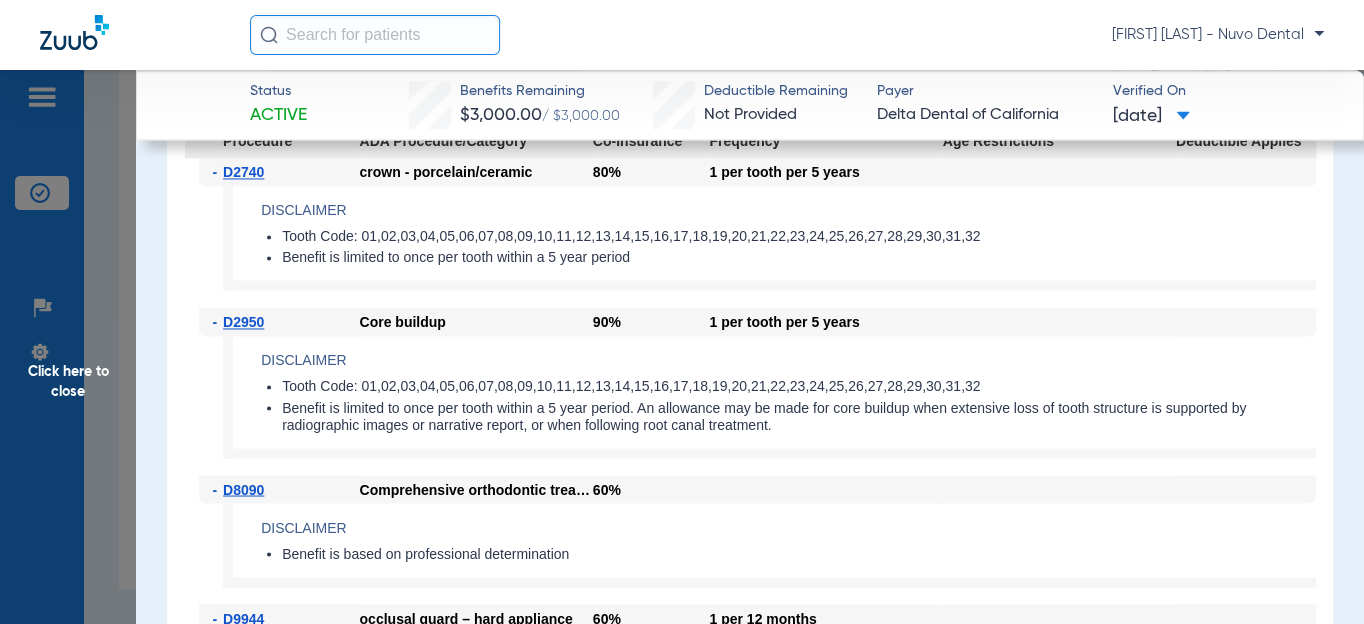 scroll, scrollTop: 1727, scrollLeft: 0, axis: vertical 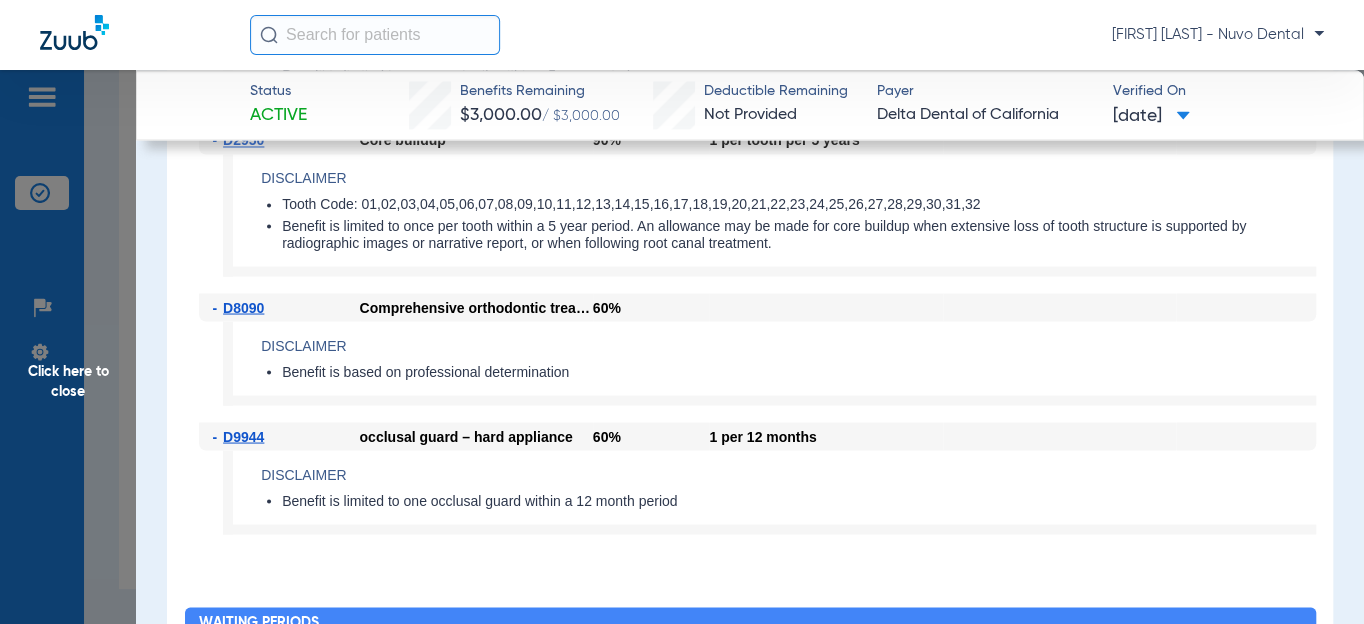 click on "Click here to close" 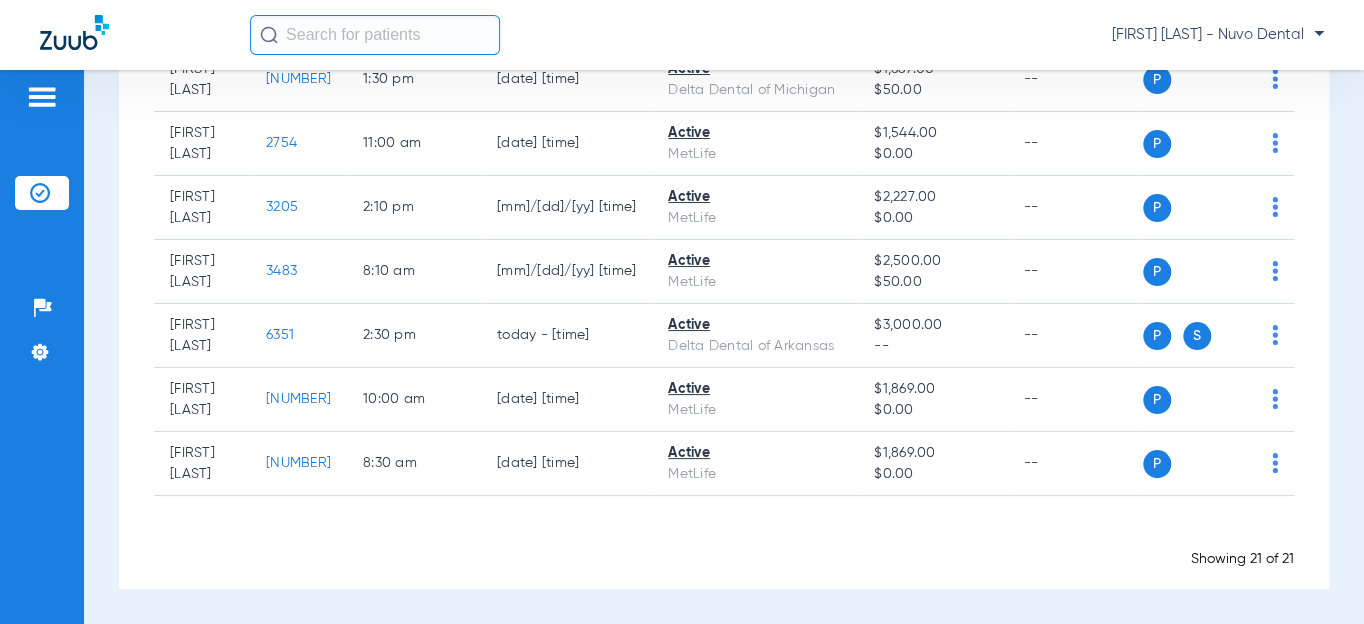 scroll, scrollTop: 1597, scrollLeft: 0, axis: vertical 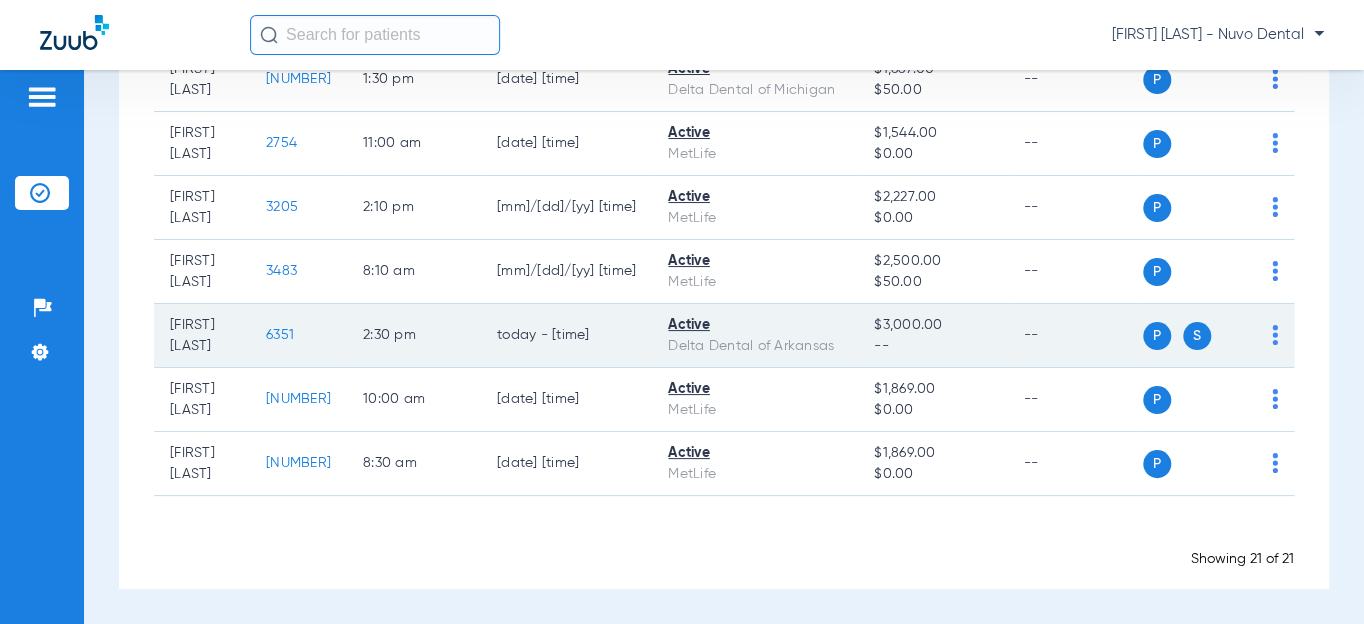 click on "6351" 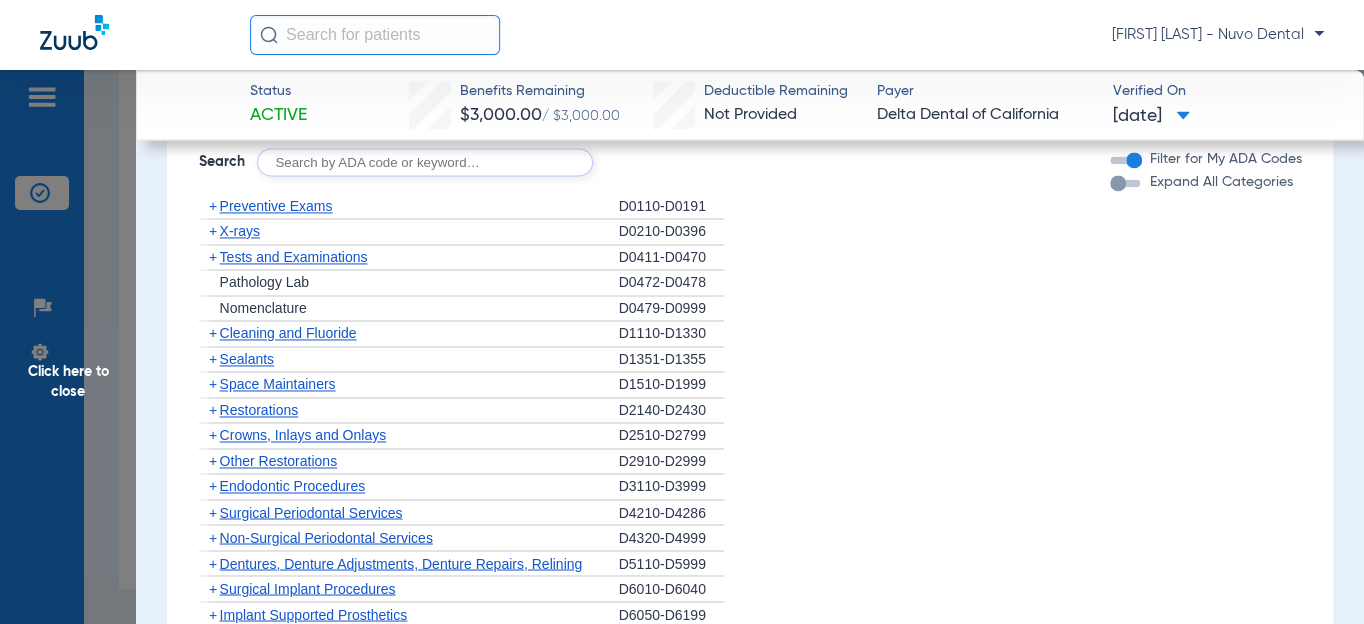 scroll, scrollTop: 1363, scrollLeft: 0, axis: vertical 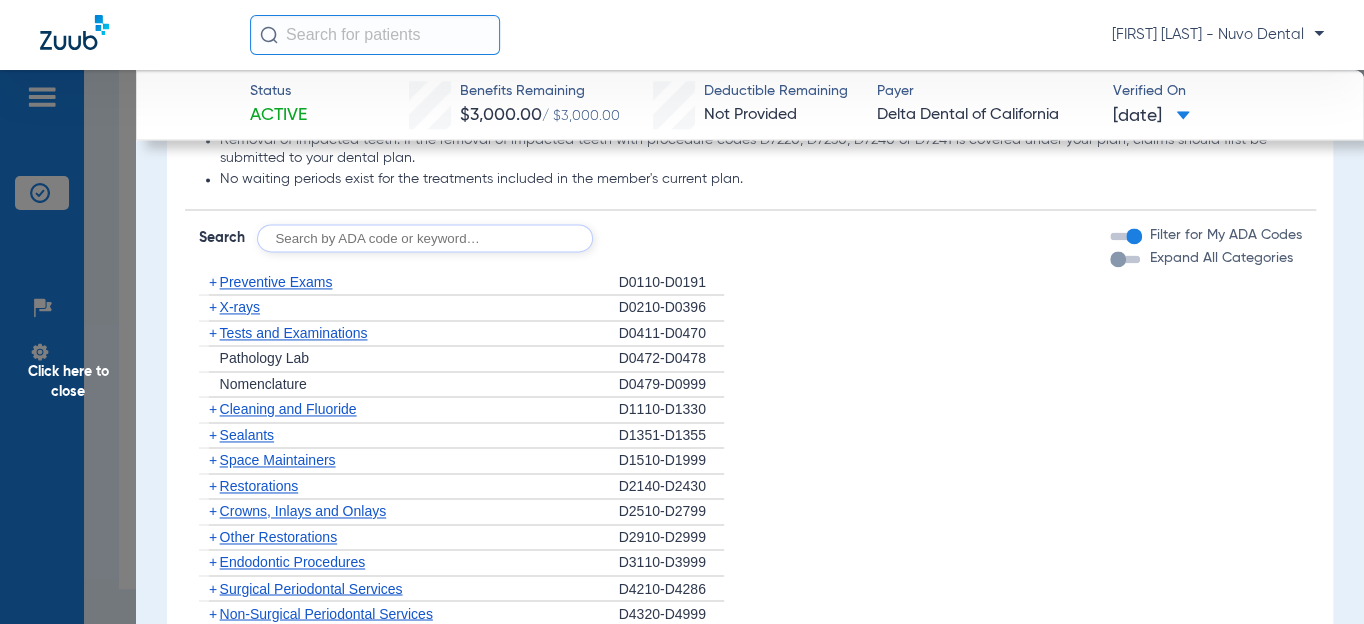 click 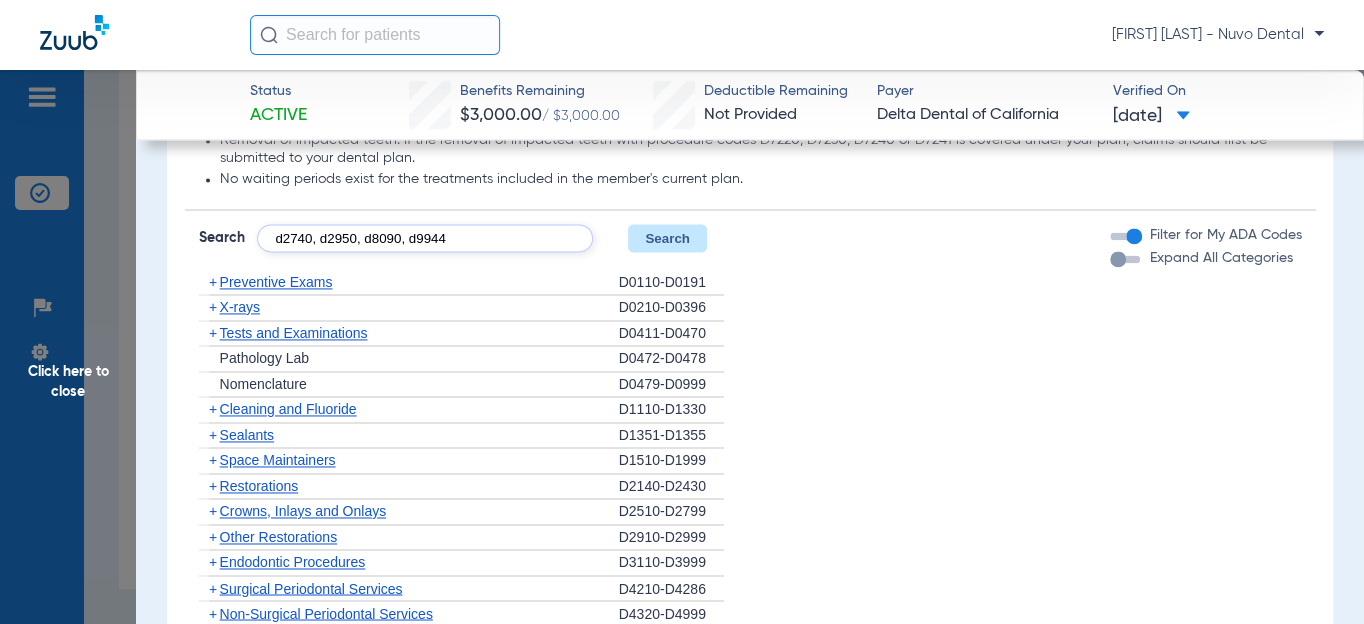 type on "d2740, d2950, d8090, d9944" 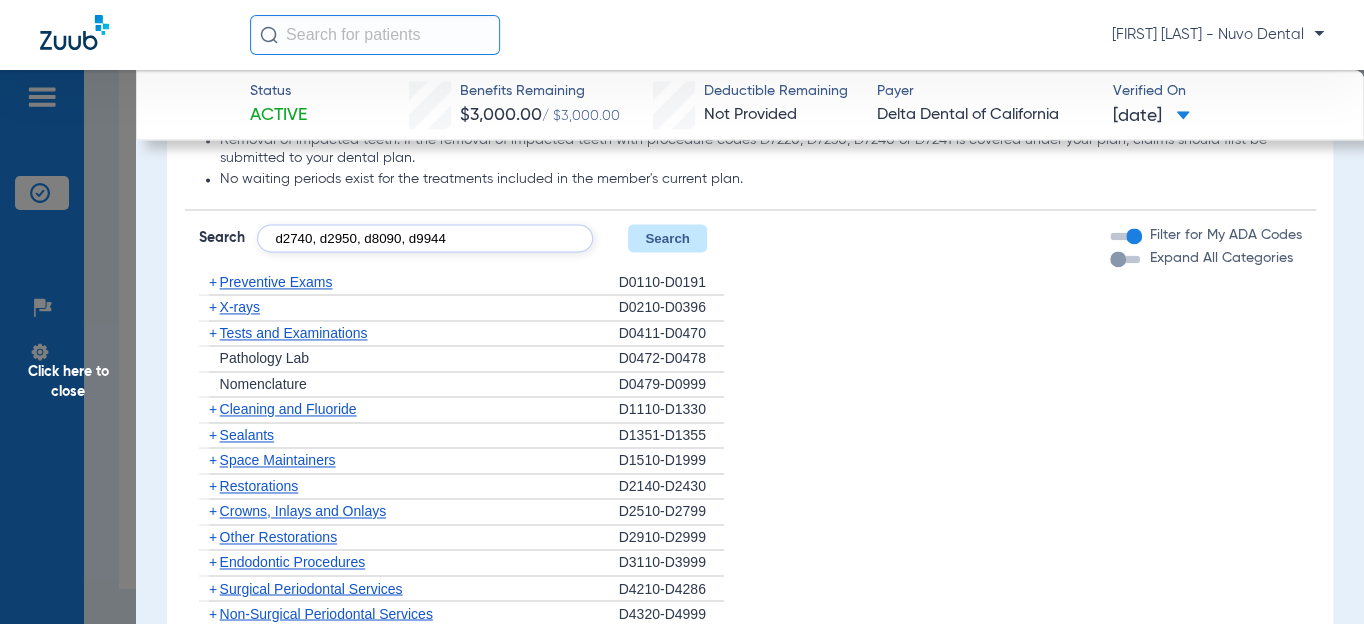 click on "Search" 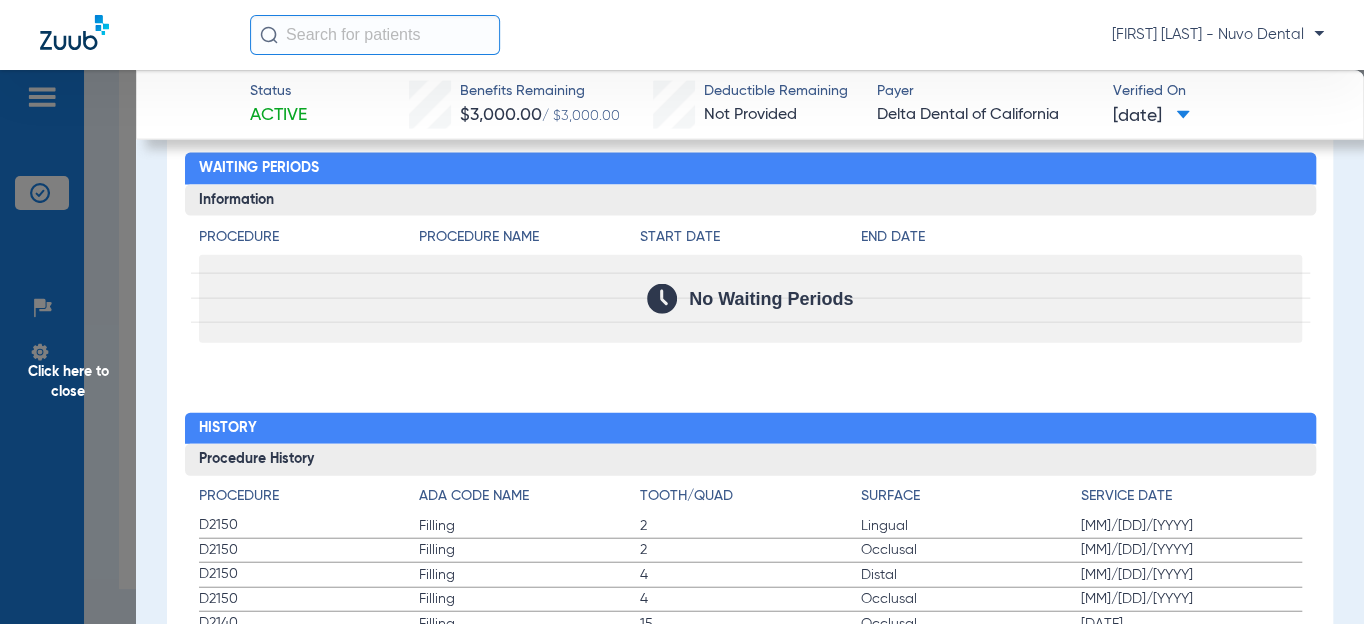 scroll, scrollTop: 2176, scrollLeft: 0, axis: vertical 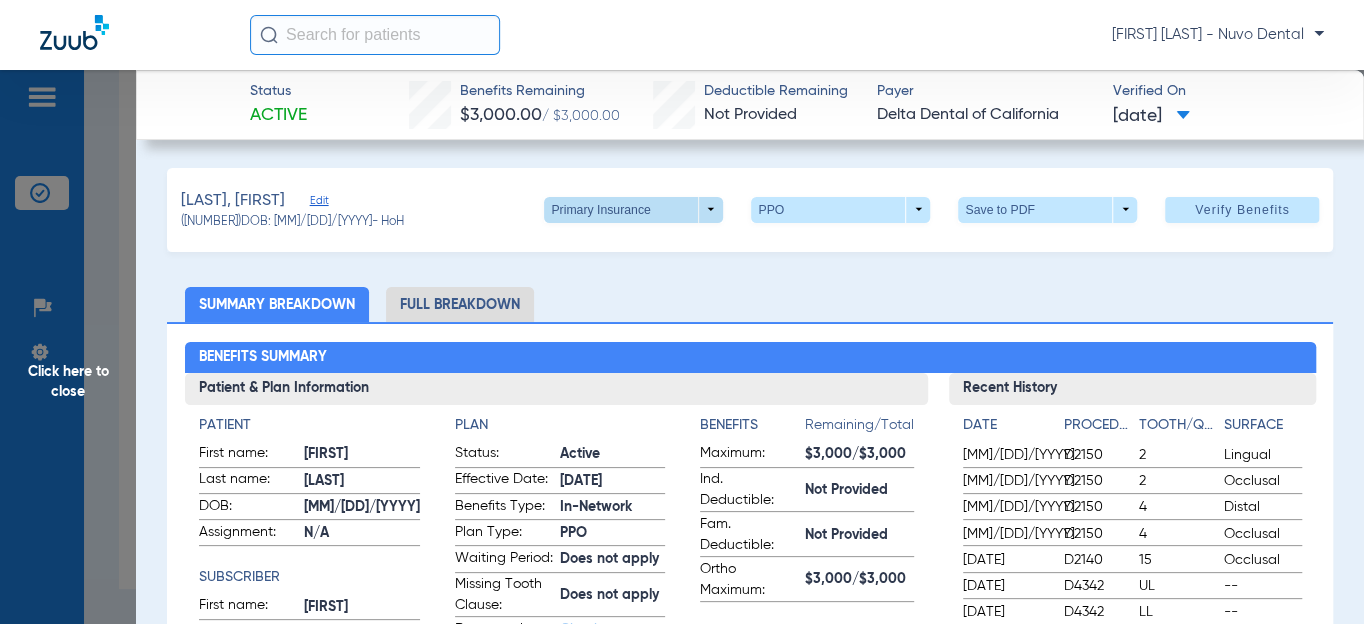 click 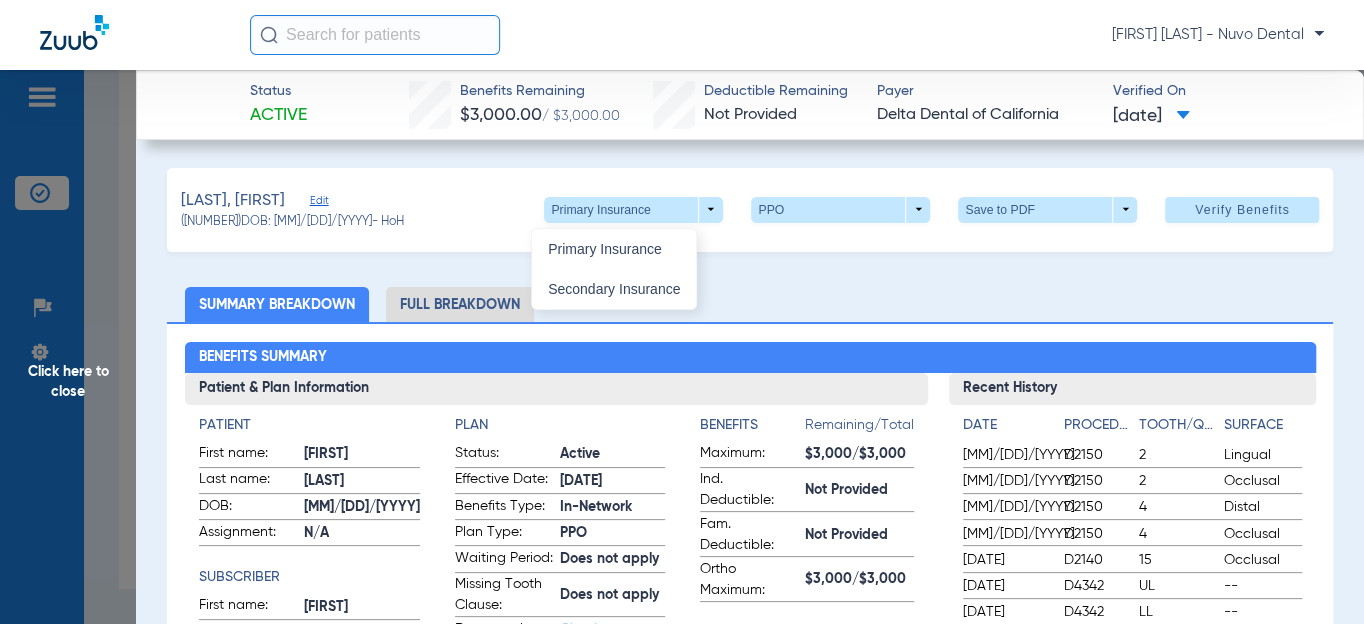 click on "Secondary Insurance" at bounding box center [614, 289] 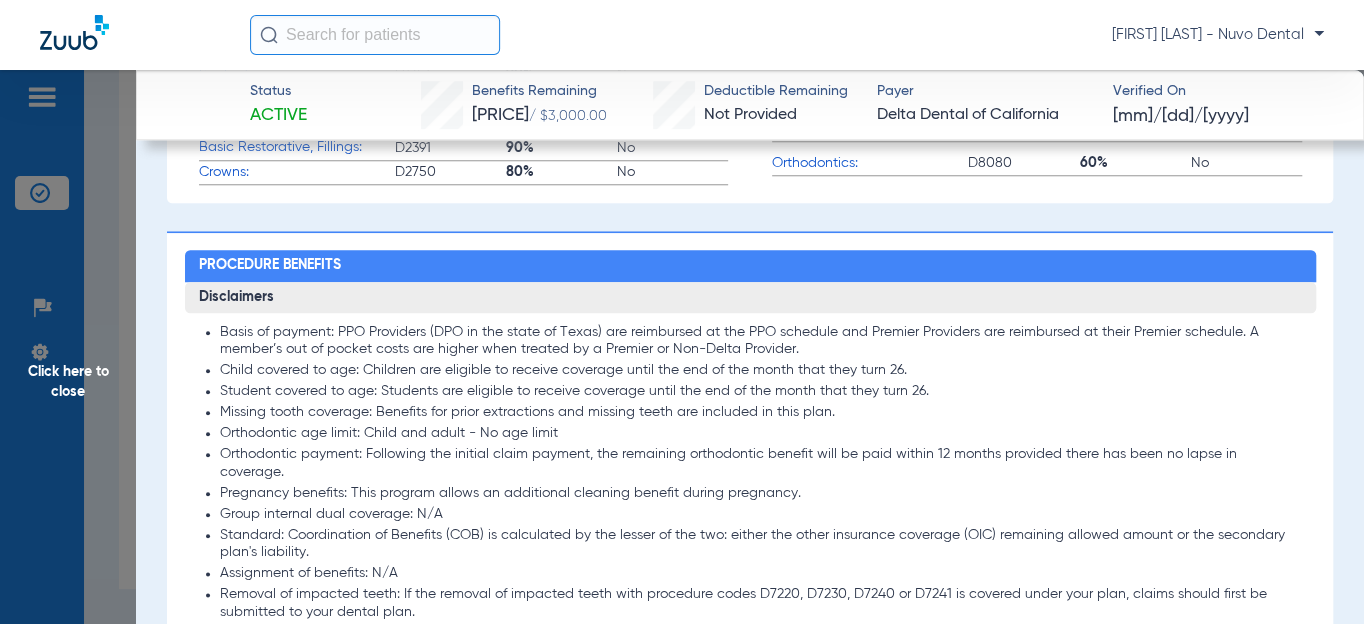 scroll, scrollTop: 1272, scrollLeft: 0, axis: vertical 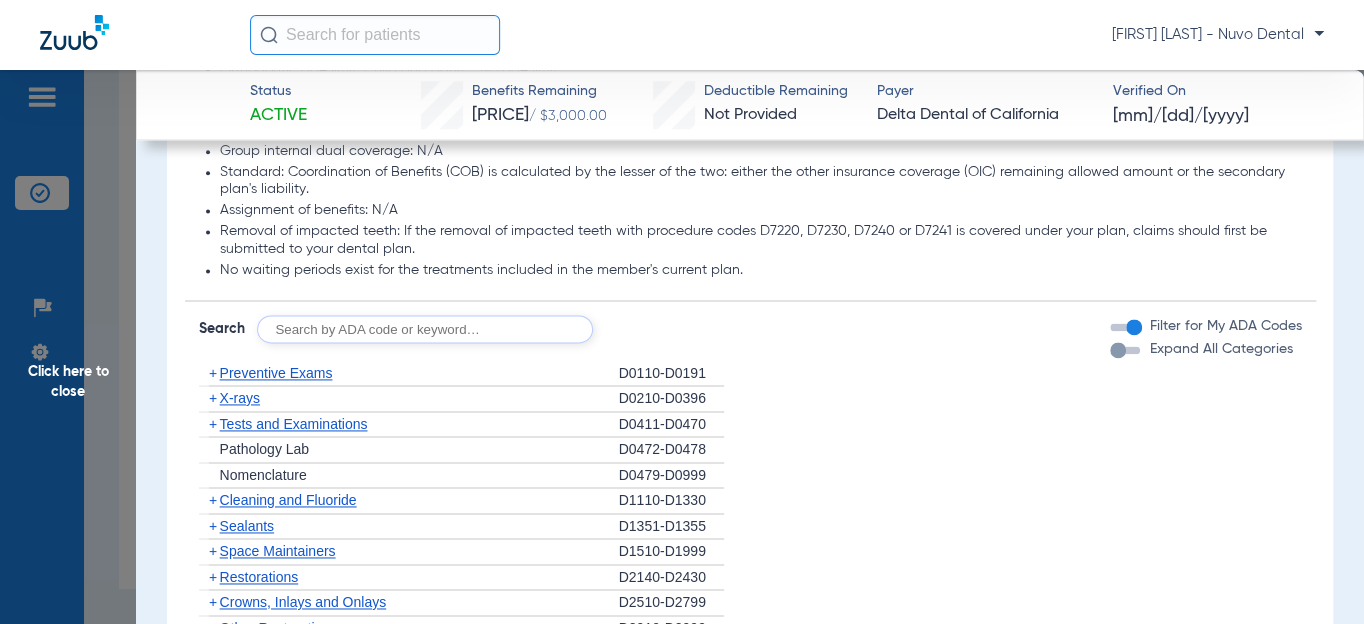 click 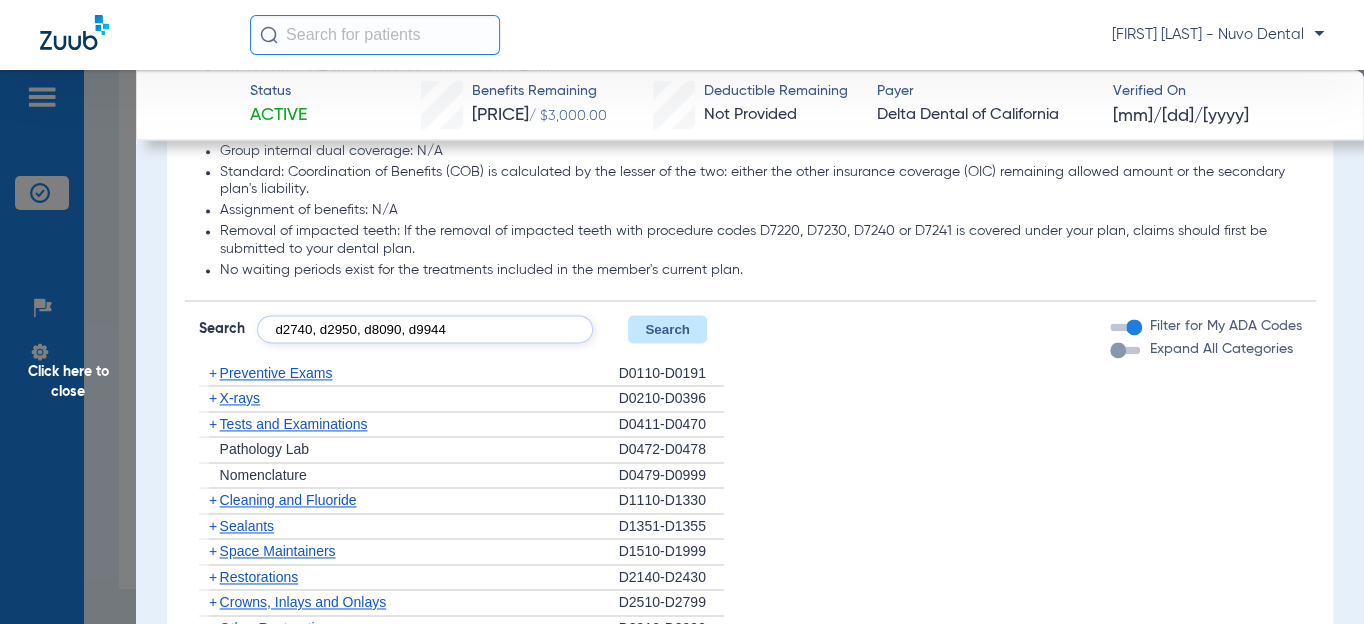 type on "d2740, d2950, d8090, d9944" 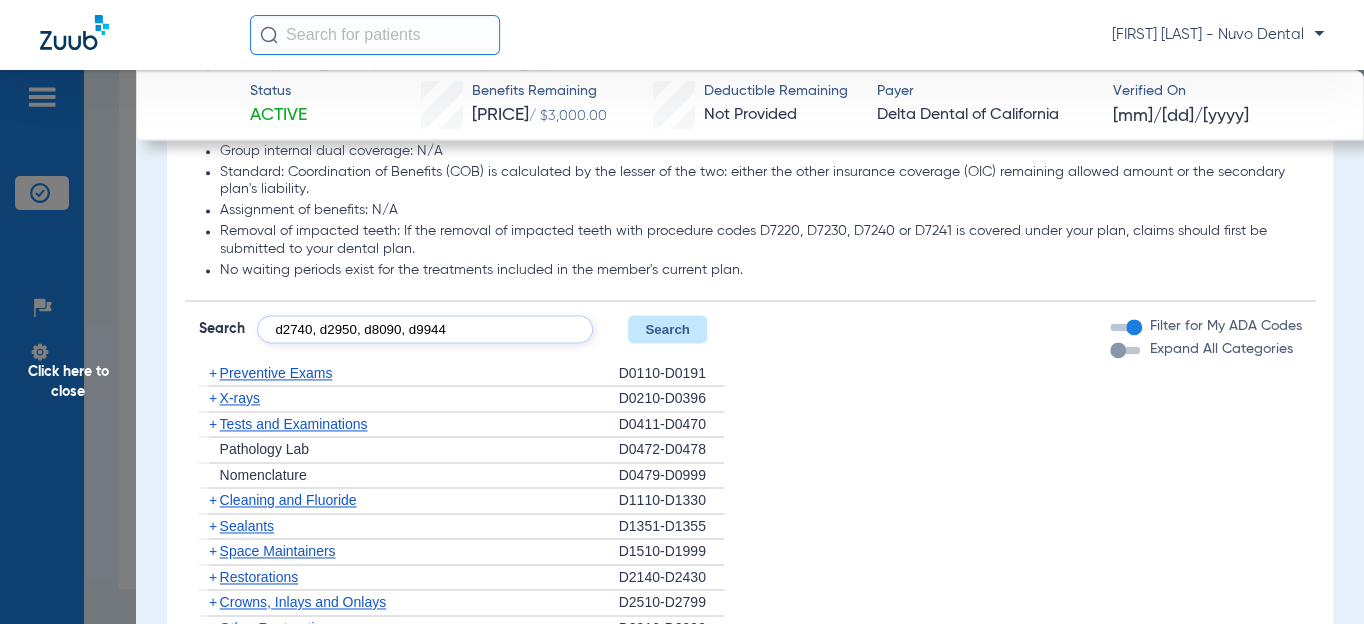 click on "Search" 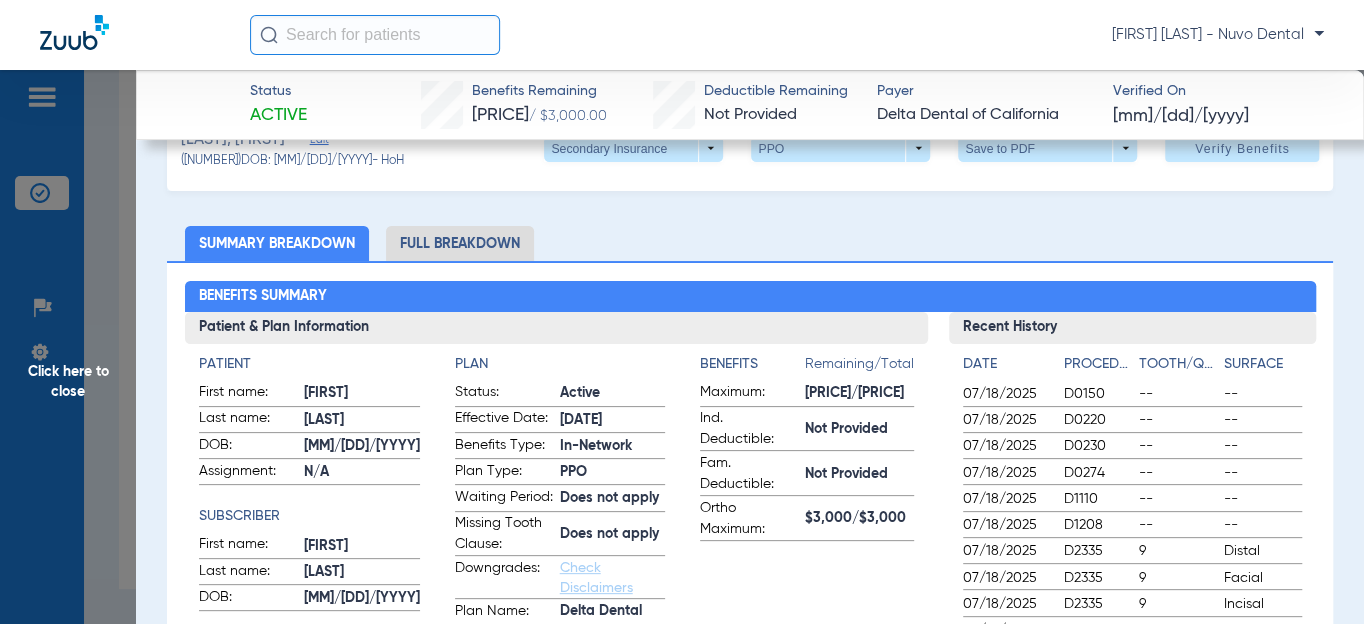 scroll, scrollTop: 0, scrollLeft: 0, axis: both 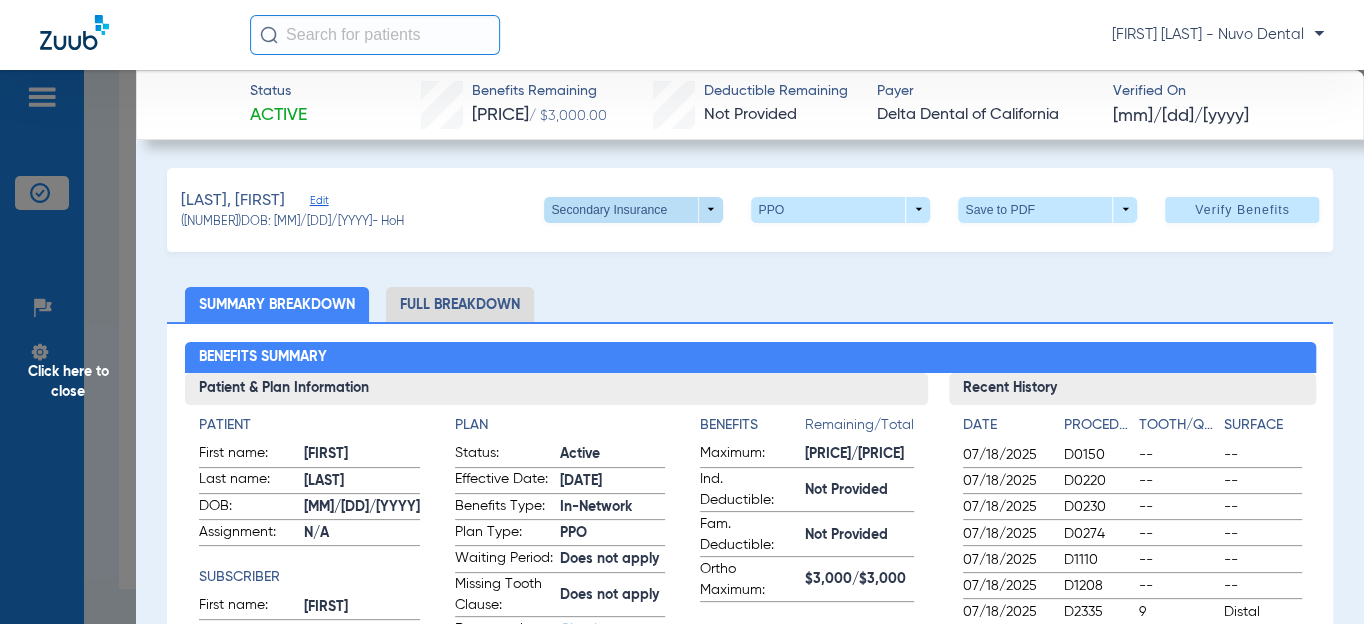 click 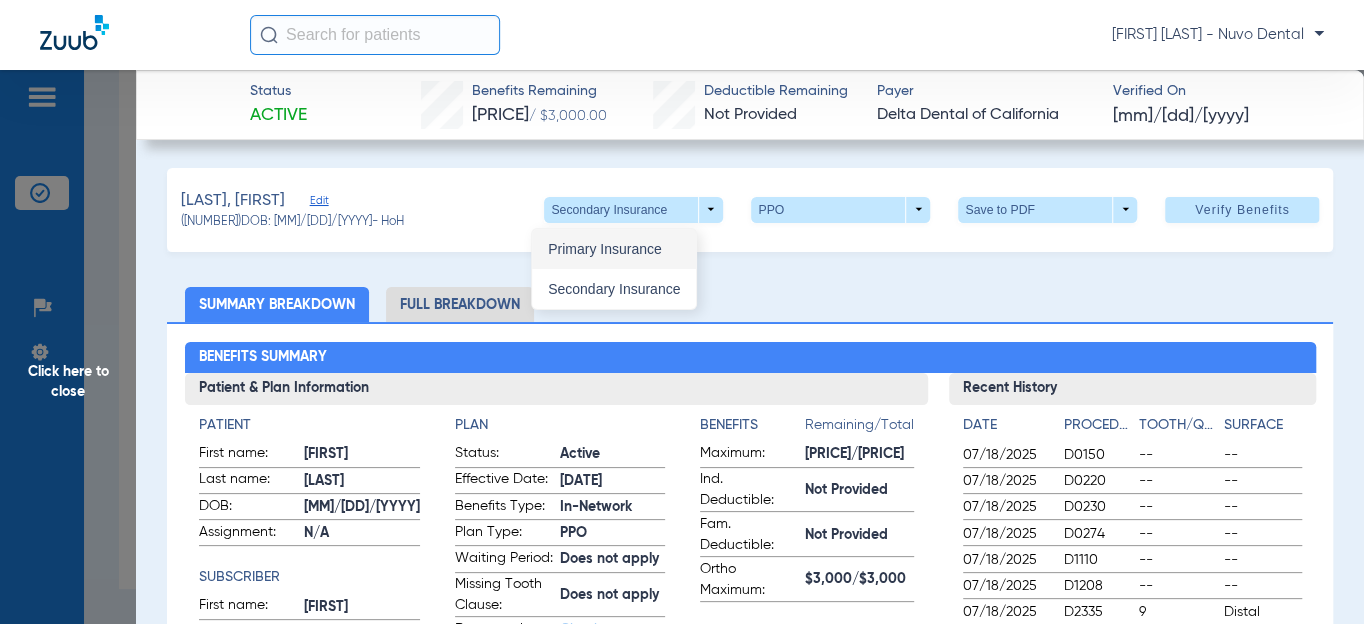 click on "Primary Insurance" at bounding box center (614, 249) 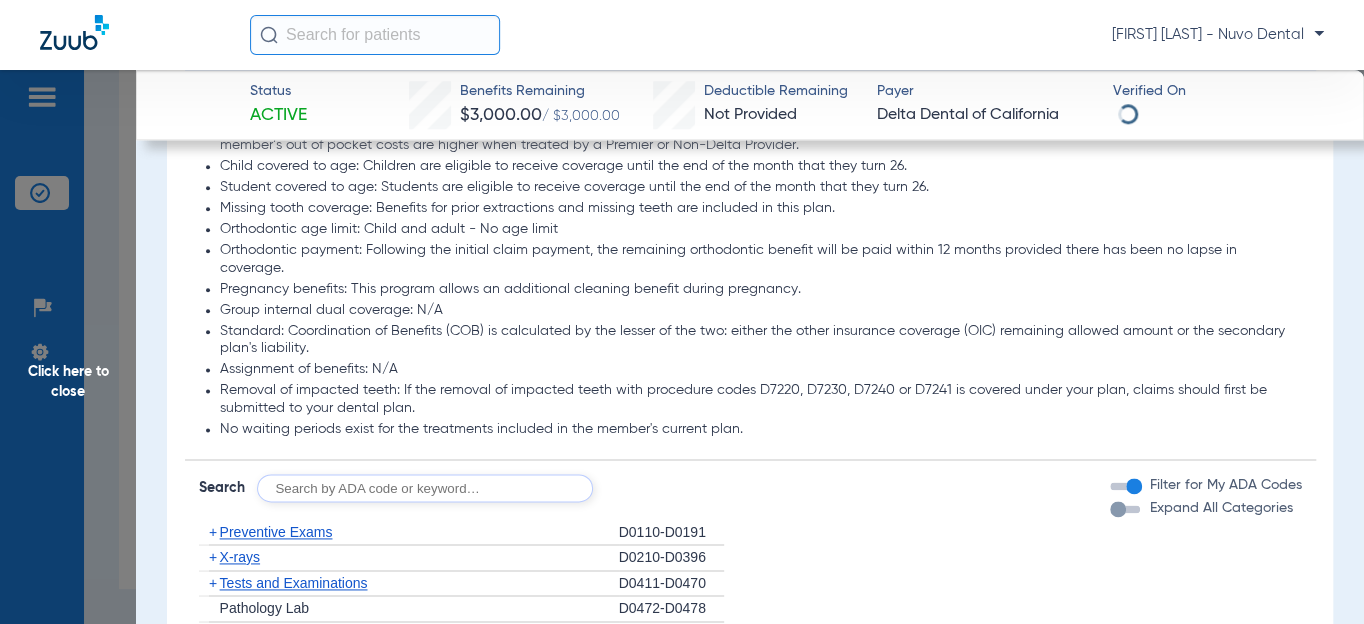 scroll, scrollTop: 1272, scrollLeft: 0, axis: vertical 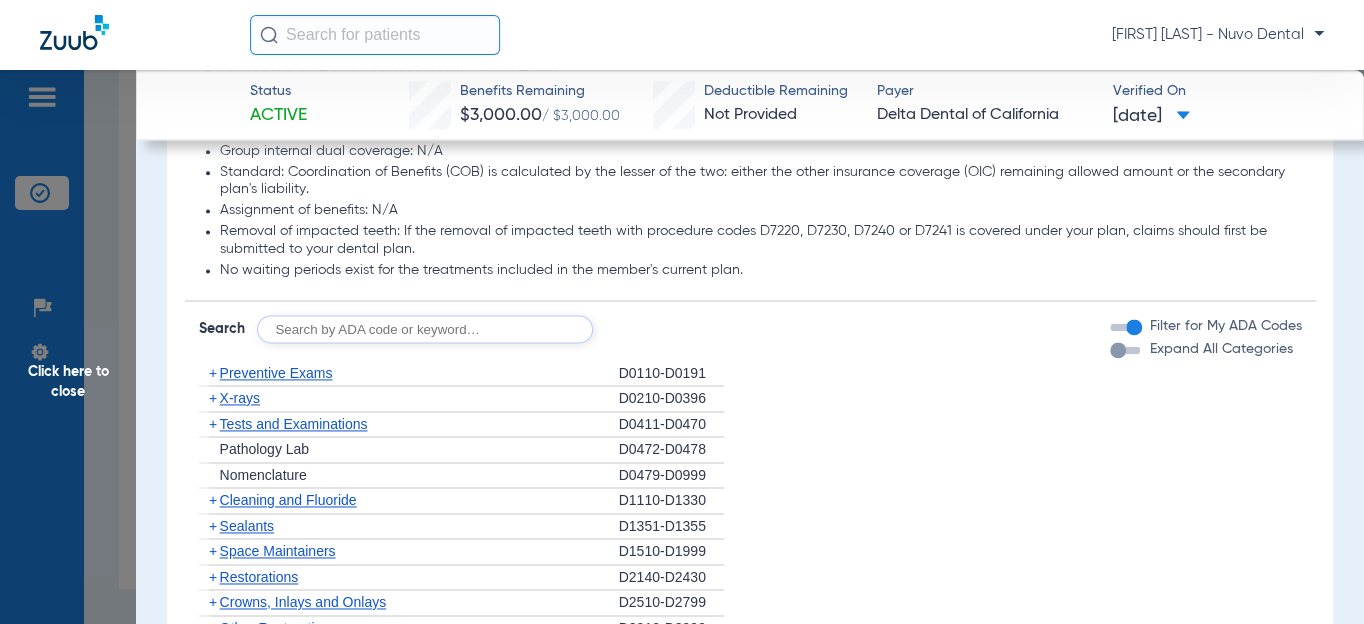 click on "Search  Filter for My ADA Codes   Expand All Categories" 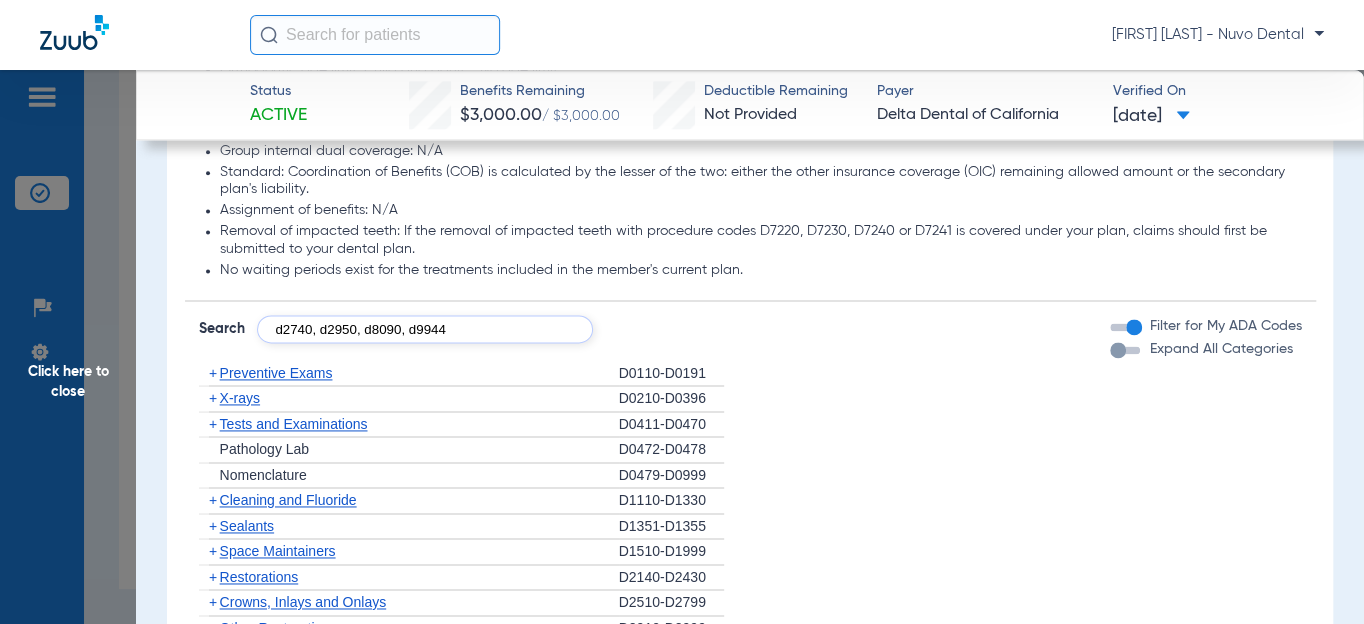 type on "d2740, d2950, d8090, d9944" 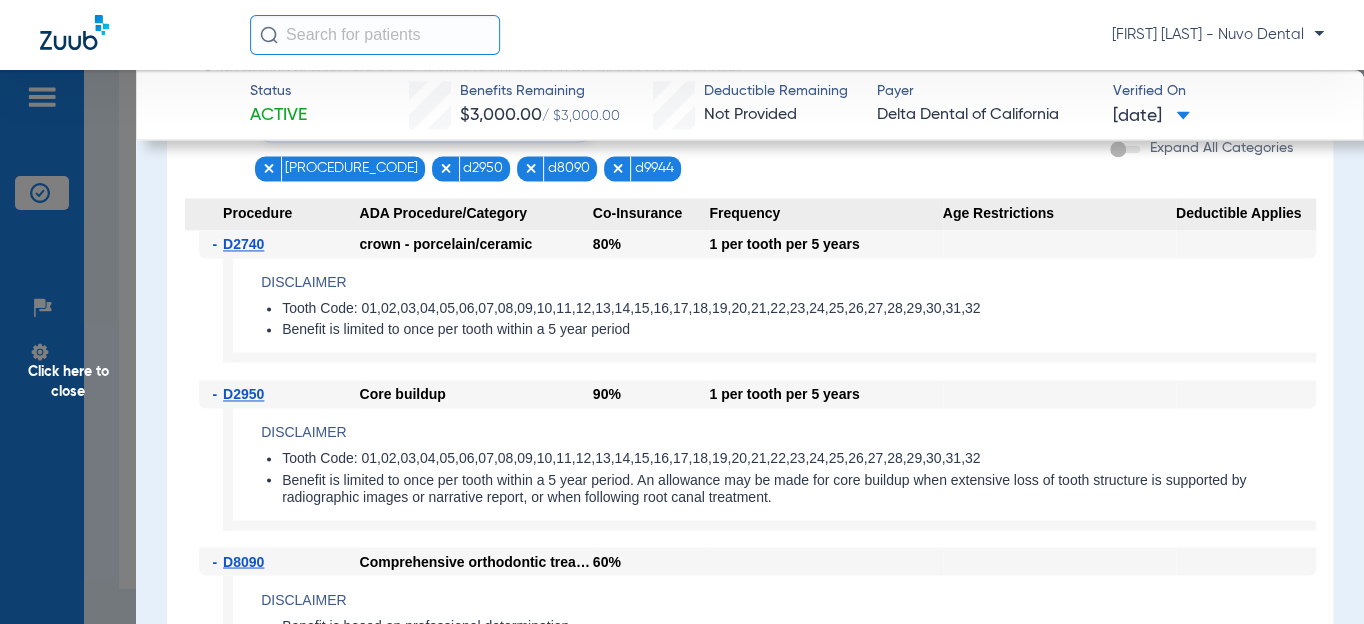 scroll, scrollTop: 1545, scrollLeft: 0, axis: vertical 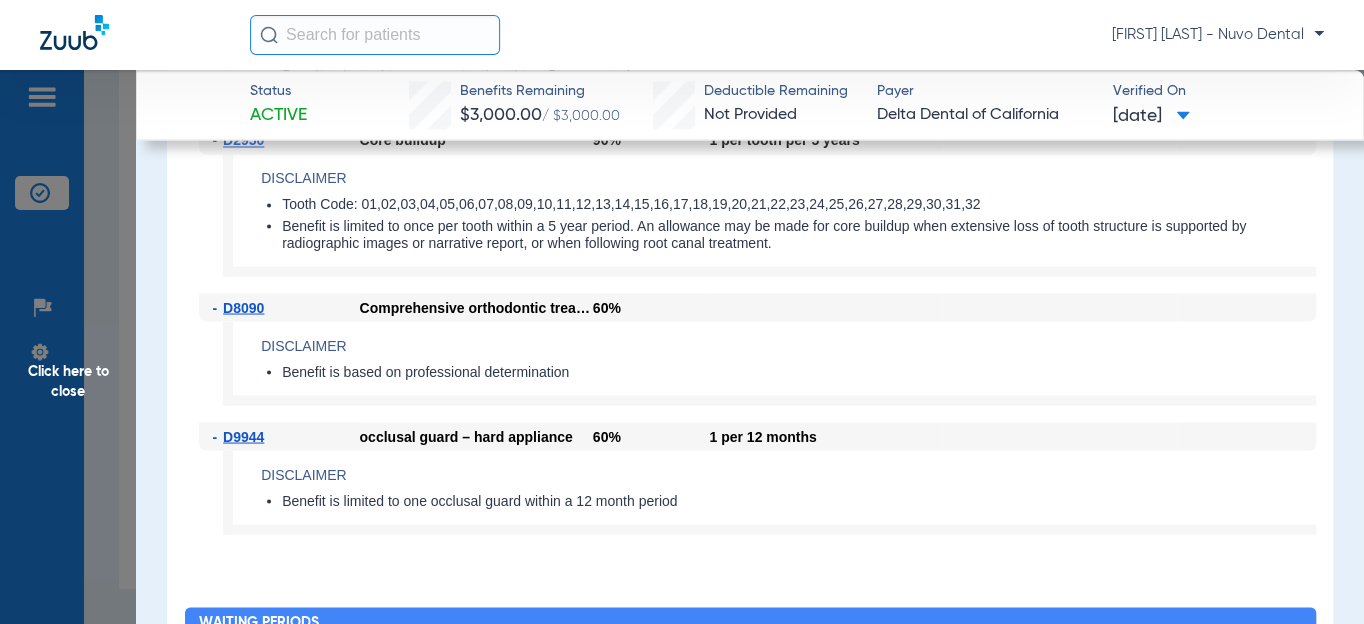 click on "Click here to close Status Active  Benefits Remaining   $3,000.00   / $3,000.00   Deductible Remaining   Not Provided  Payer Delta Dental of California  Verified On
[DATE]   [FIRST] [LAST]   Edit   ([NUMBER])   DOB: [DATE]   - HoH   Primary Insurance  arrow_drop_down  PPO  arrow_drop_down  Save to PDF  arrow_drop_down  Verify Benefits   Subscriber Information   First name  [FIRST]  Last name  [LAST]  DOB  mm / dd / yyyy [DATE]  Member ID  [NUMBER]  Group ID (optional)  800000010000  Insurance Payer   Insurance
Delta Dental Of Arkansas  Provider   Dentist
[FIRST] [LAST]  [NUMBER]  Summary Breakdown   Full Breakdown  Benefits Summary Patient & Plan Information Patient First name:  [FIRST]  Last name:  [LAST]  DOB:  [DATE]  Assignment:  N/A  Subscriber First name:  [FIRST]  Last name:  [LAST]  DOB:  [DATE]  Plan Status:  Active  Effective Date:  [DATE]  Benefits Type:  In-Network  Plan Type:  PPO  Waiting Period:  Does not apply  Missing Tooth Clause:  Does not apply  Downgrades:  Check Disclaimers  Date [NUMBER]" 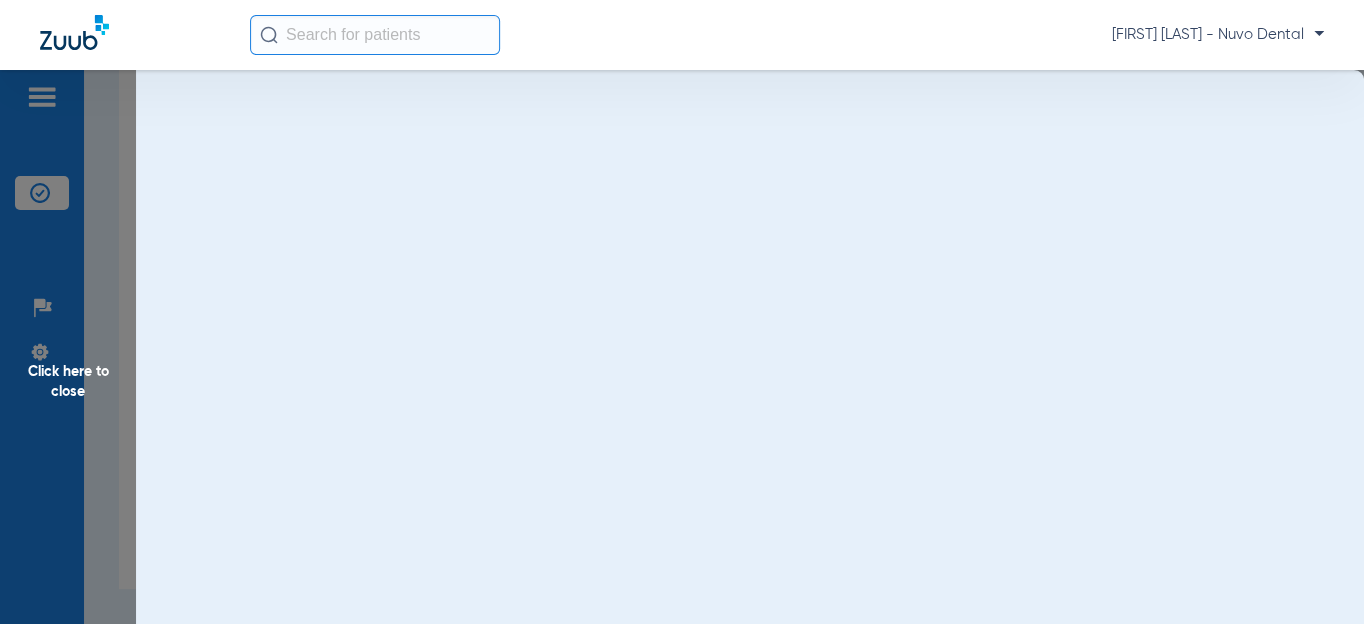 scroll, scrollTop: 0, scrollLeft: 0, axis: both 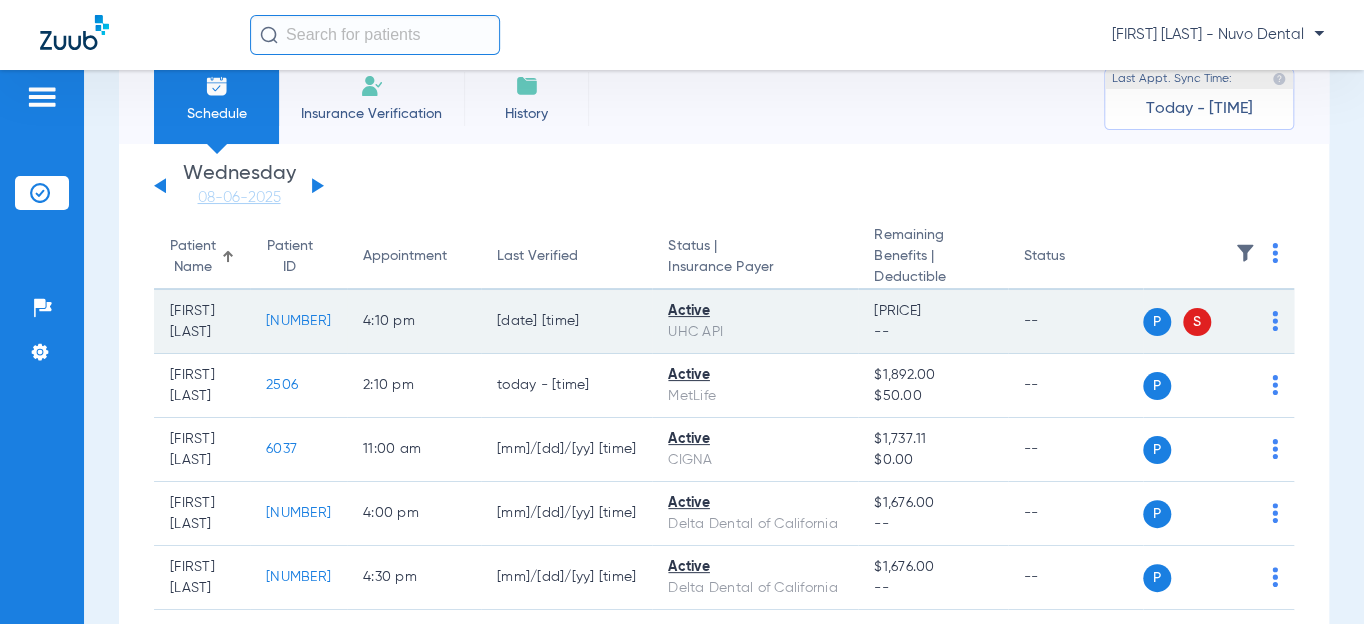click on "[NUMBER]" 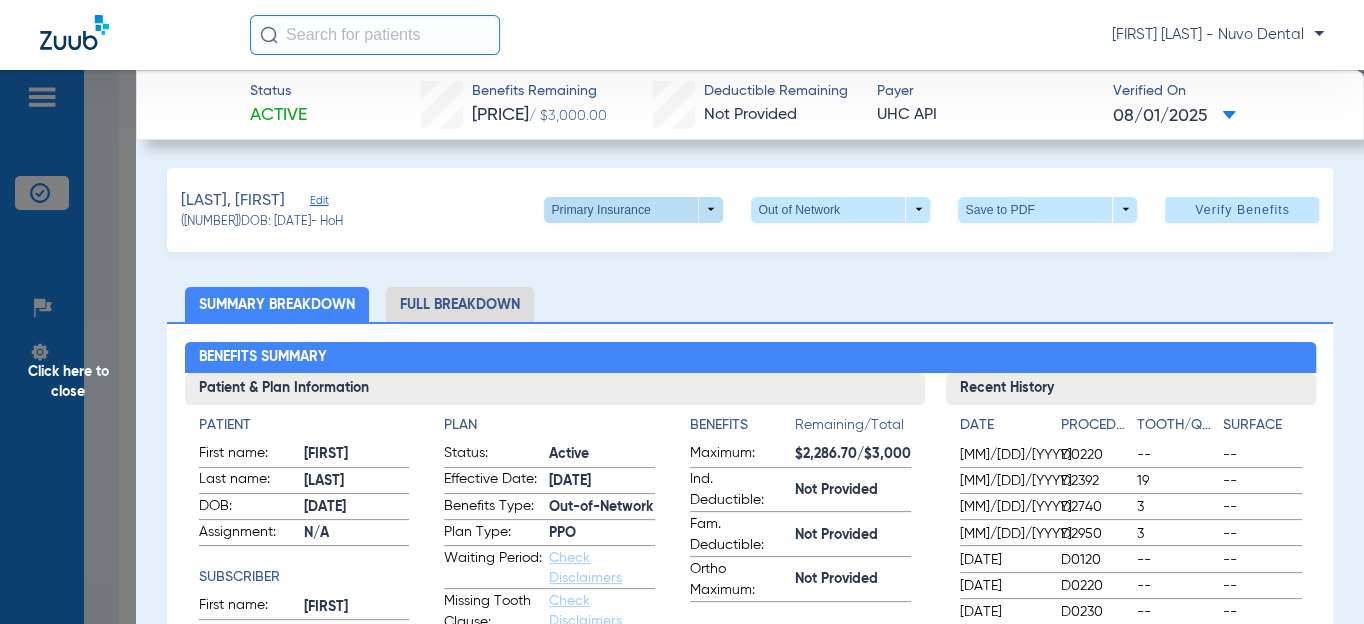 click 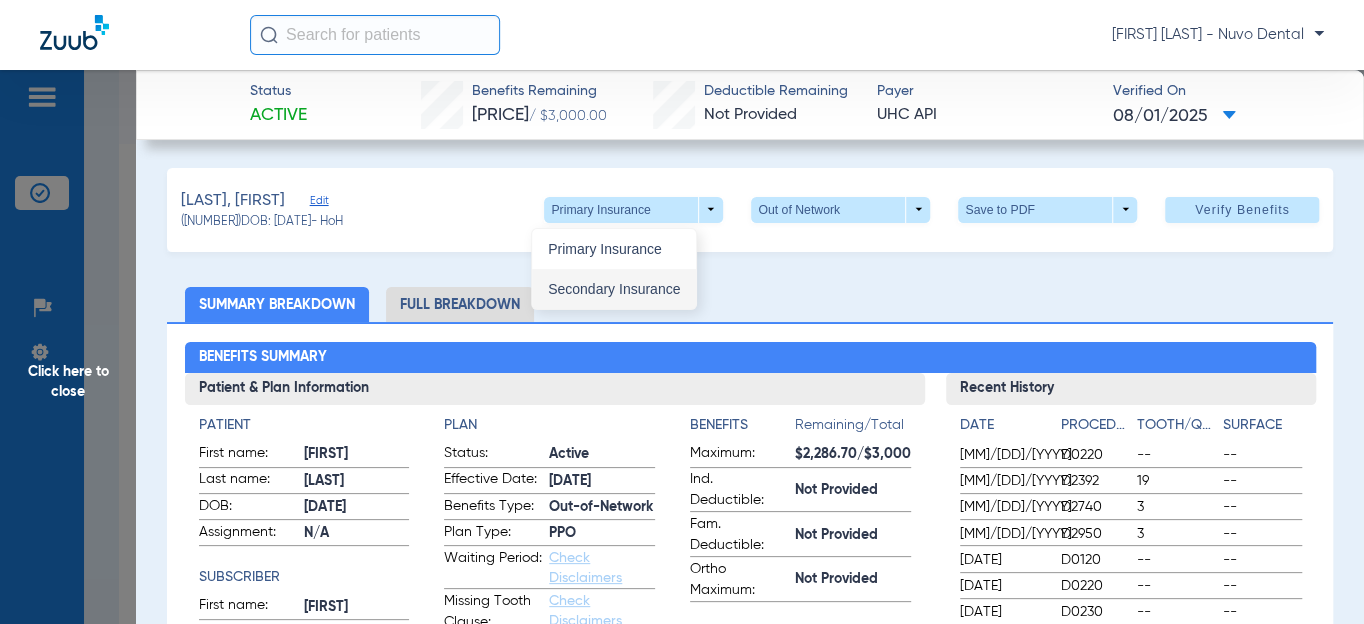 click on "Secondary Insurance" at bounding box center (614, 289) 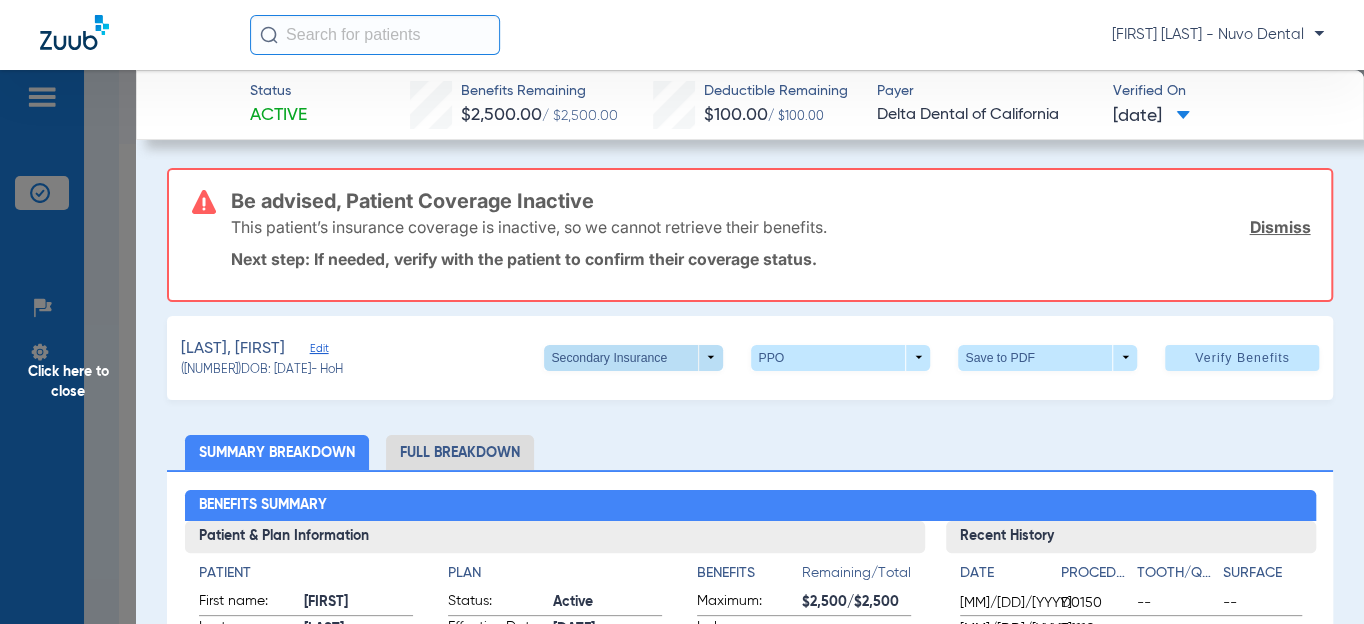 click 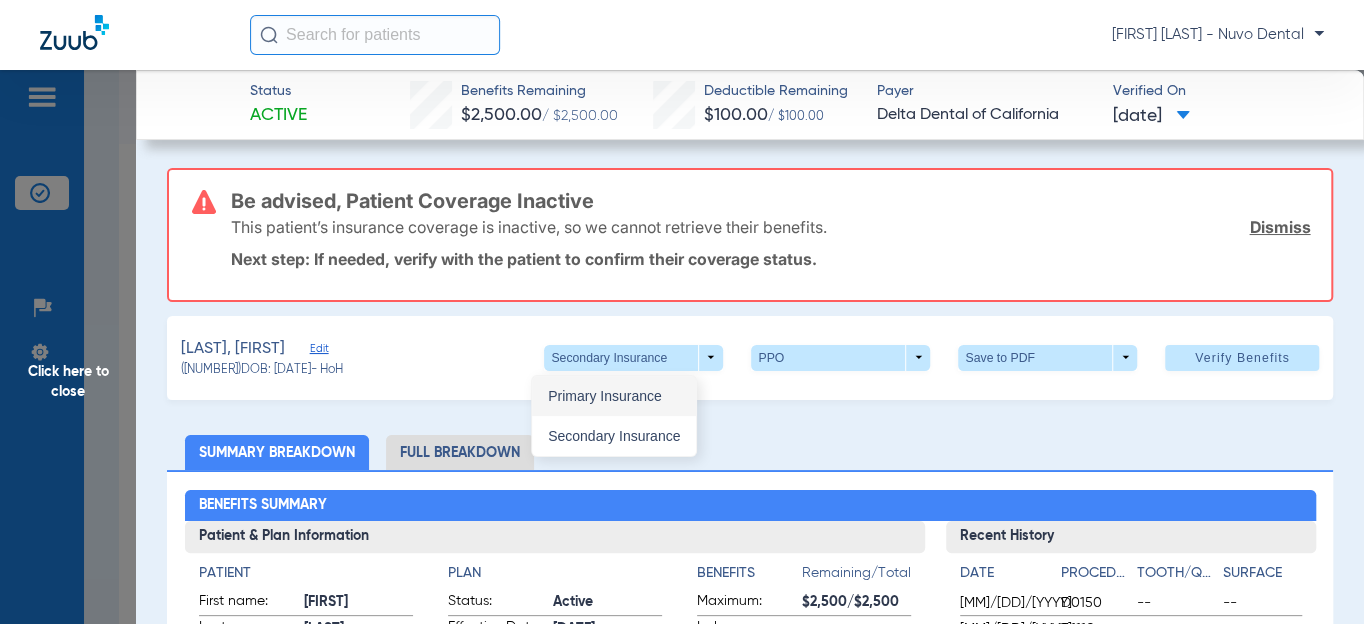 click on "Primary Insurance" at bounding box center (614, 396) 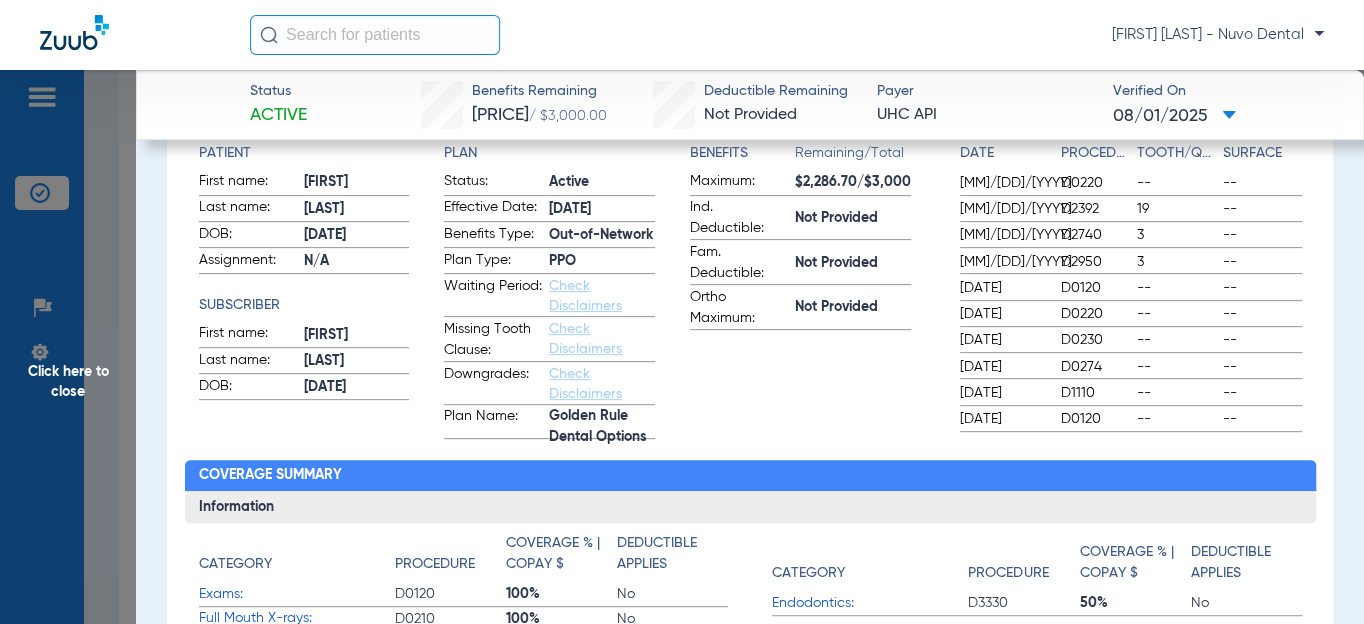scroll, scrollTop: 0, scrollLeft: 0, axis: both 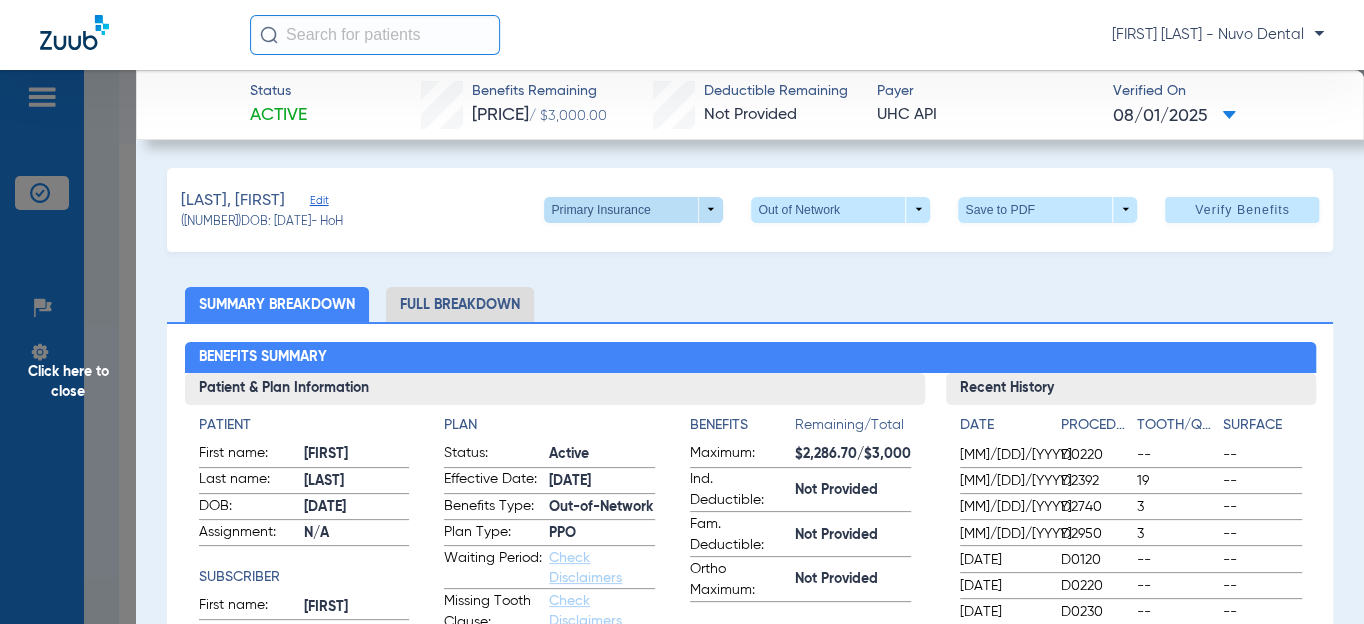 click 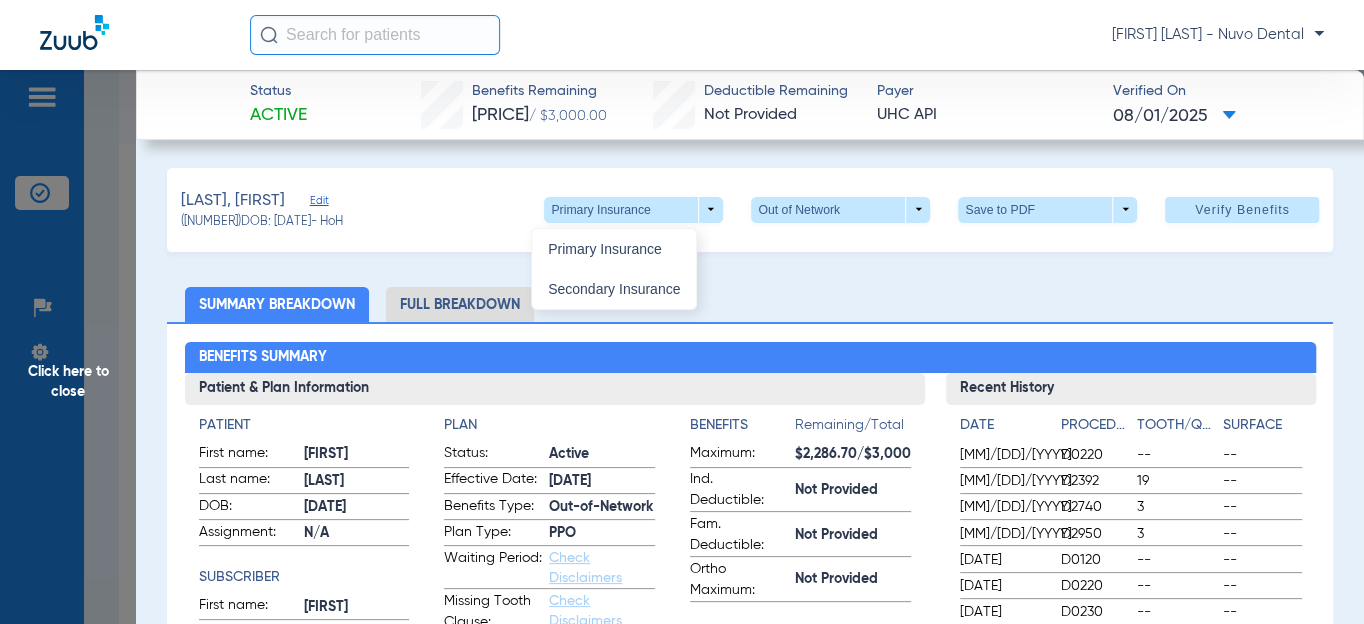 click at bounding box center [682, 312] 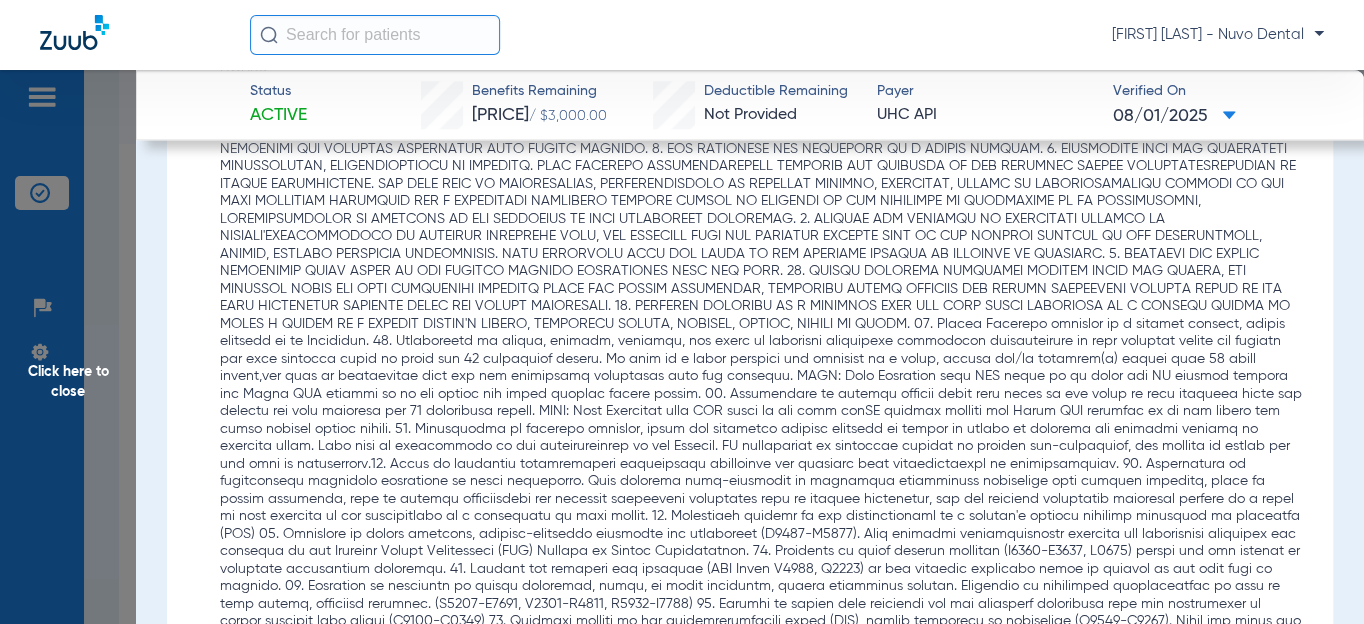 scroll, scrollTop: 1636, scrollLeft: 0, axis: vertical 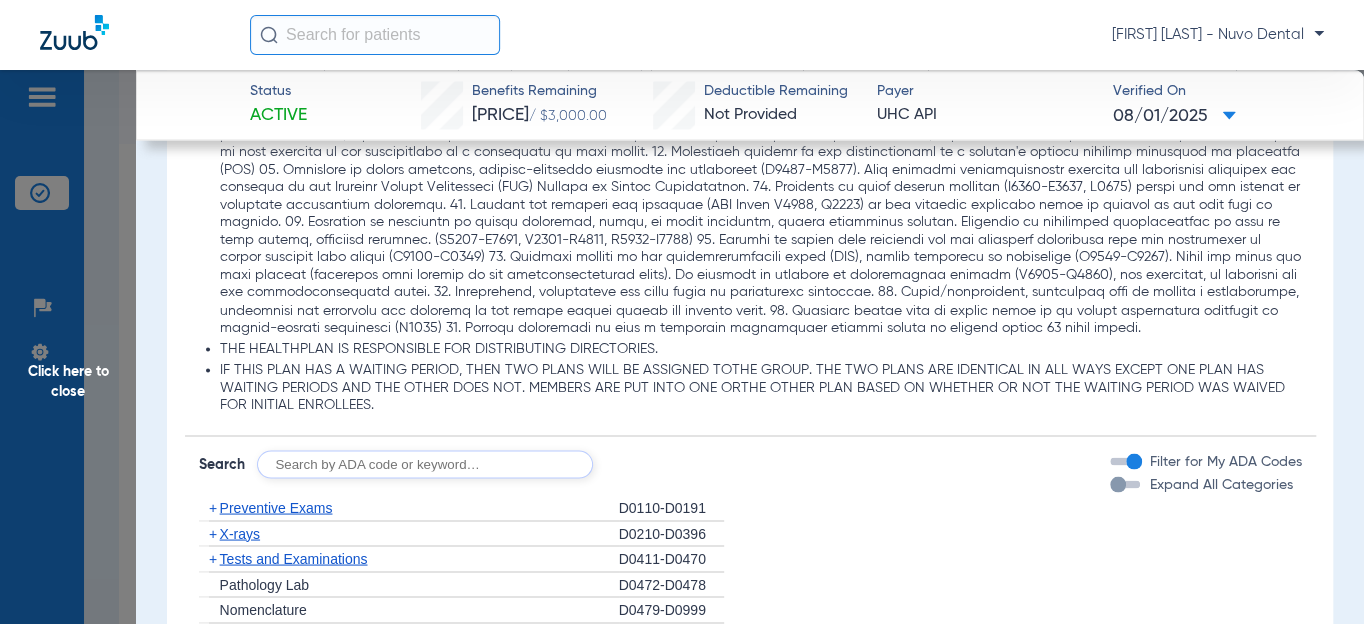 click 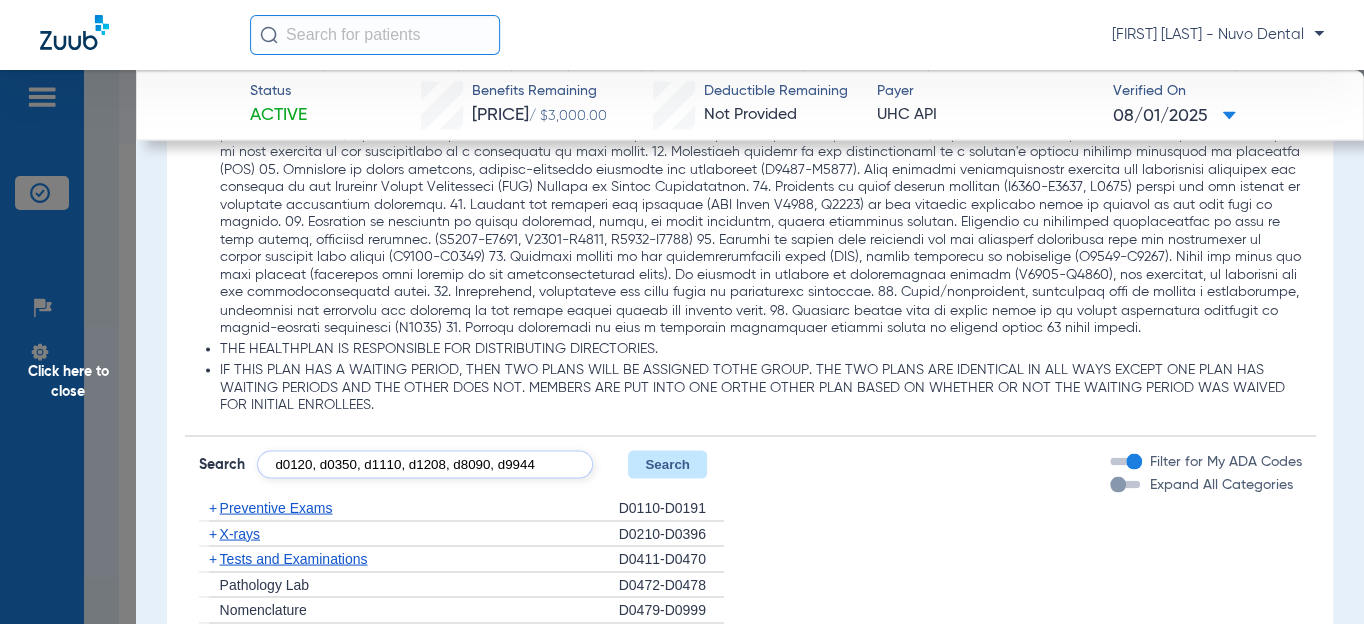 scroll, scrollTop: 0, scrollLeft: 34, axis: horizontal 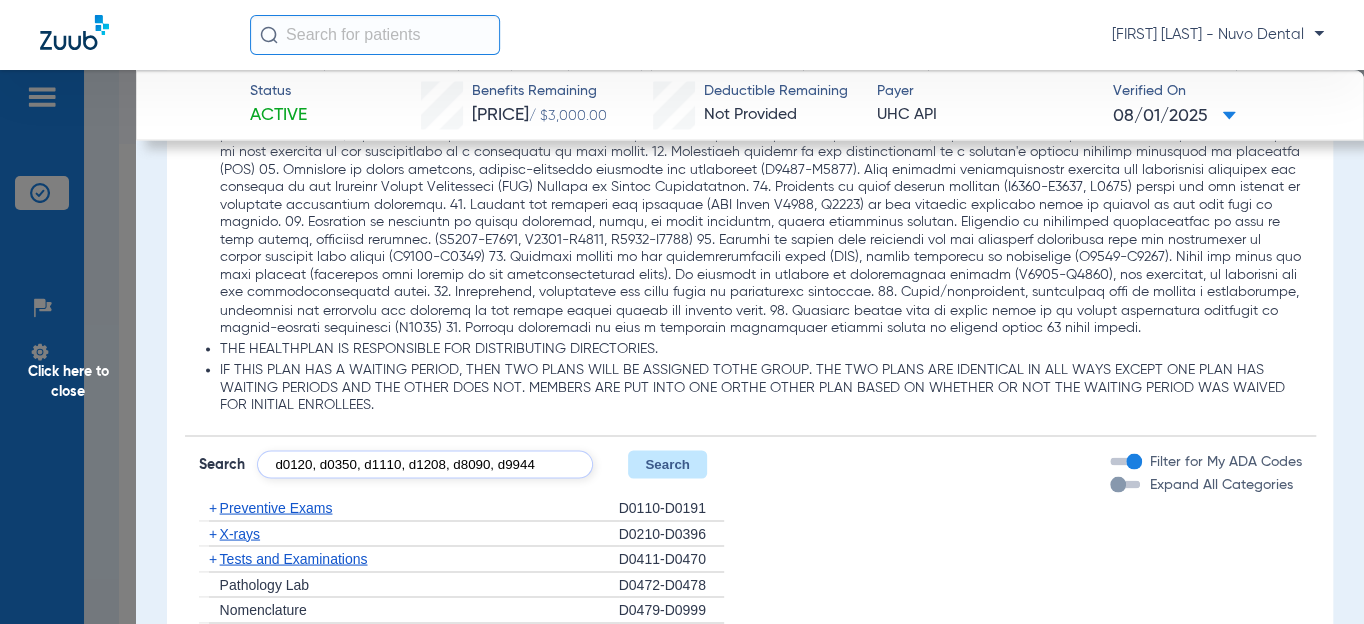 type on "d0120, d0350, d1110, d1208, d8090, d9944" 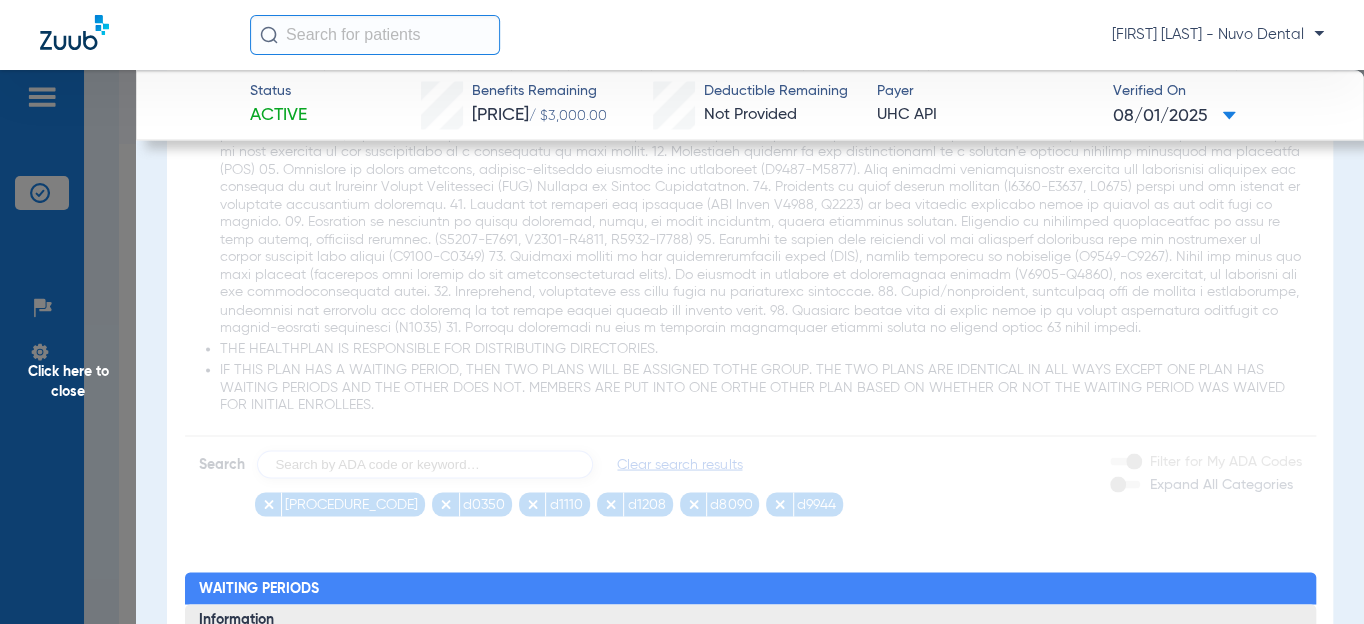 scroll, scrollTop: 0, scrollLeft: 0, axis: both 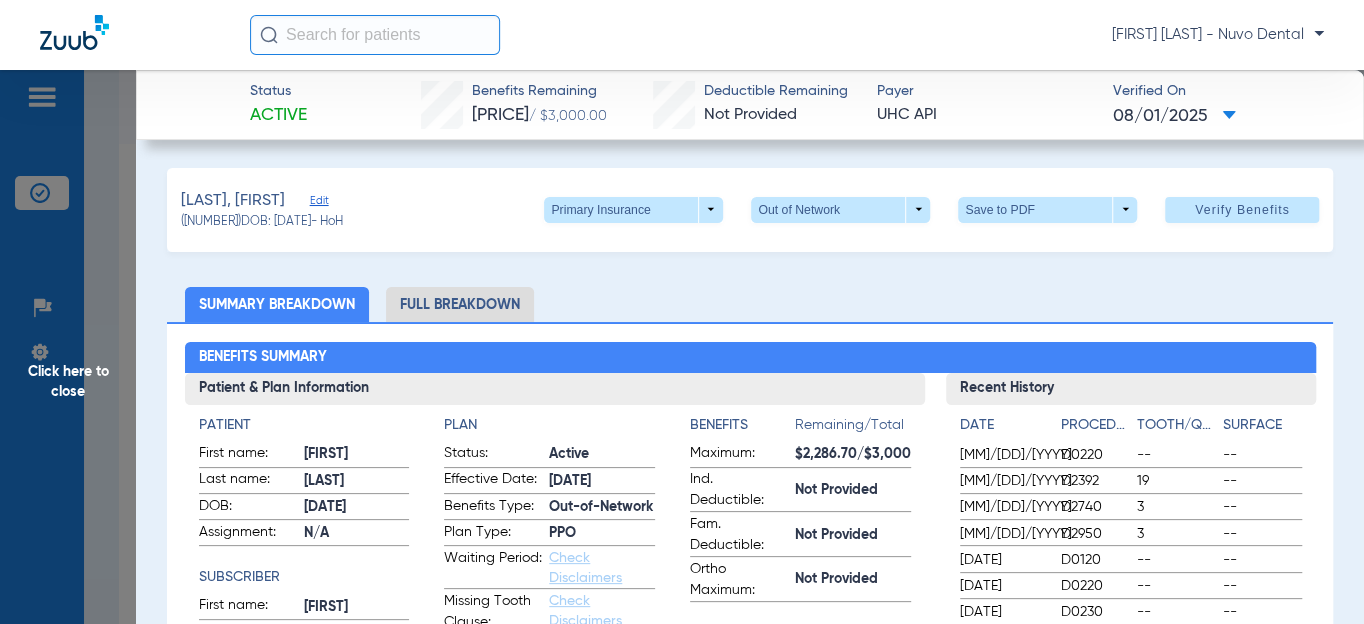 click on "Full Breakdown" 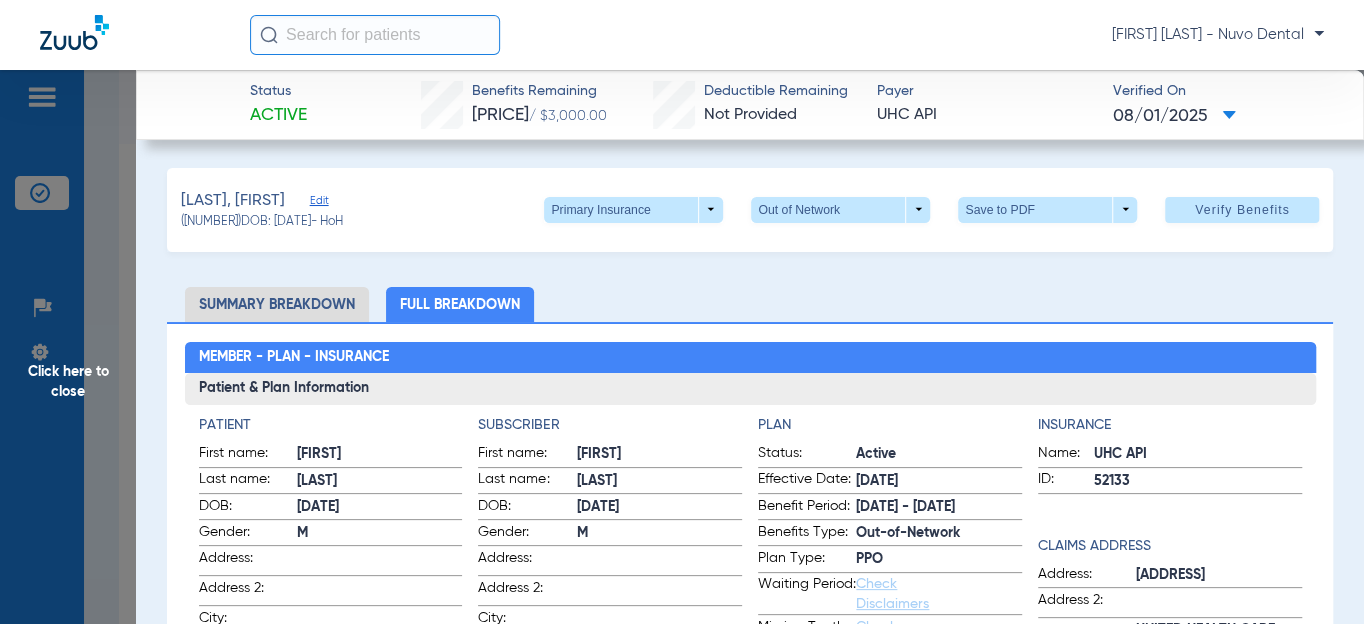 click on "[DATE] - [DATE]" 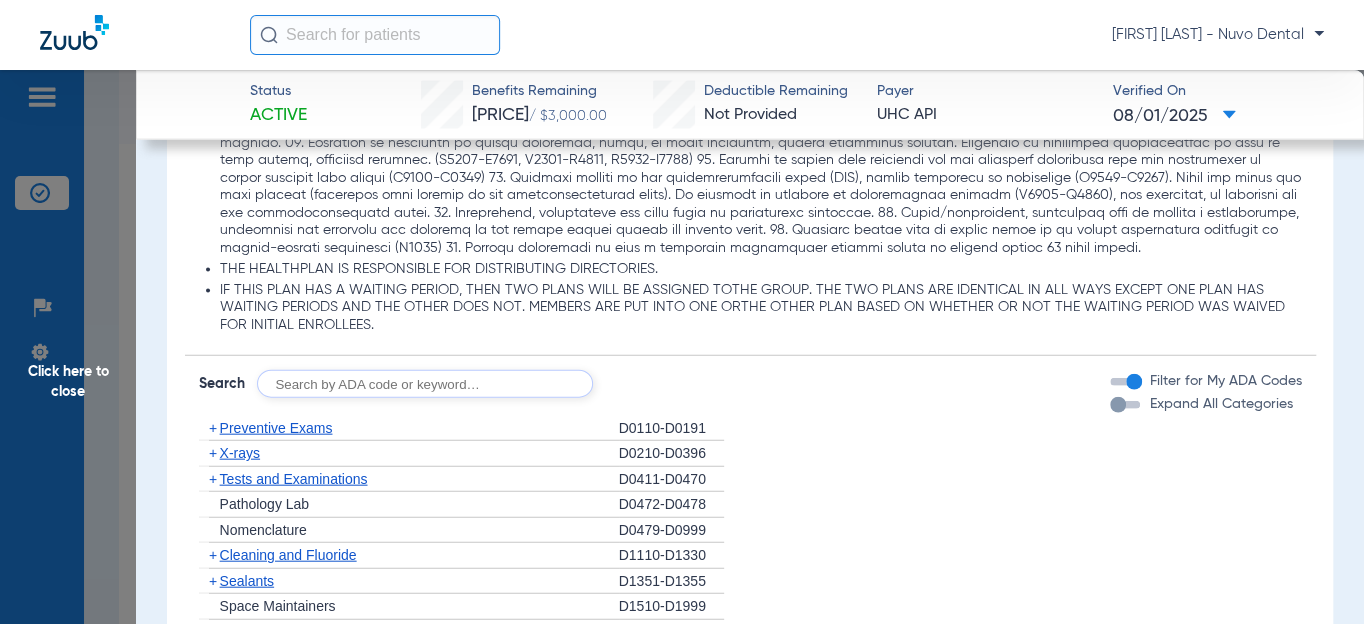 scroll, scrollTop: 2246, scrollLeft: 0, axis: vertical 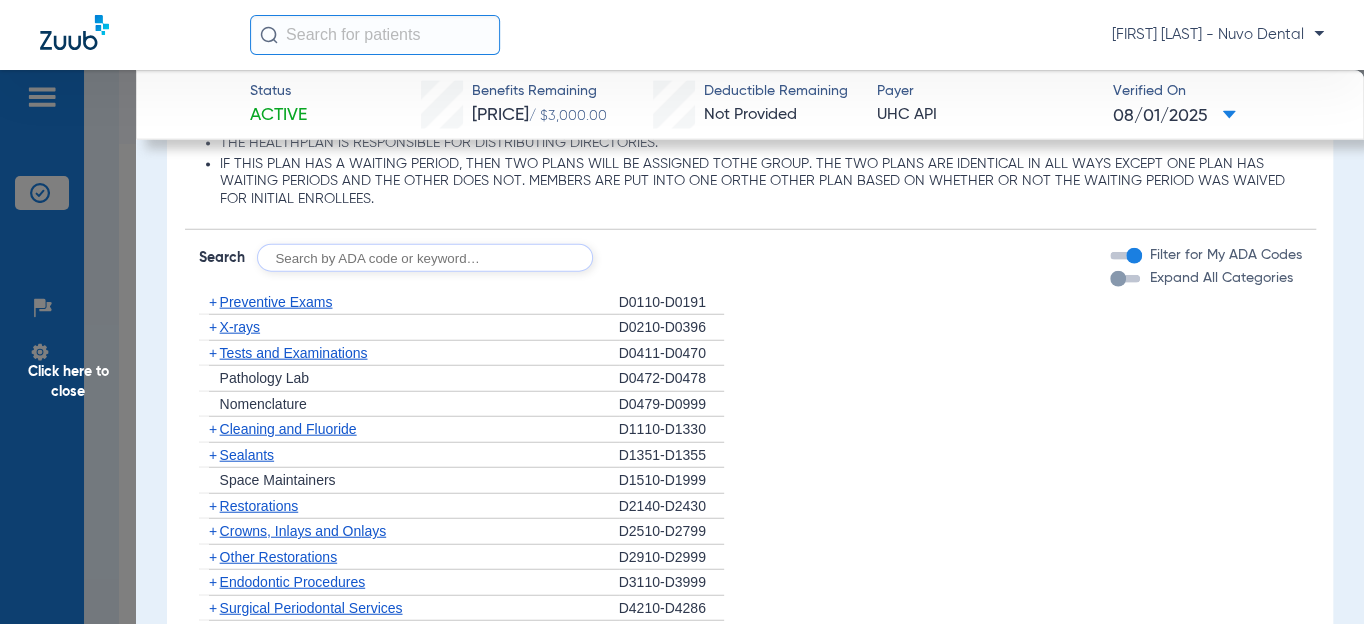 click 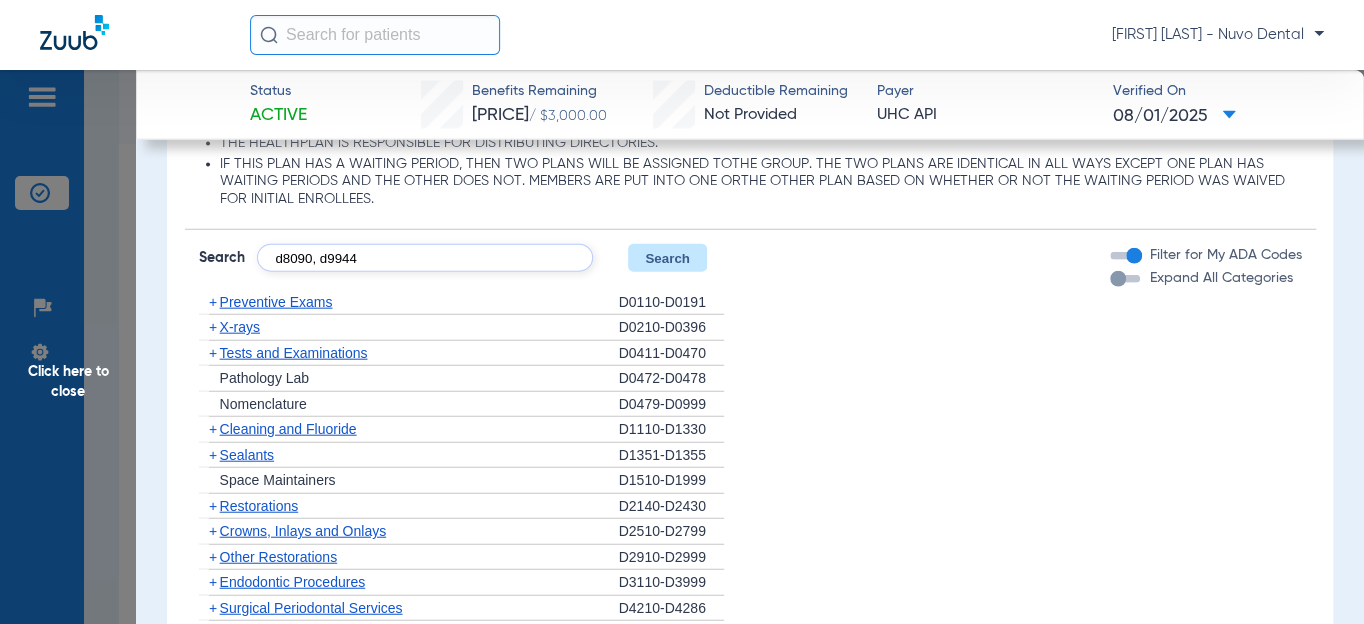 type on "d8090, d9944" 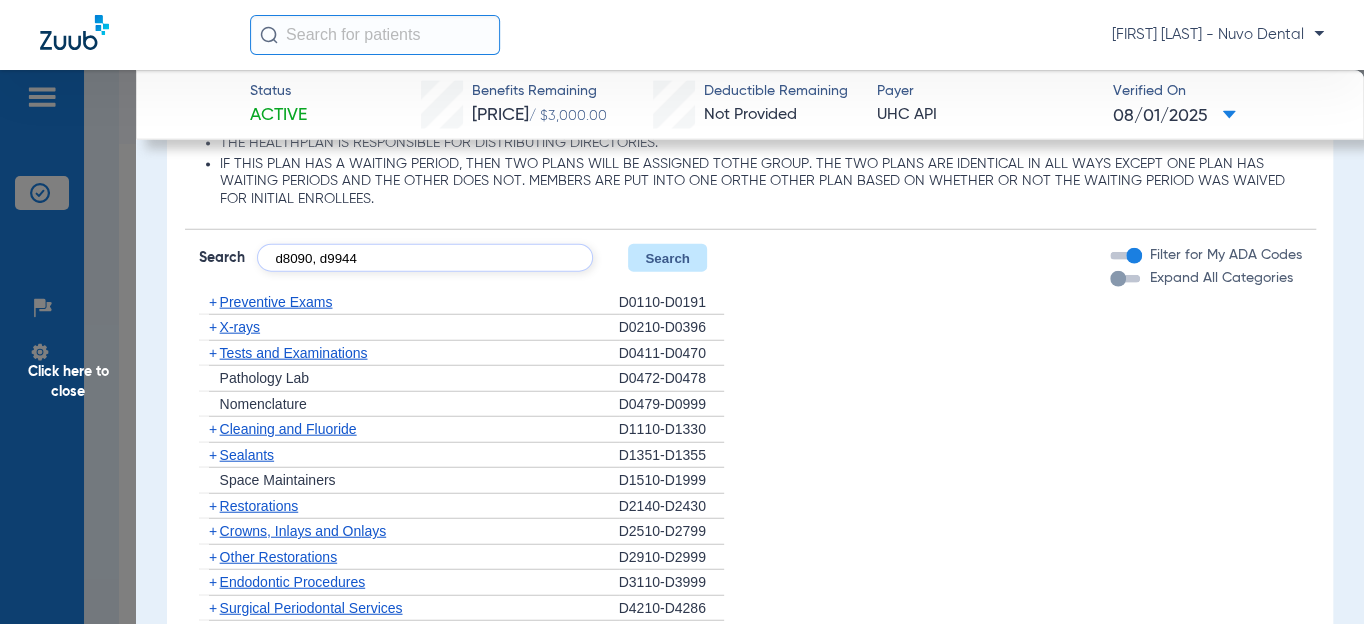 click on "Search" 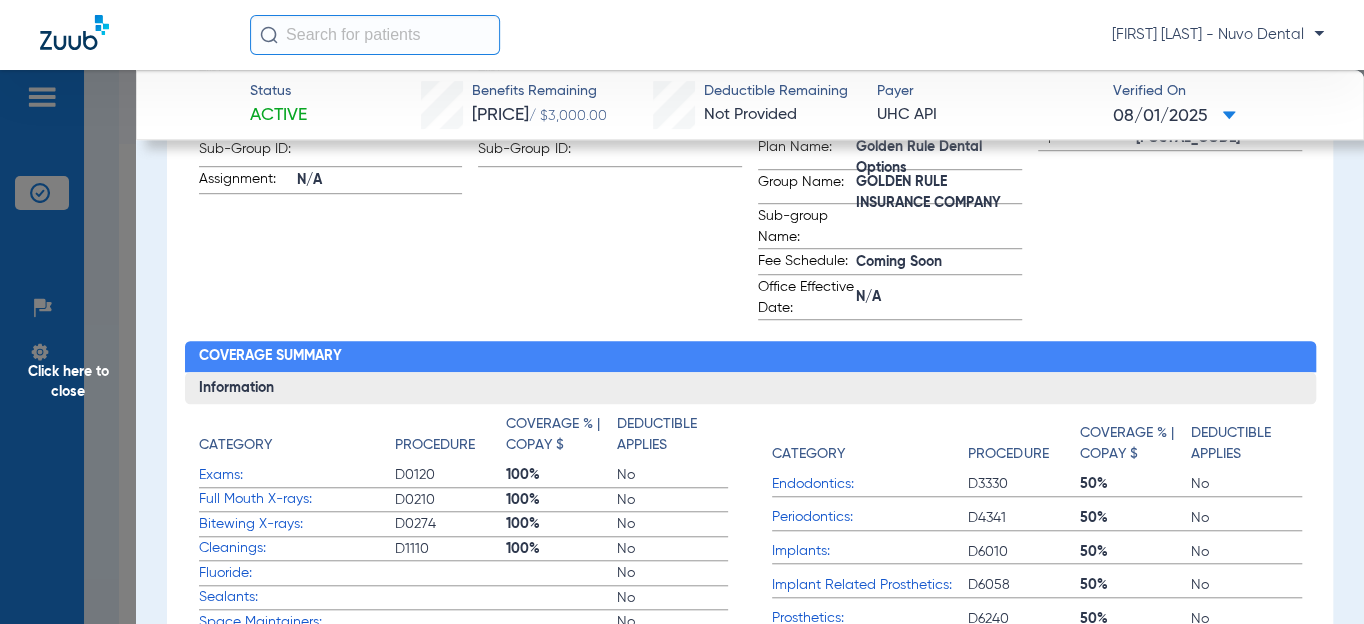 scroll, scrollTop: 246, scrollLeft: 0, axis: vertical 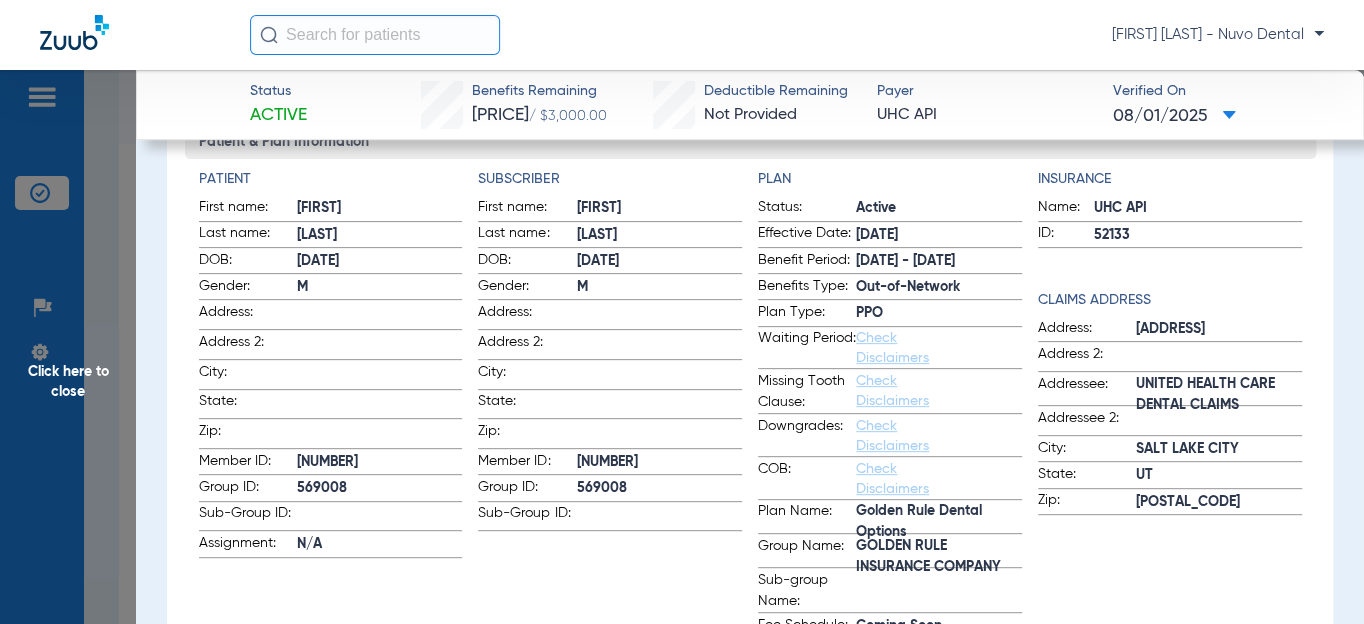 click on "[DATE] - [DATE]" 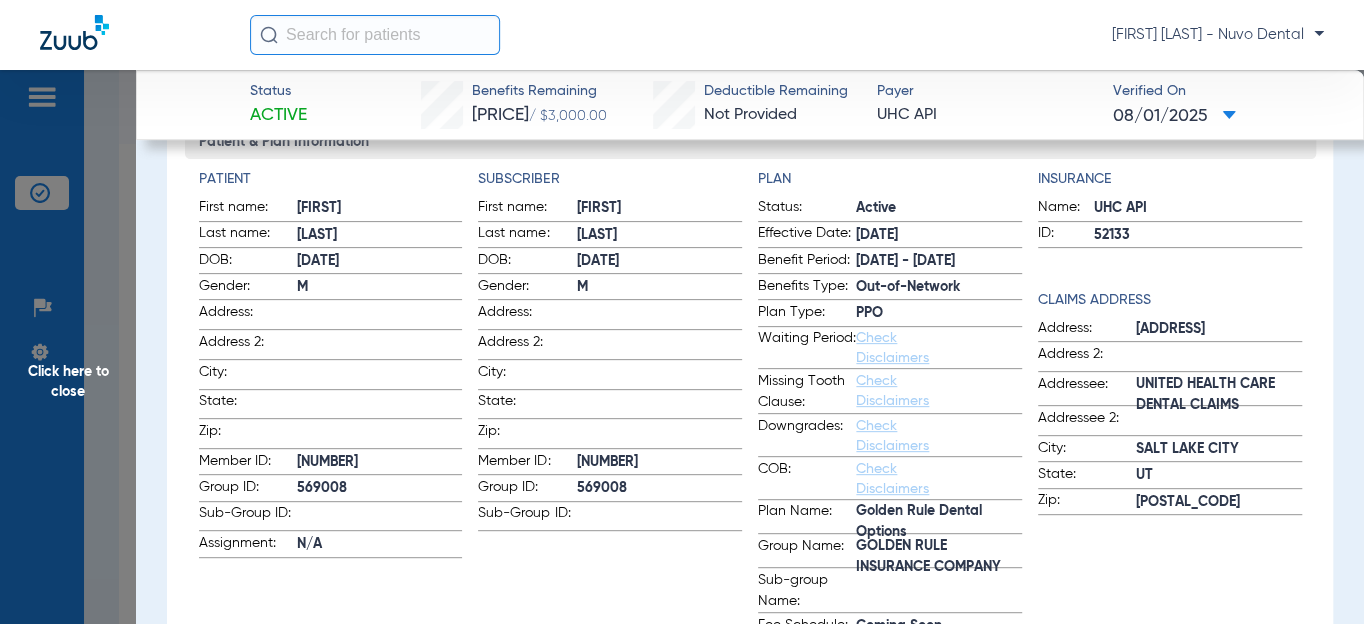 copy on "[DATE] - [DATE]" 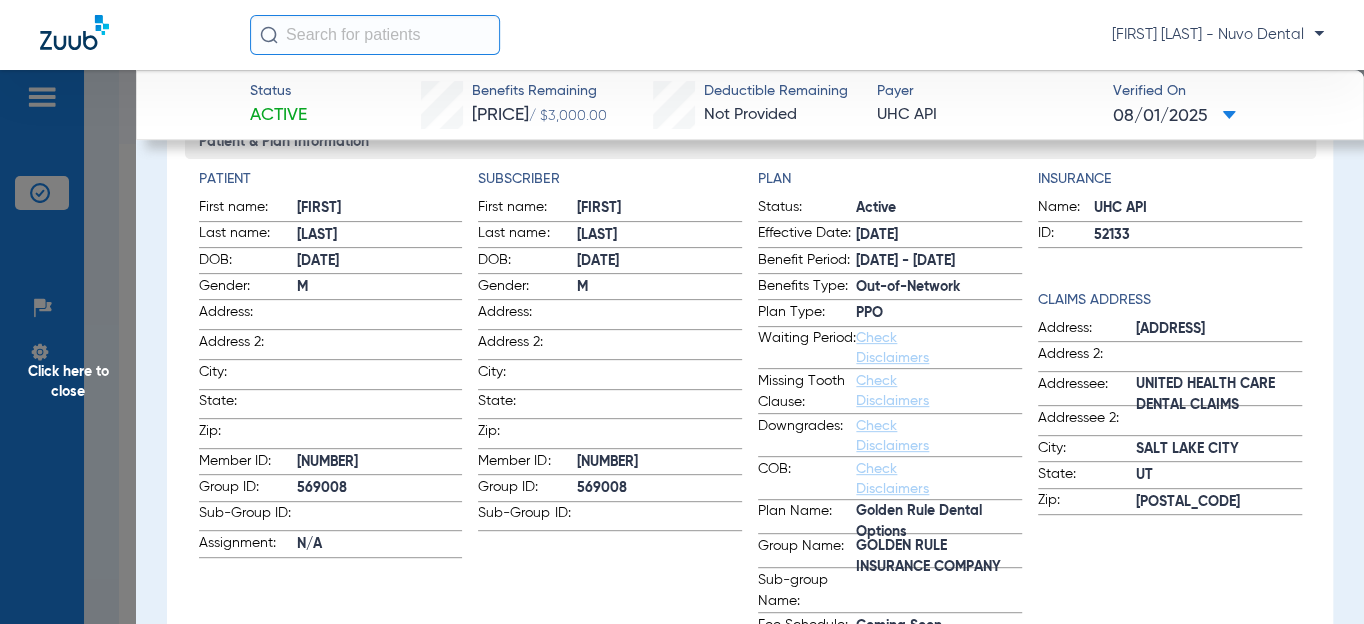 click on "Click here to close" 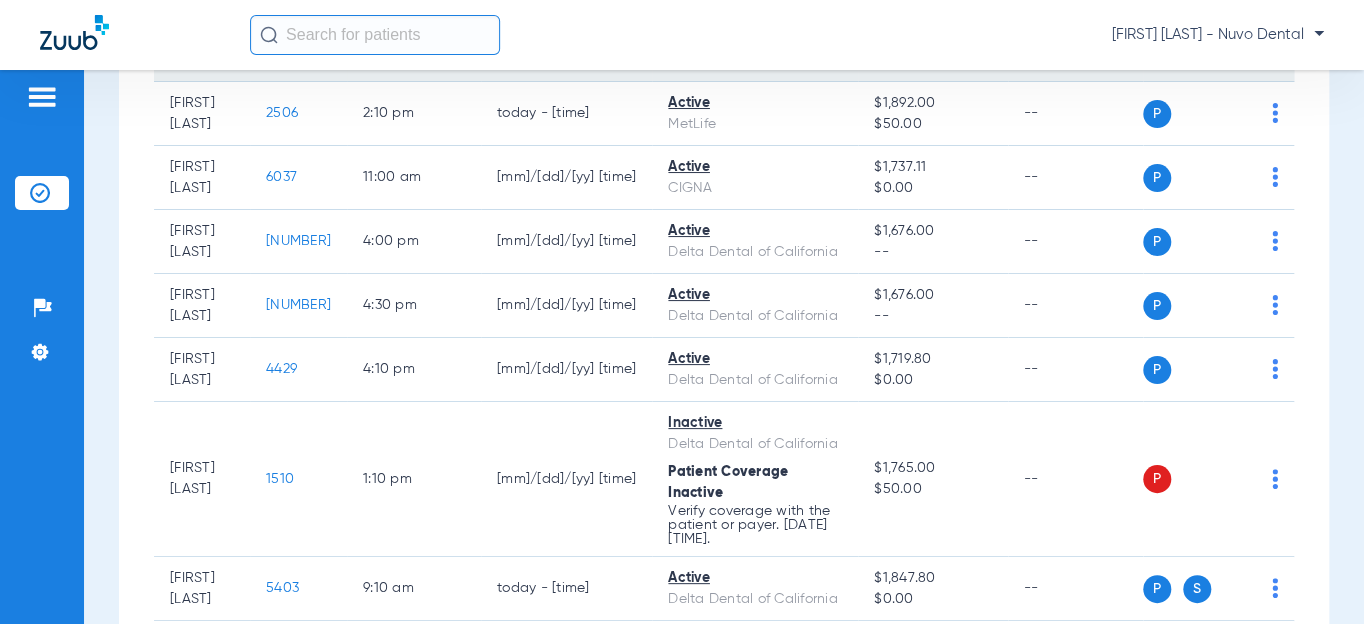 scroll, scrollTop: 324, scrollLeft: 0, axis: vertical 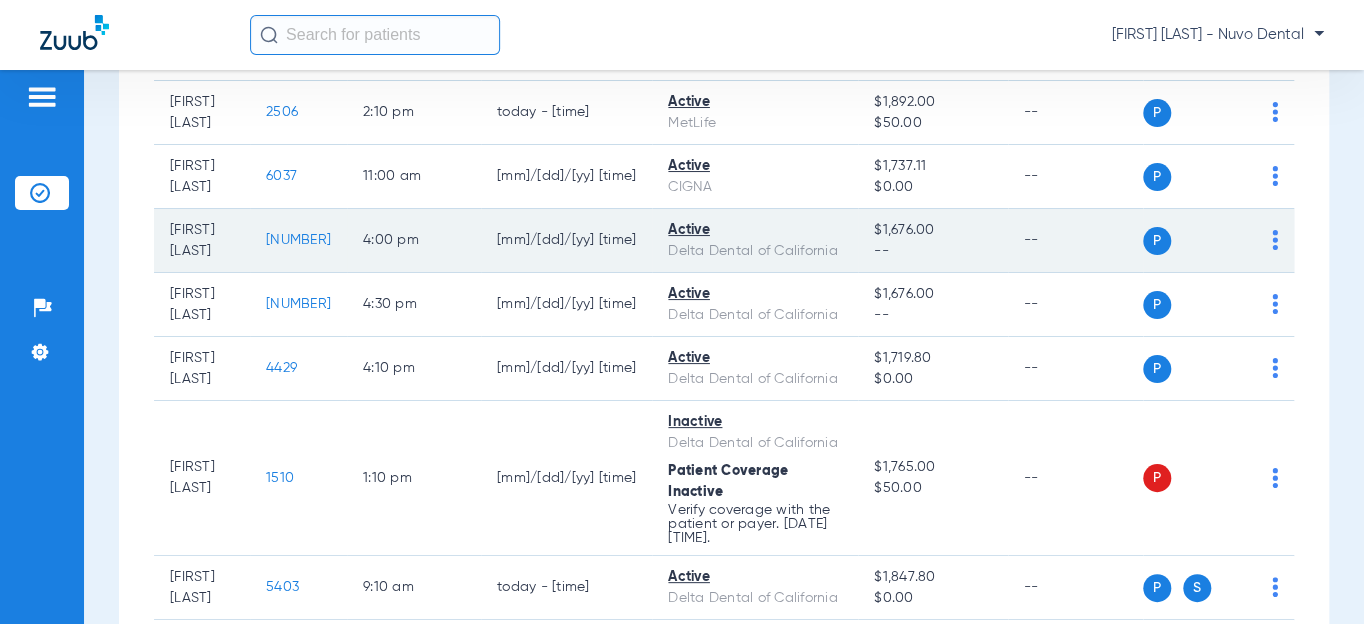 click on "[NUMBER]" 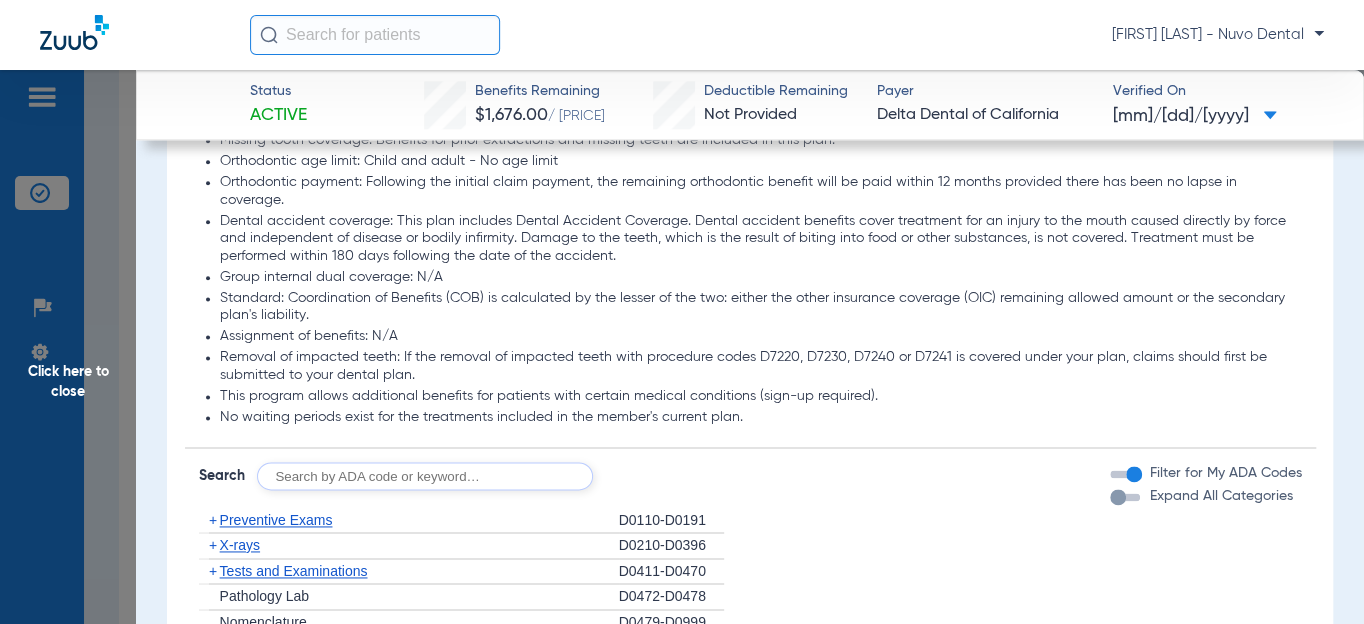 scroll, scrollTop: 1363, scrollLeft: 0, axis: vertical 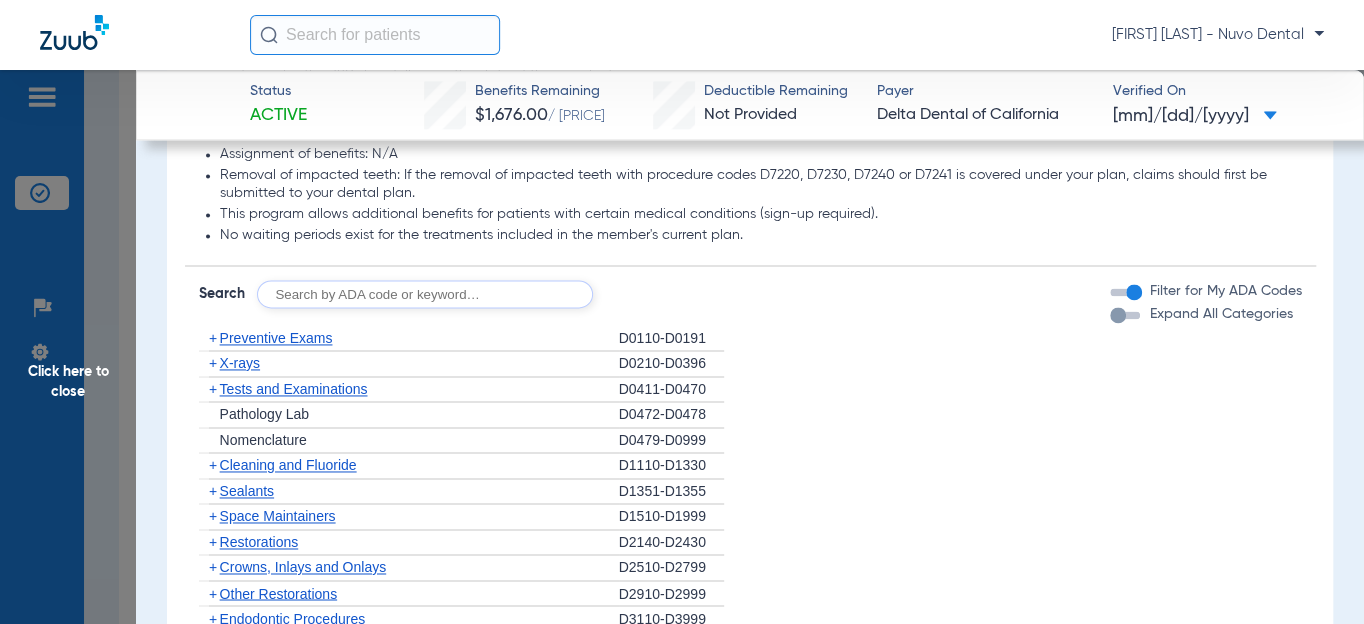 click 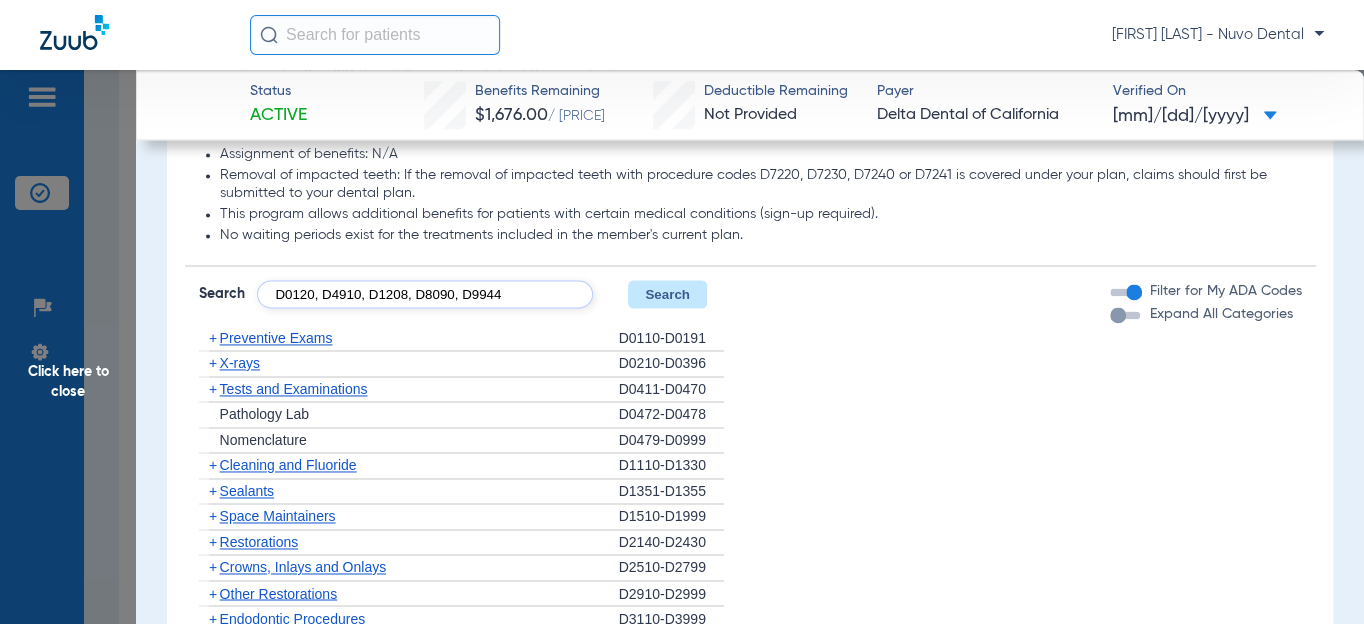 type on "D0120, D4910, D1208, D8090, D9944" 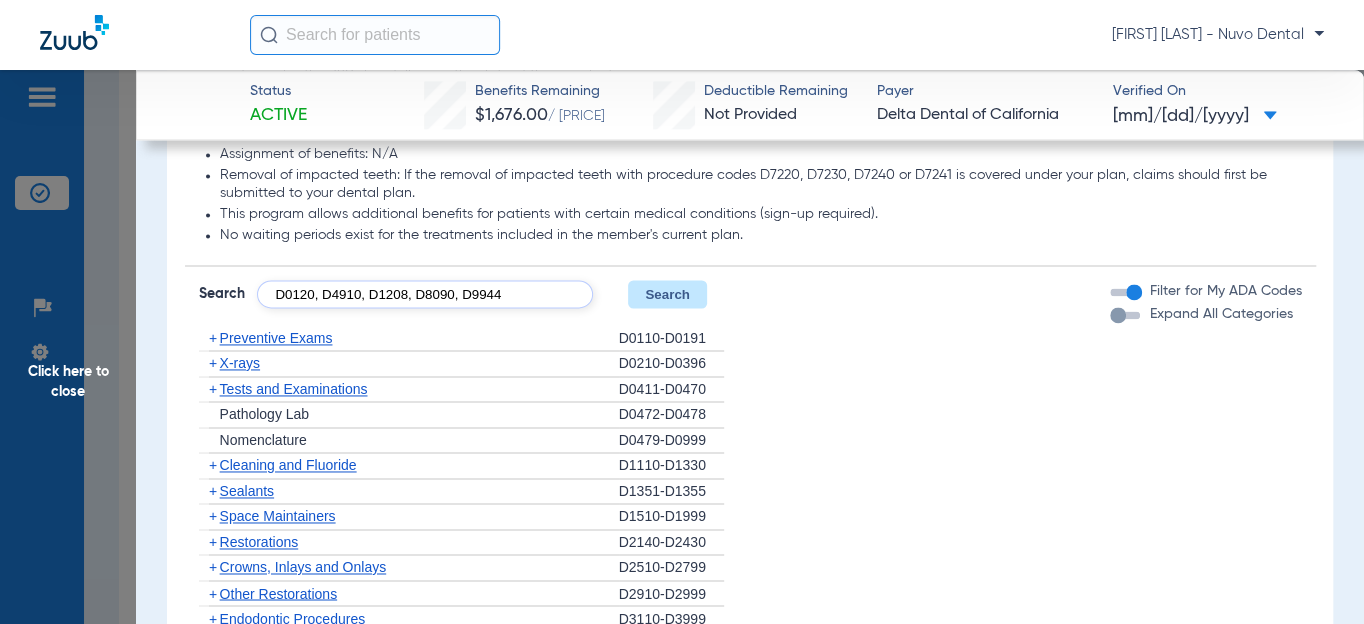 click on "Search" 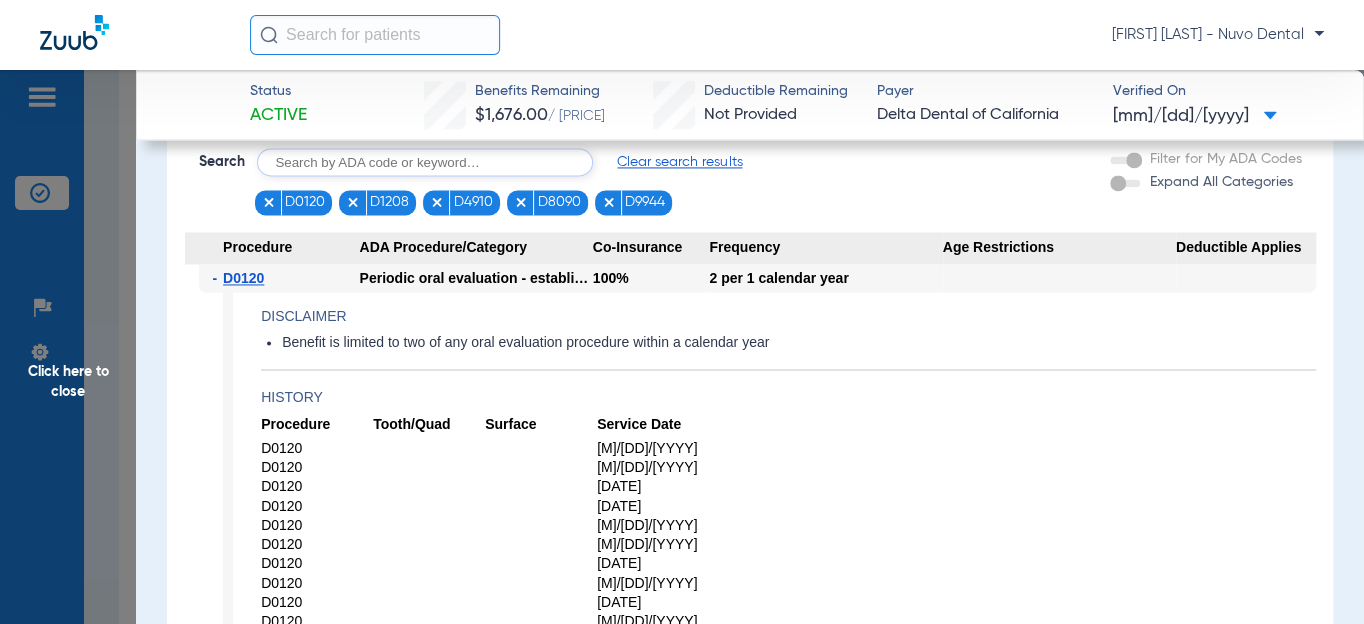 scroll, scrollTop: 1545, scrollLeft: 0, axis: vertical 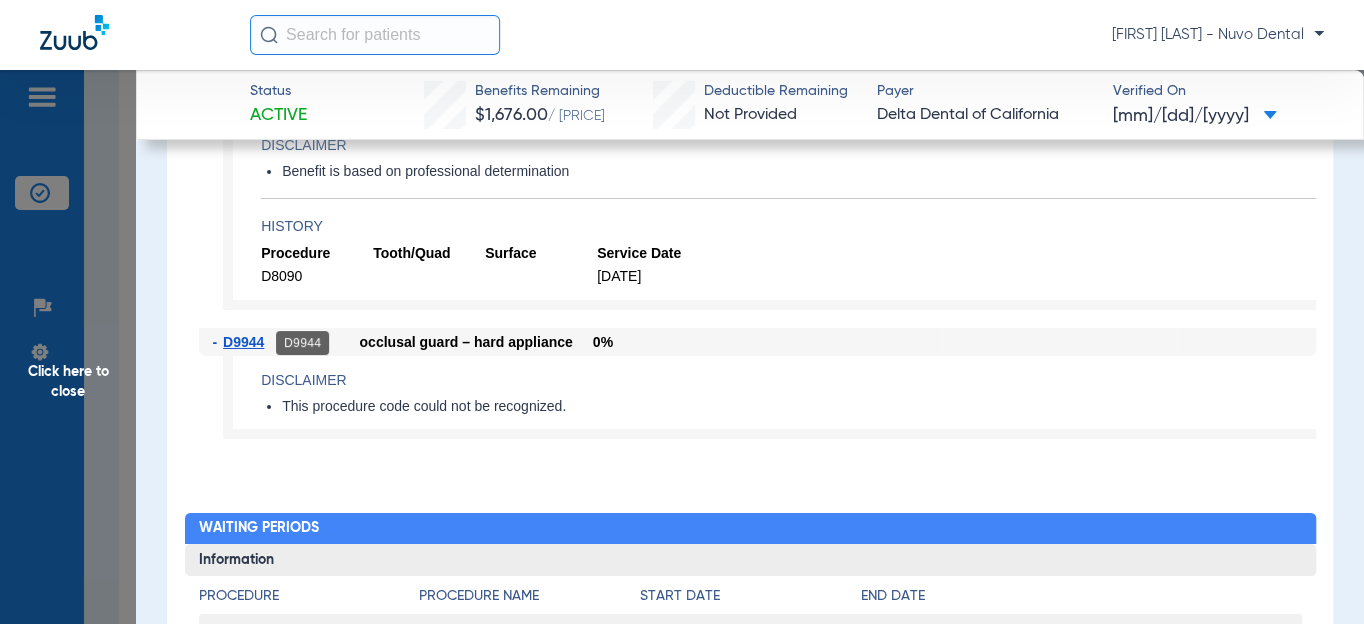 click on "Click here to close" 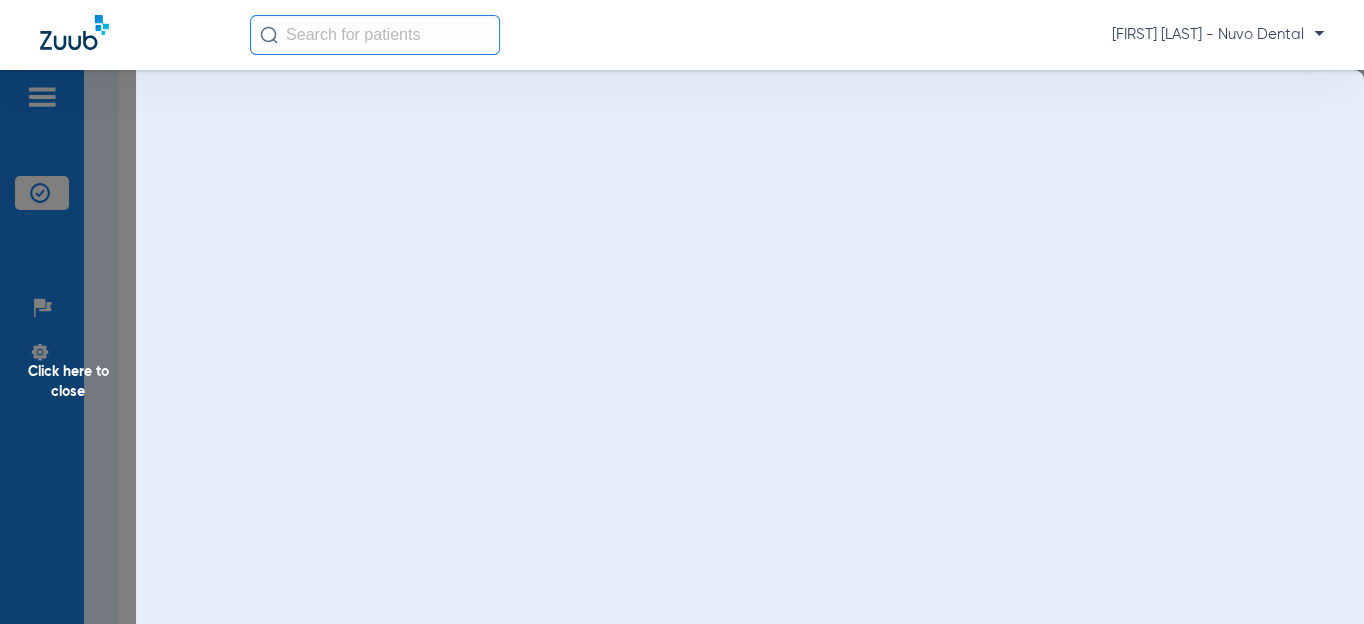 scroll, scrollTop: 0, scrollLeft: 0, axis: both 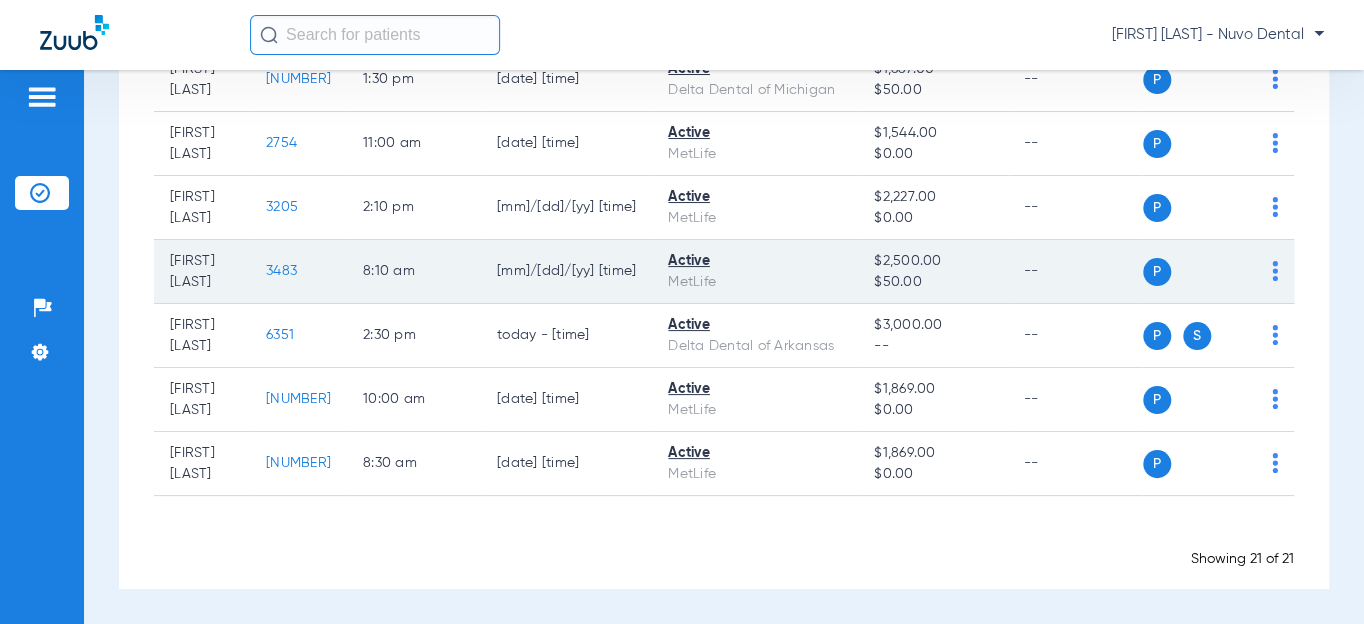 click on "3483" 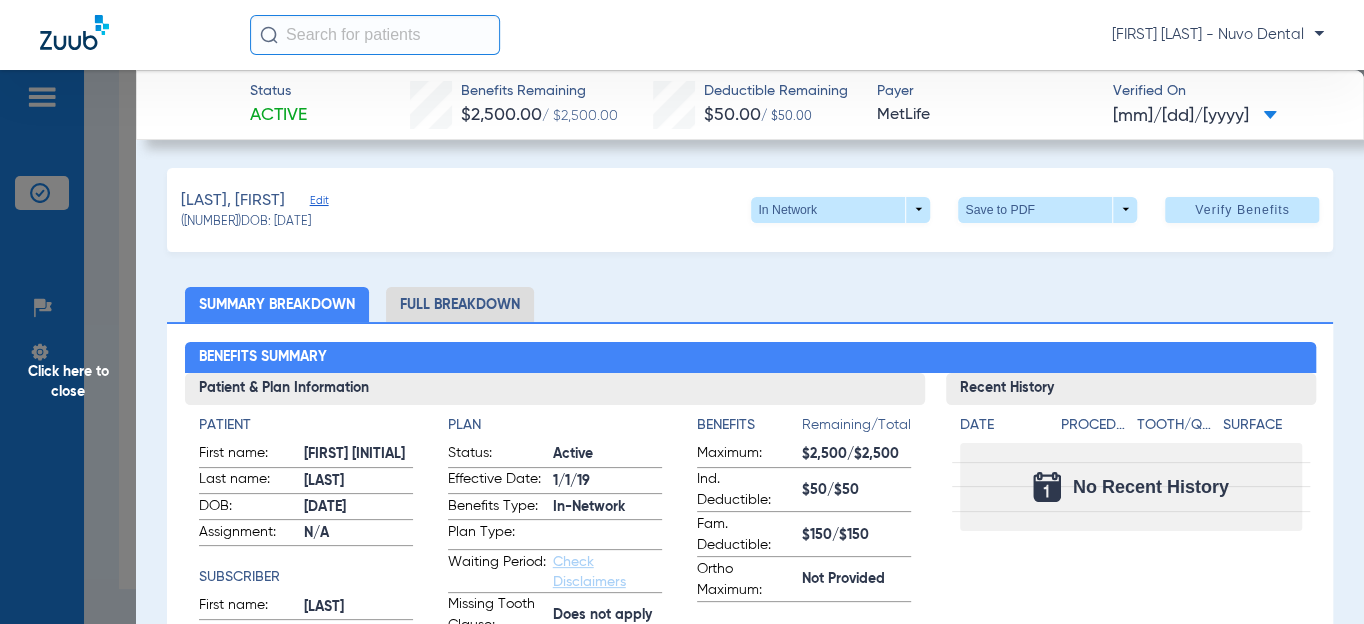 click on "Summary Breakdown   Full Breakdown" 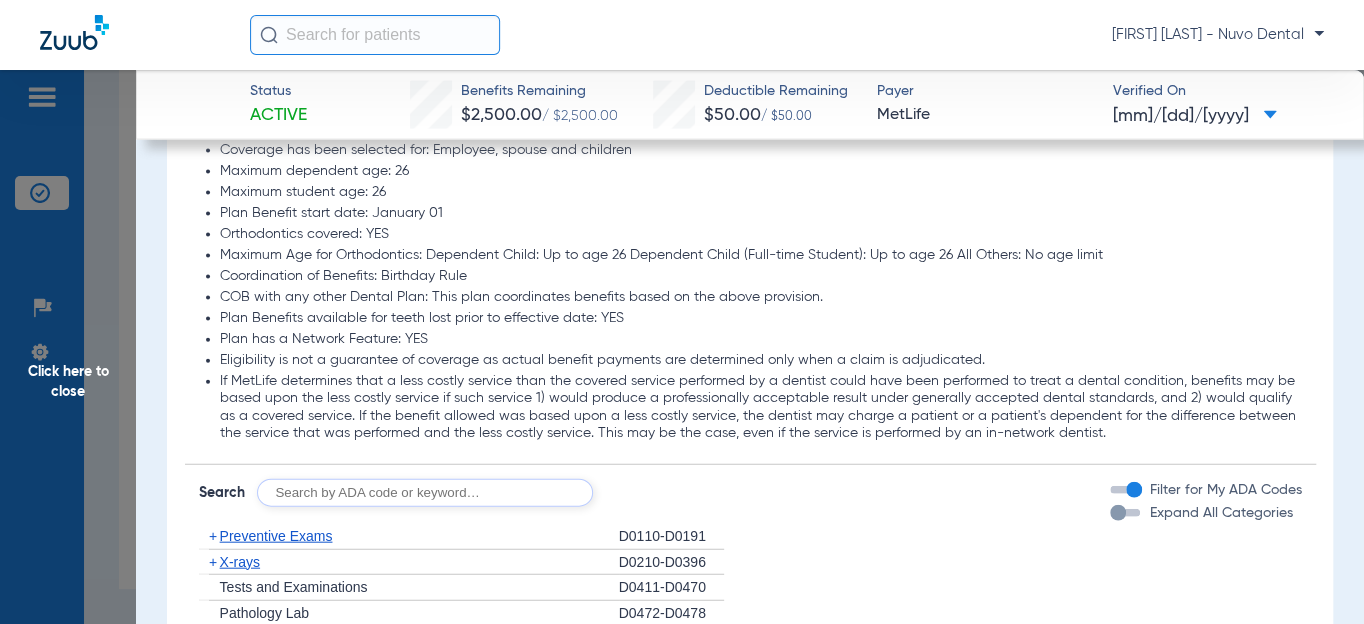 scroll, scrollTop: 2181, scrollLeft: 0, axis: vertical 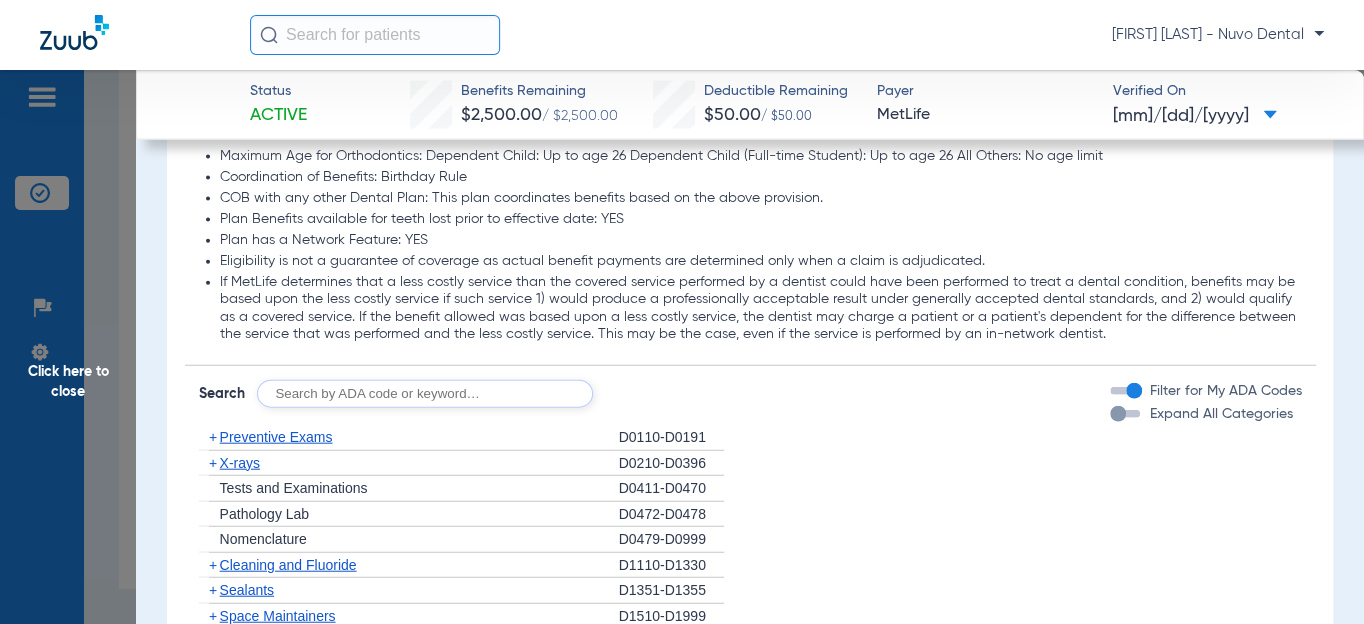 click 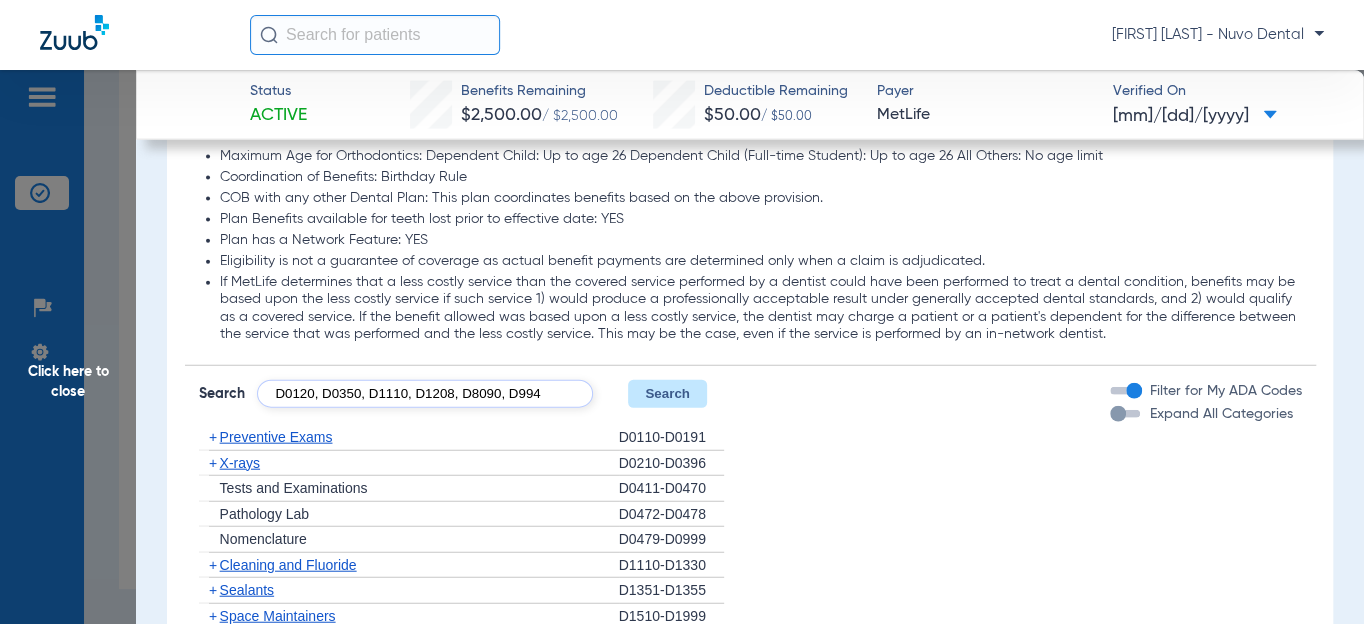 scroll, scrollTop: 0, scrollLeft: 52, axis: horizontal 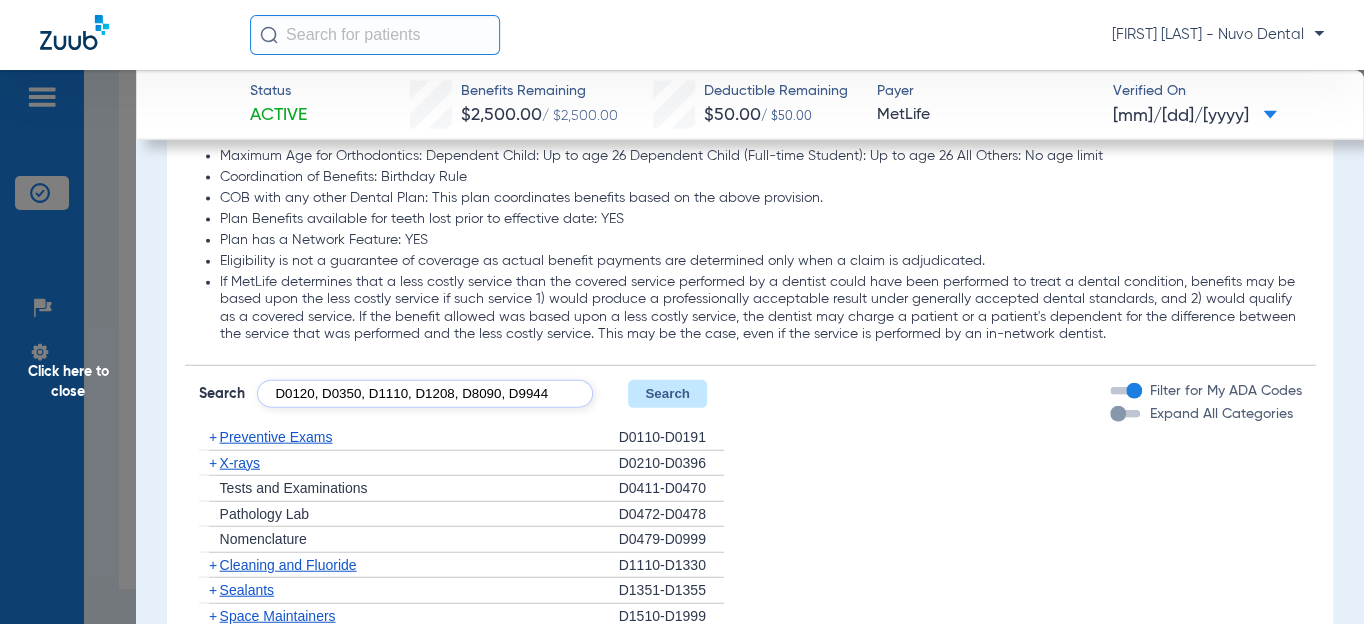 type on "D0120, D0350, D1110, D1208, D8090, D9944" 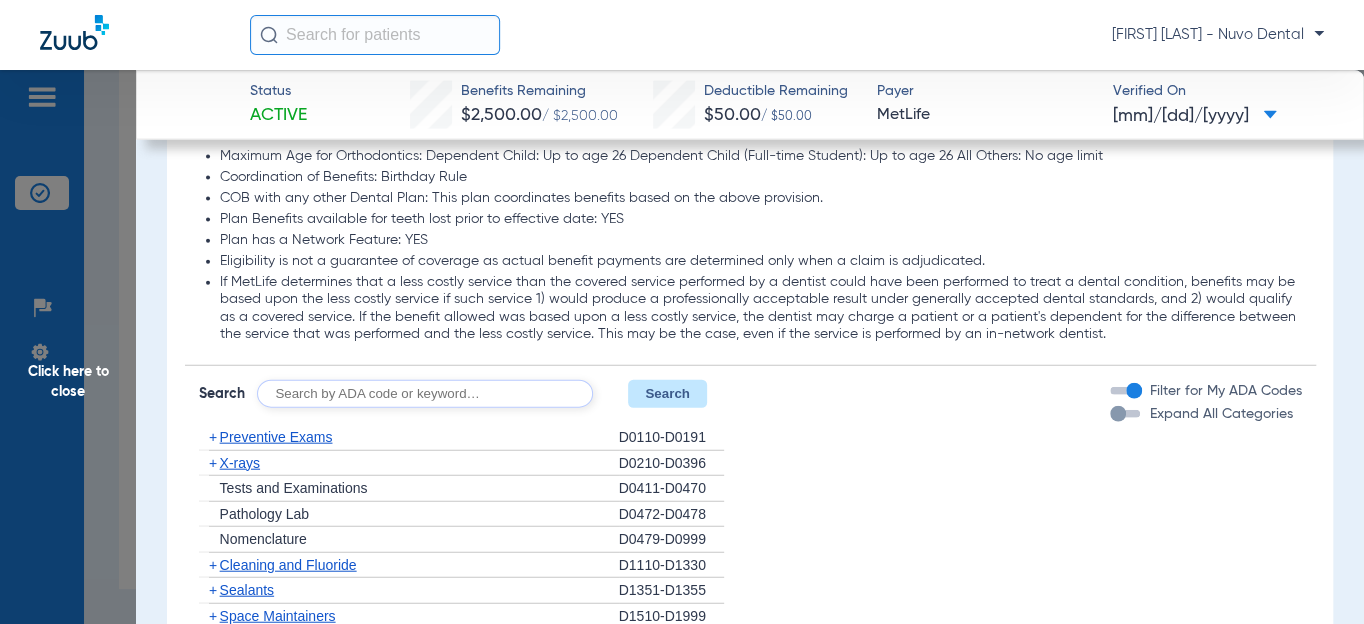 scroll, scrollTop: 0, scrollLeft: 0, axis: both 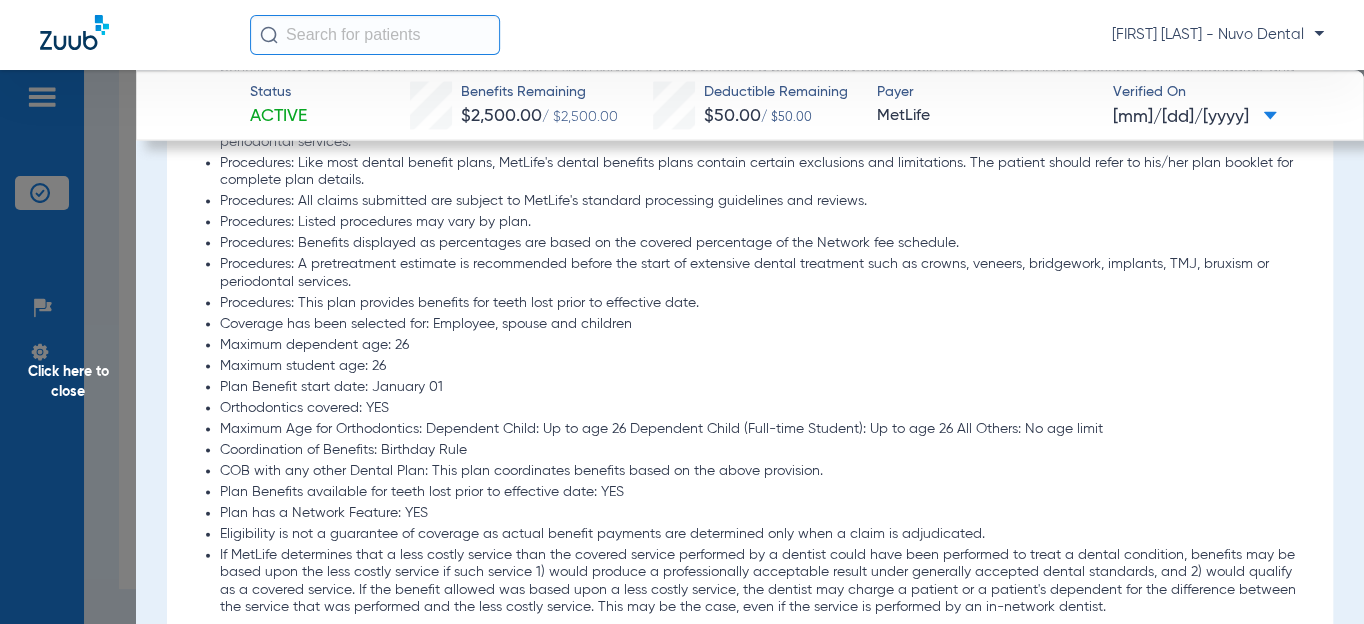 click on "Maximum Age for Orthodontics: Dependent Child: Up to age 26 Dependent Child (Full-time Student): Up to age 26 All Others: No age limit" 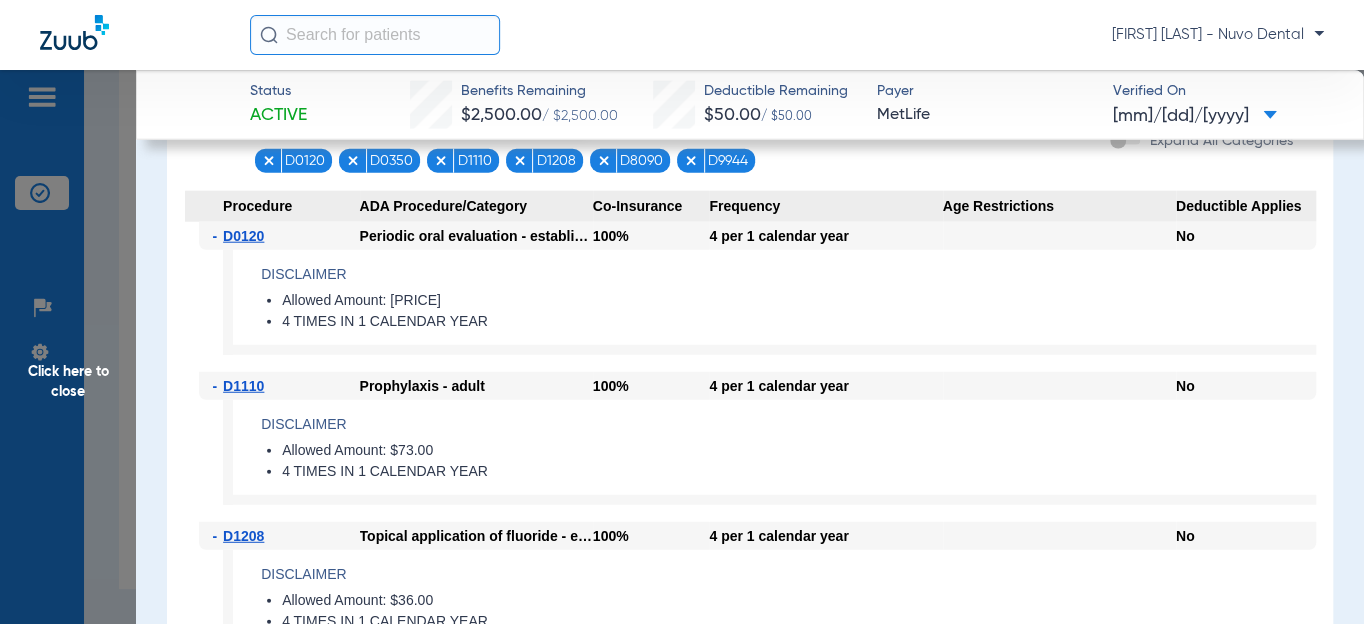 scroll, scrollTop: 2545, scrollLeft: 0, axis: vertical 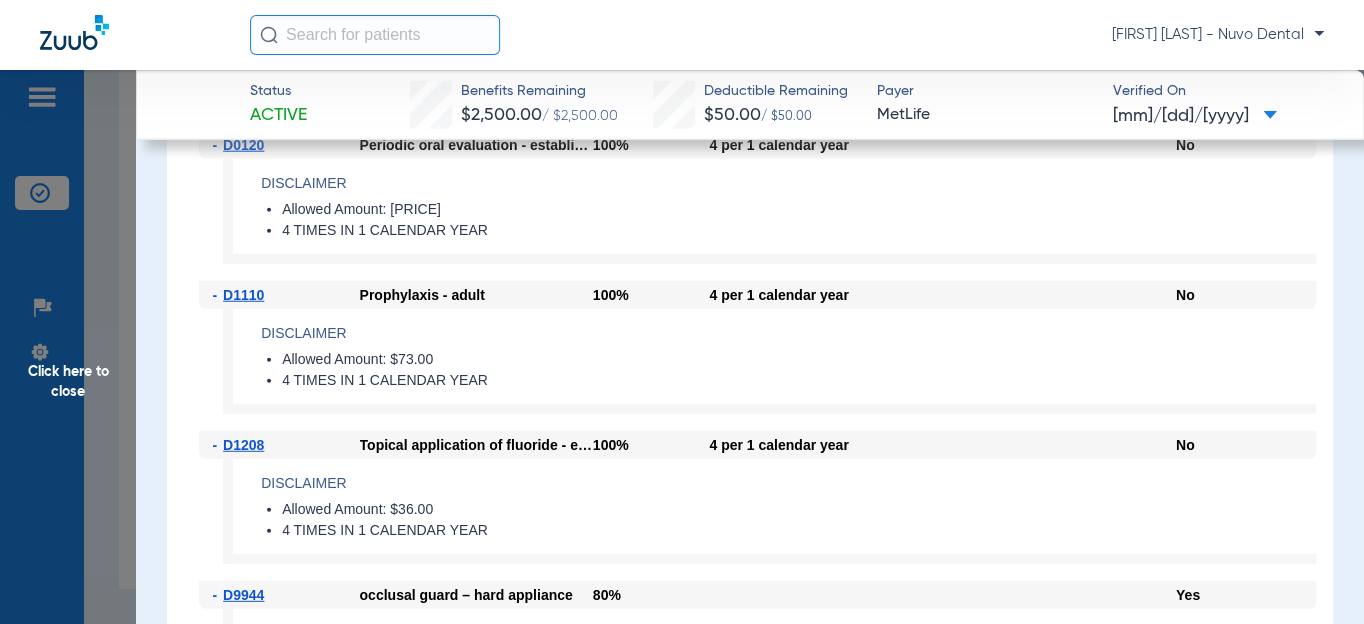 click on "Click here to close" 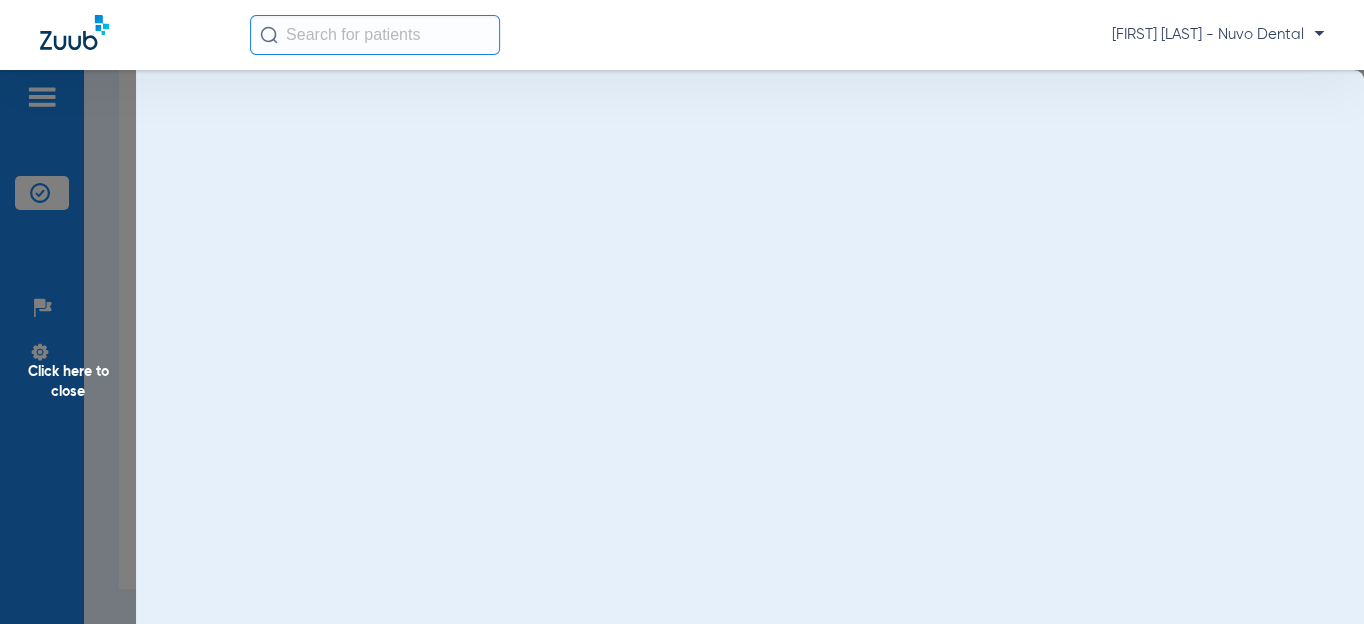 scroll, scrollTop: 0, scrollLeft: 0, axis: both 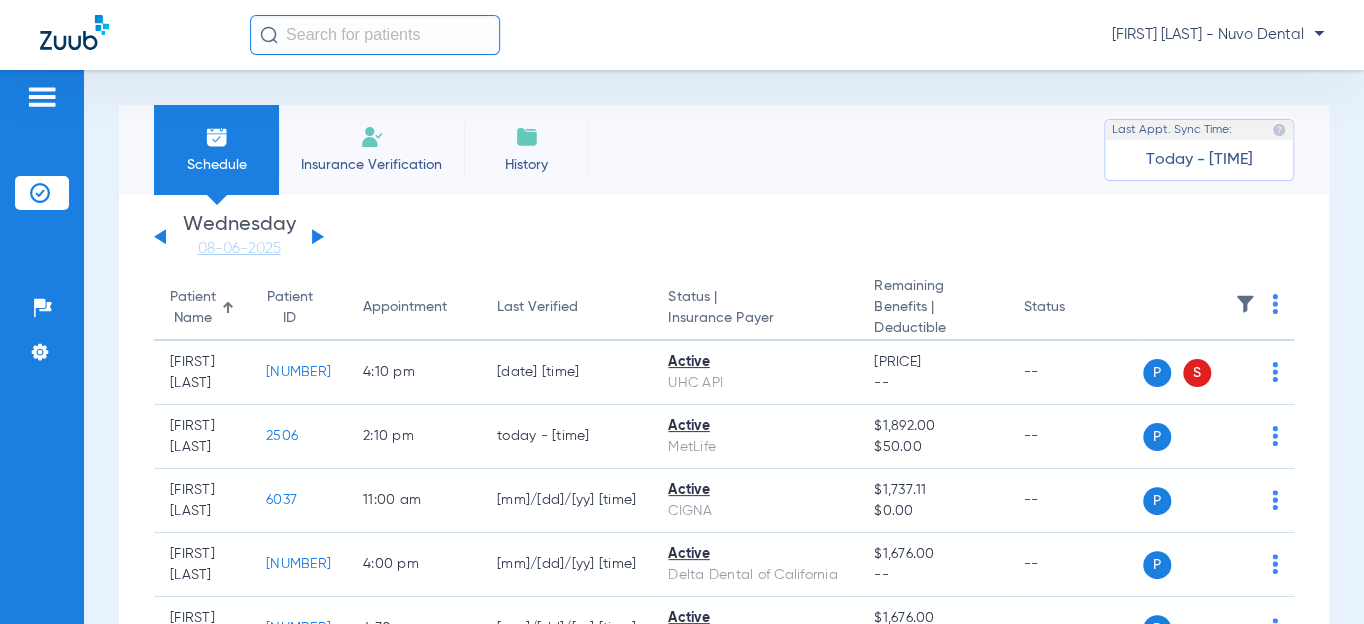 click 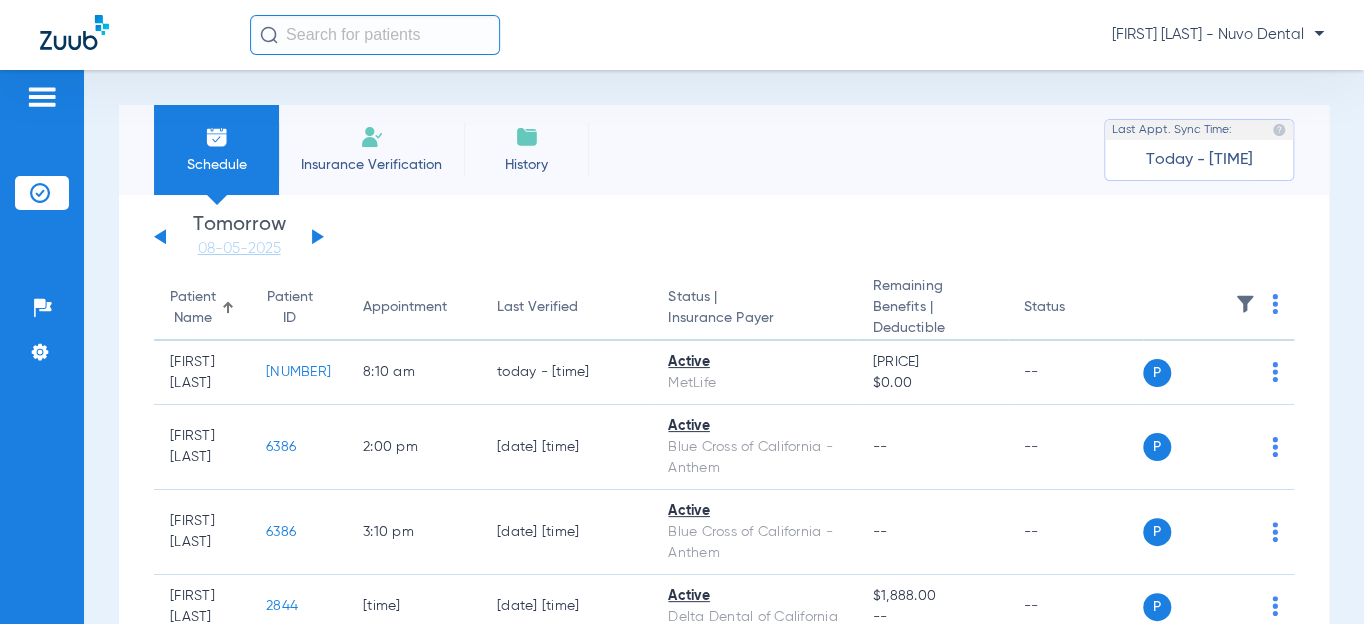 click on "Saturday   05-31-2025   Sunday   06-01-2025   Monday   06-02-2025   Tuesday   06-03-2025   Wednesday   06-04-2025   Thursday   06-05-2025   Friday   06-06-2025   Saturday   06-07-2025   Sunday   06-08-2025   Monday   06-09-2025   Tuesday   06-10-2025   Wednesday   06-11-2025   Thursday   06-12-2025   Friday   06-13-2025   Saturday   06-14-2025   Sunday   06-15-2025   Monday   06-16-2025   Tuesday   06-17-2025   Wednesday   06-18-2025   Thursday   06-19-2025   Friday   06-20-2025   Saturday   06-21-2025   Sunday   06-22-2025   Monday   06-23-2025   Tuesday   06-24-2025   Wednesday   06-25-2025   Thursday   06-26-2025   Friday   06-27-2025   Saturday   06-28-2025   Sunday   06-29-2025   Monday   06-30-2025   Tuesday   07-01-2025   Wednesday   07-02-2025   Thursday   07-03-2025   Friday   07-04-2025   Saturday   07-05-2025   Sunday   07-06-2025   Monday   07-07-2025   Tuesday   07-08-2025   Wednesday   07-09-2025   Thursday   07-10-2025   Friday   07-11-2025   Saturday   07-12-2025   Sunday   07-13-2025" 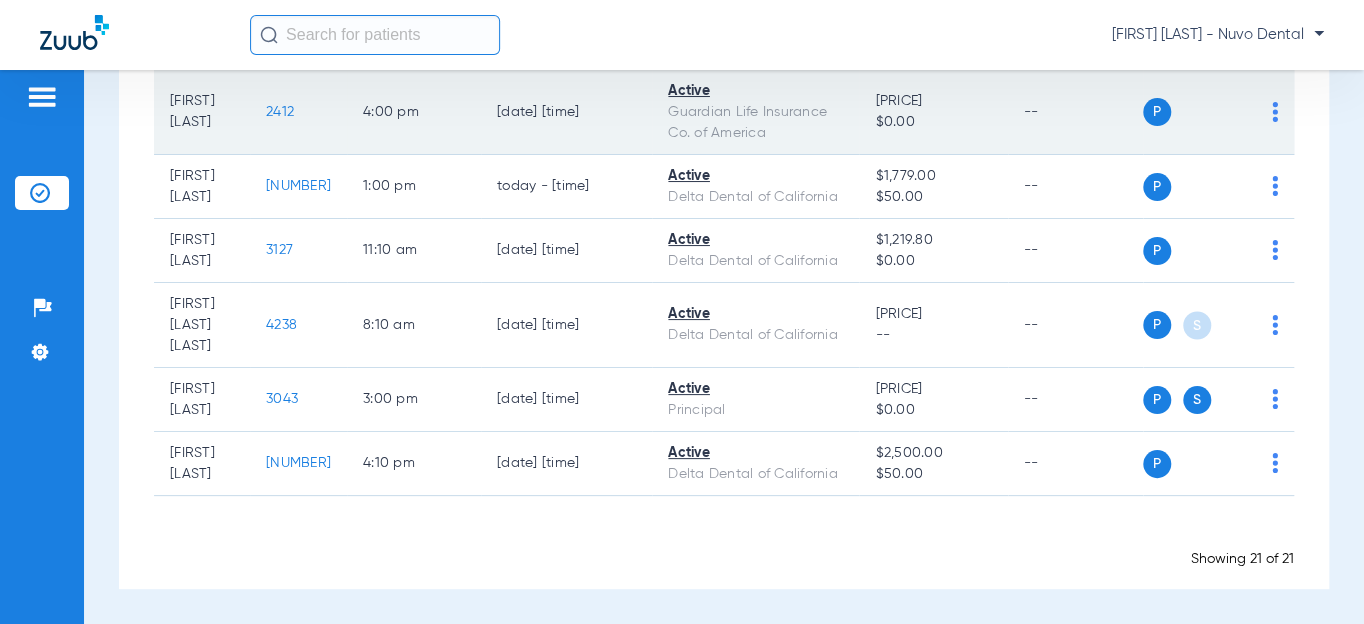 scroll, scrollTop: 1877, scrollLeft: 0, axis: vertical 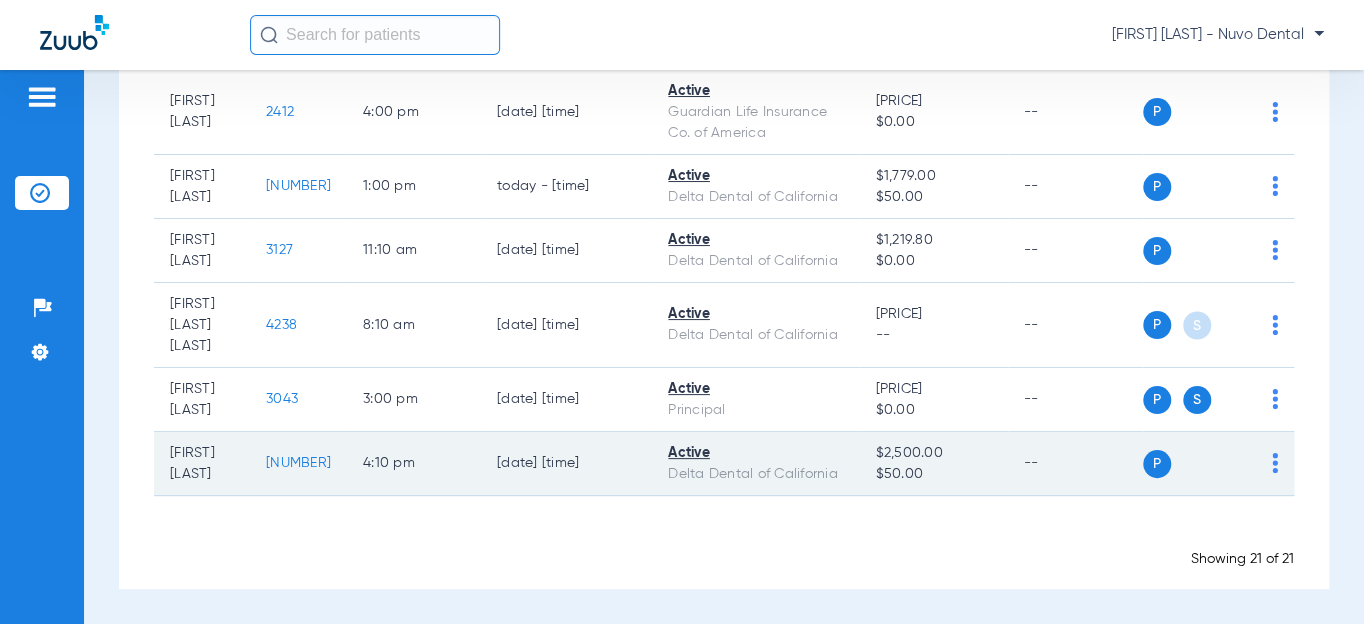click on "[NUMBER]" 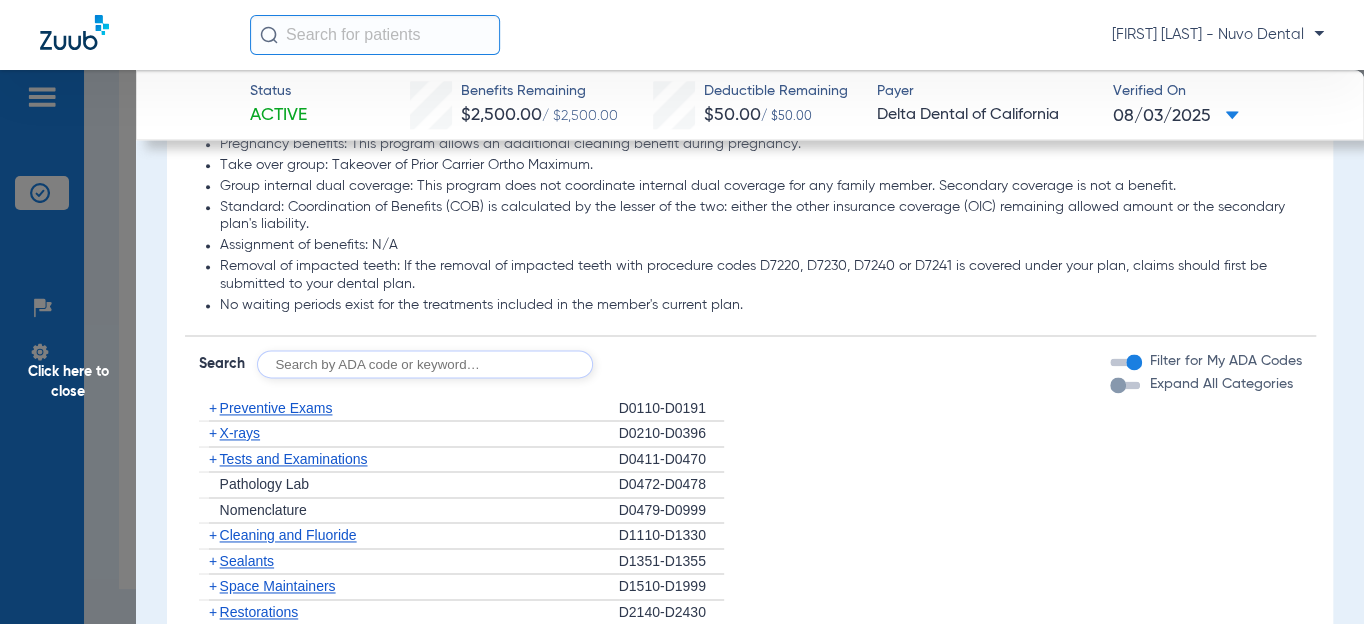 scroll, scrollTop: 1283, scrollLeft: 0, axis: vertical 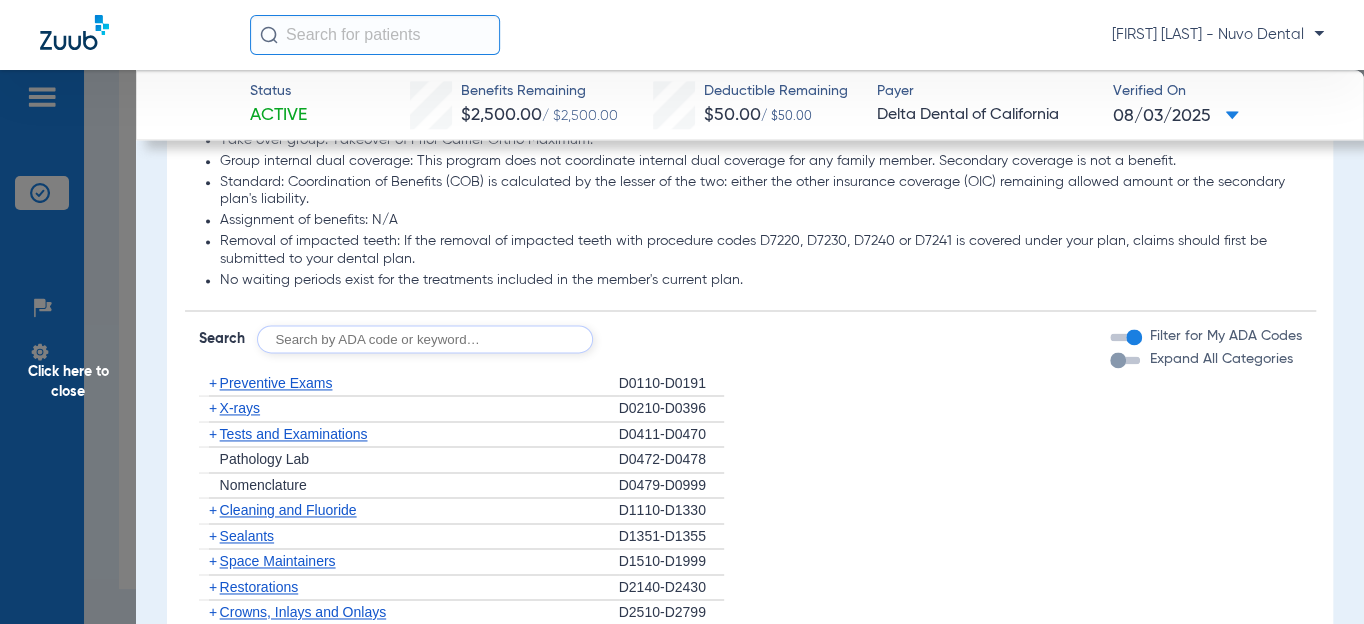 click 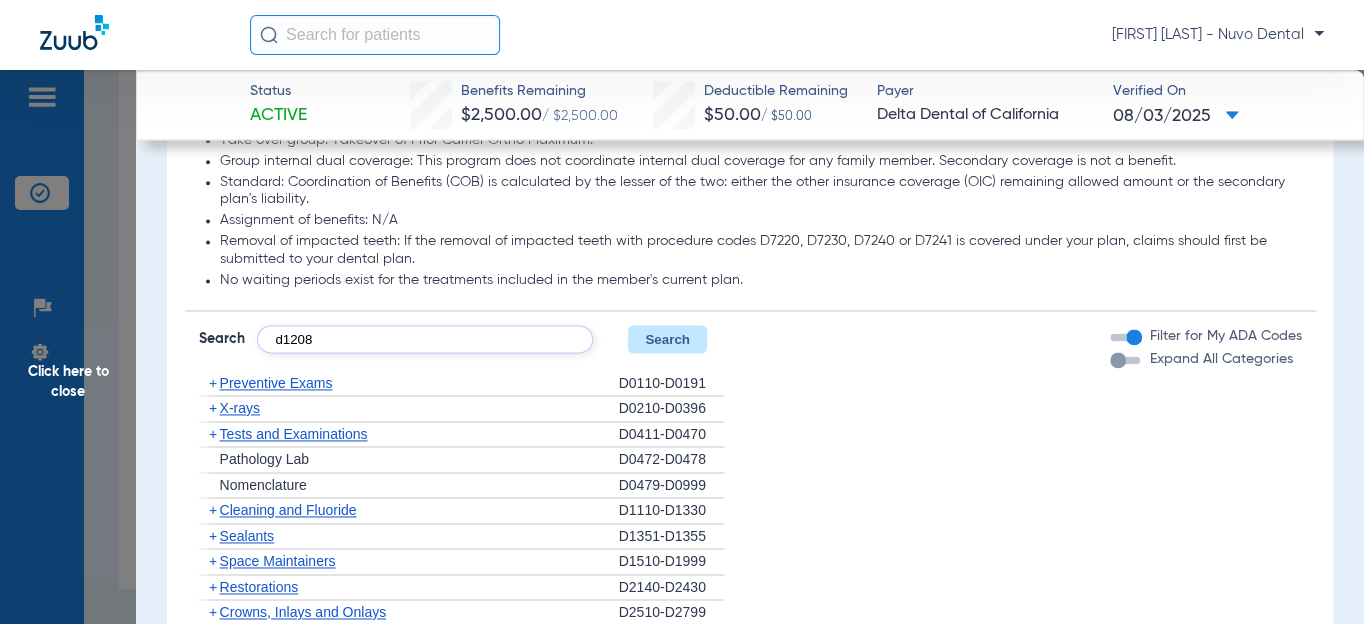 type on "d1208" 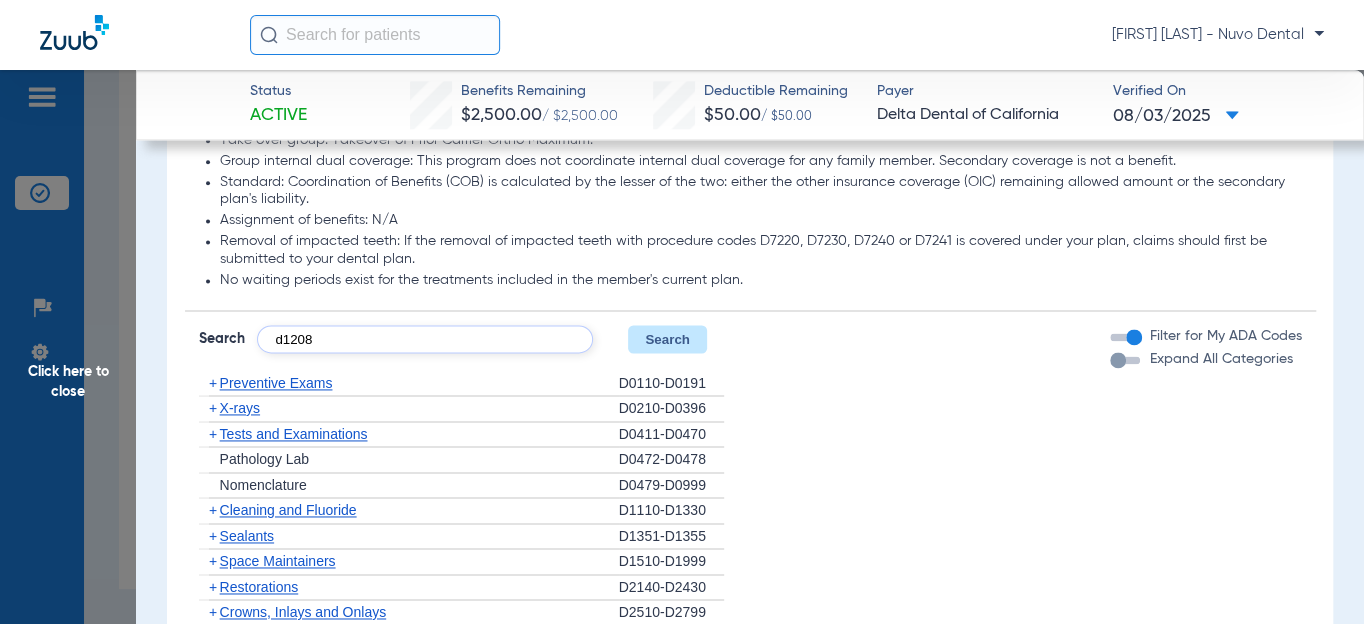 click on "Search" 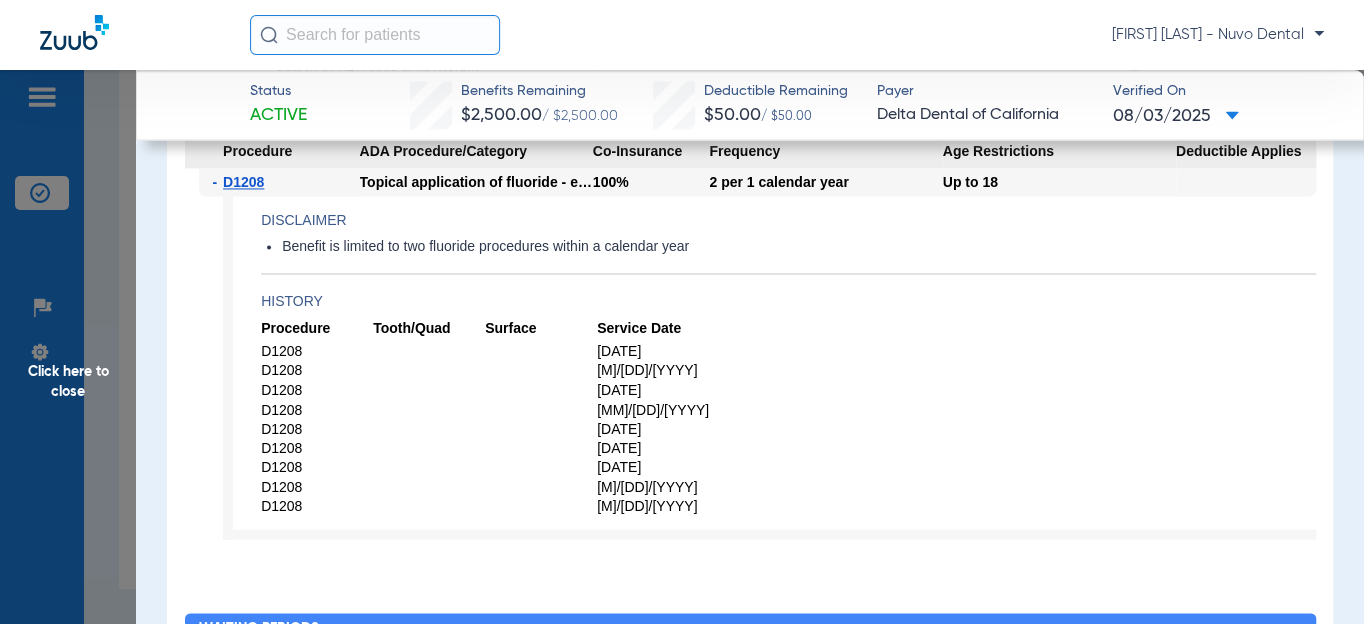 scroll, scrollTop: 1465, scrollLeft: 0, axis: vertical 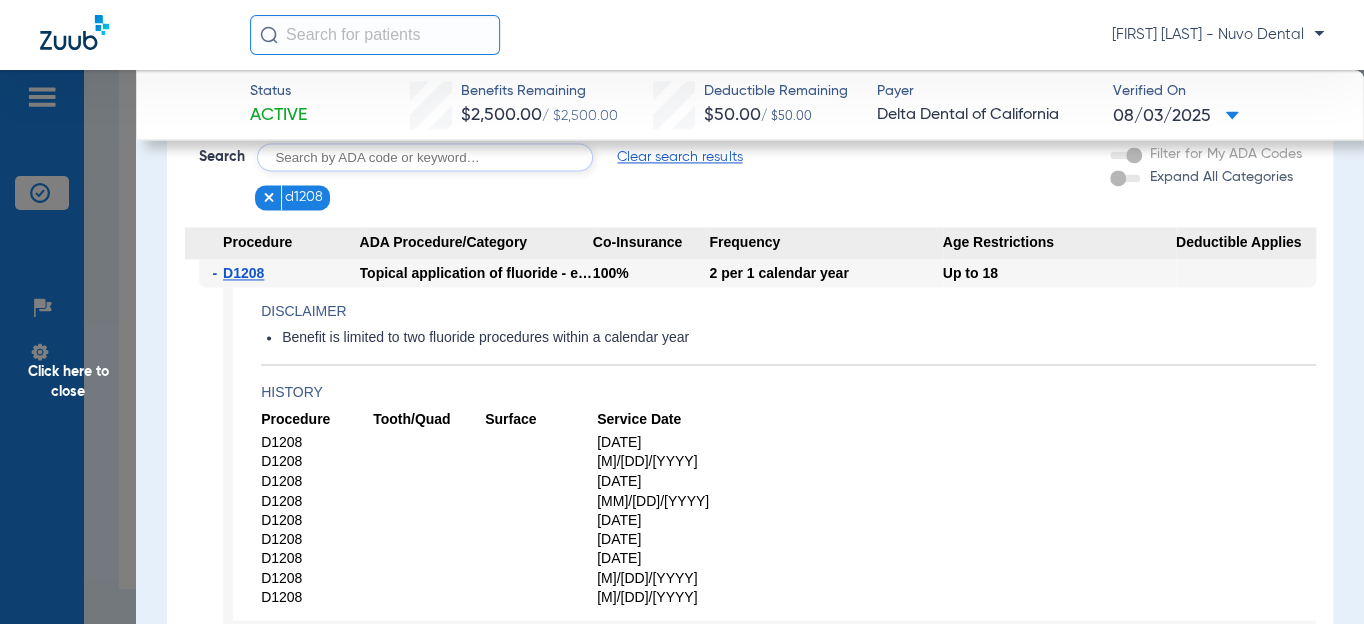 drag, startPoint x: 89, startPoint y: 372, endPoint x: 73, endPoint y: 372, distance: 16 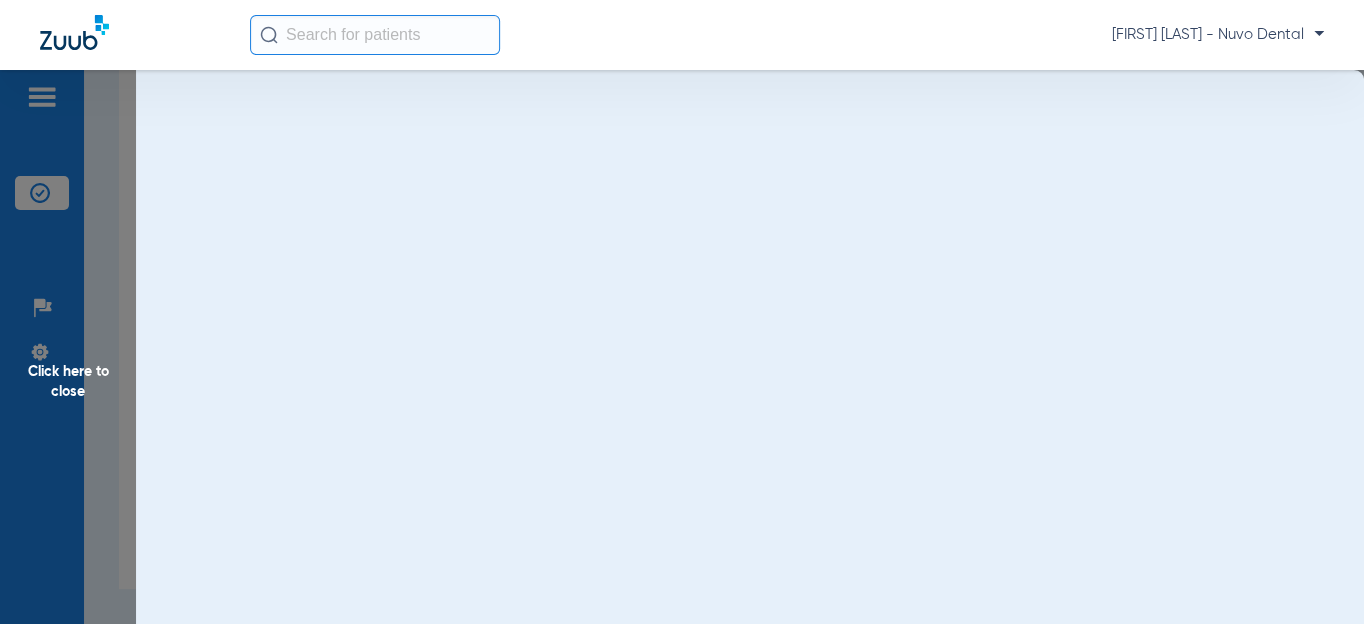 scroll, scrollTop: 0, scrollLeft: 0, axis: both 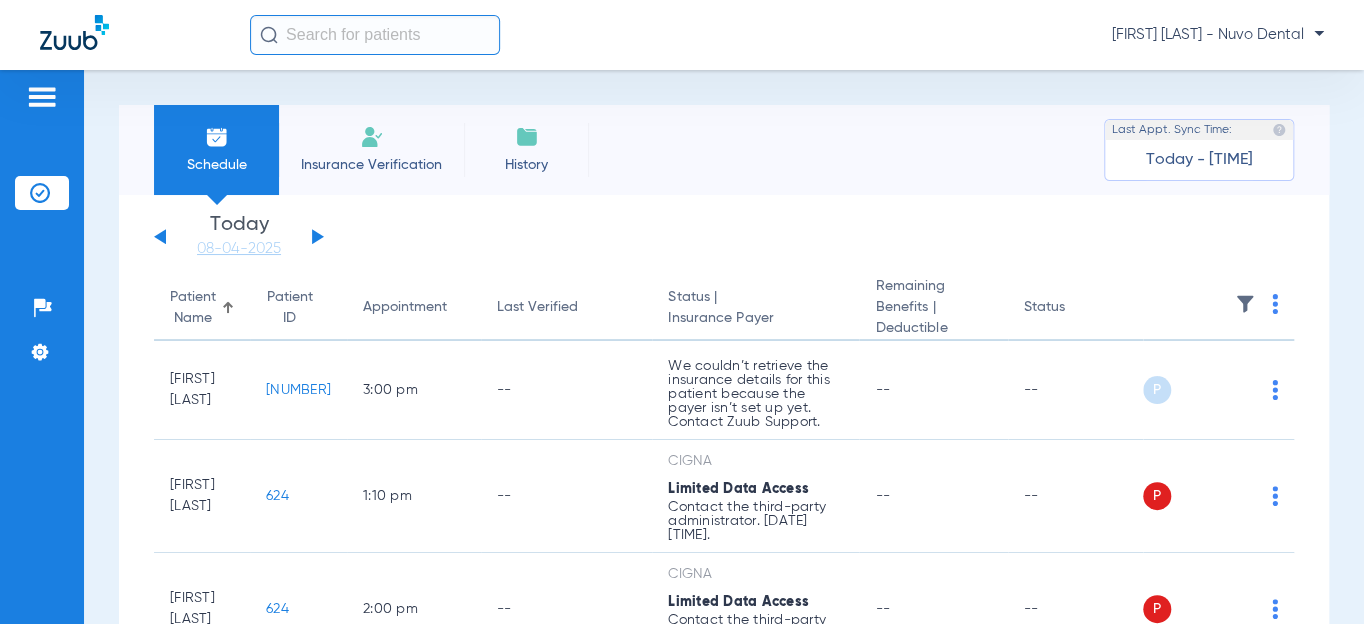 click 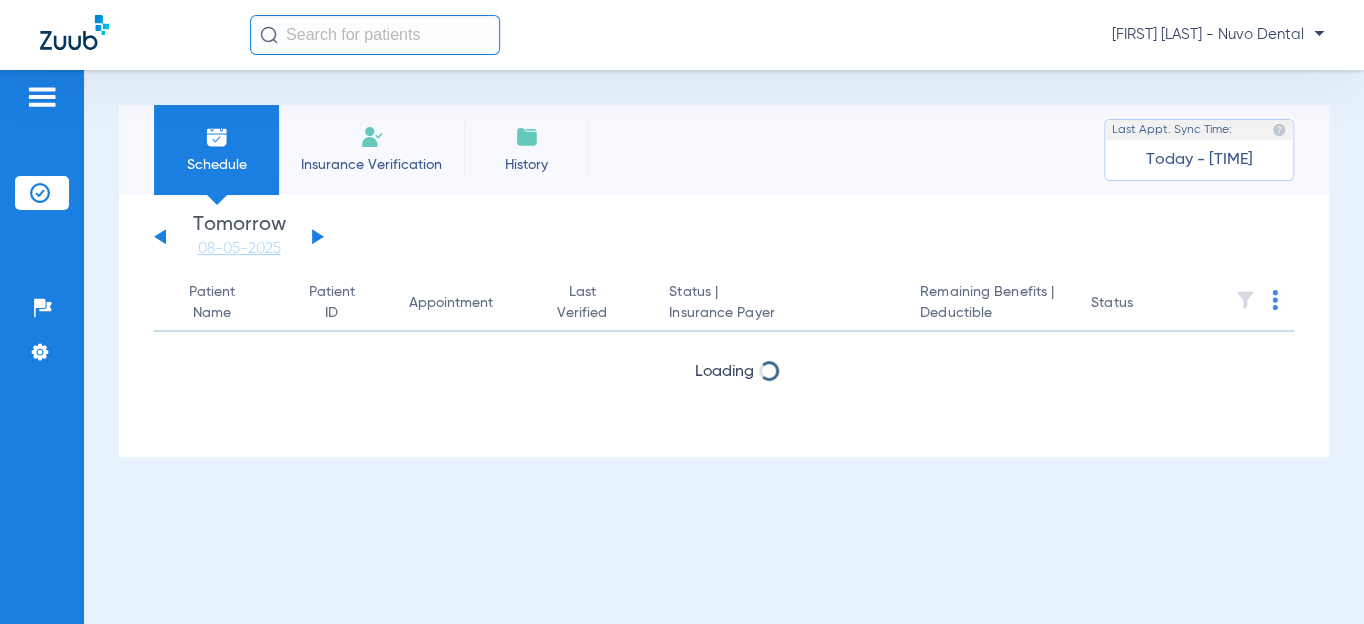 click 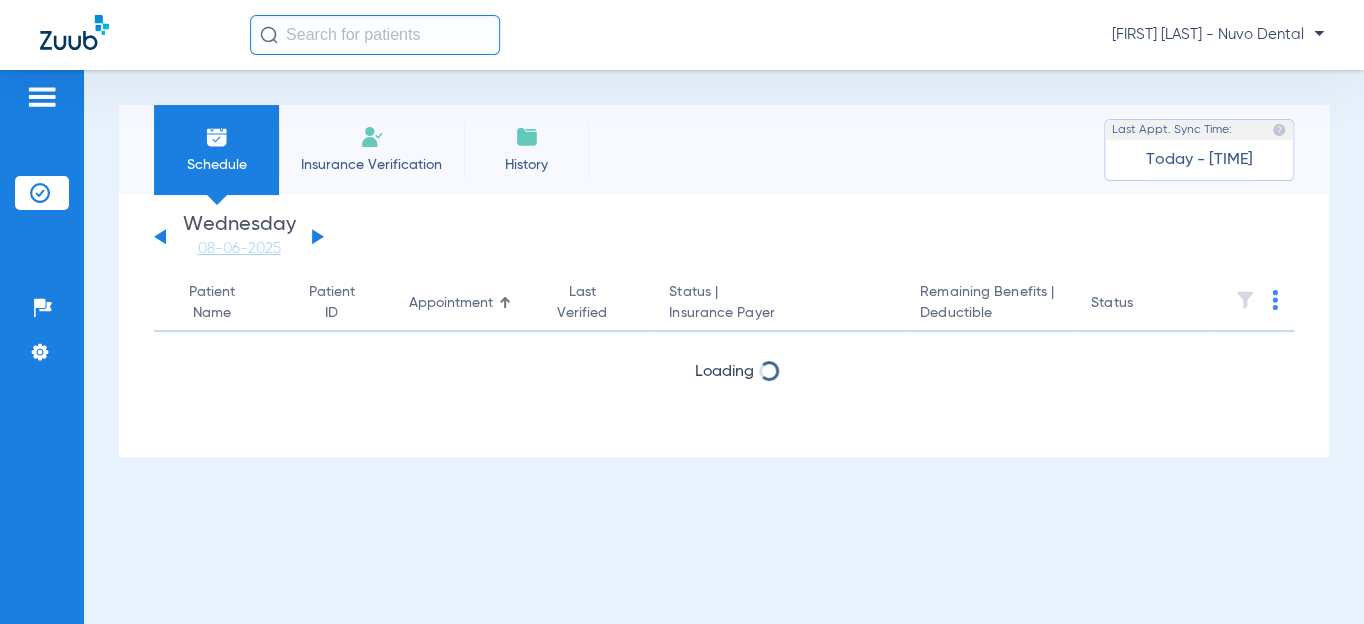 click 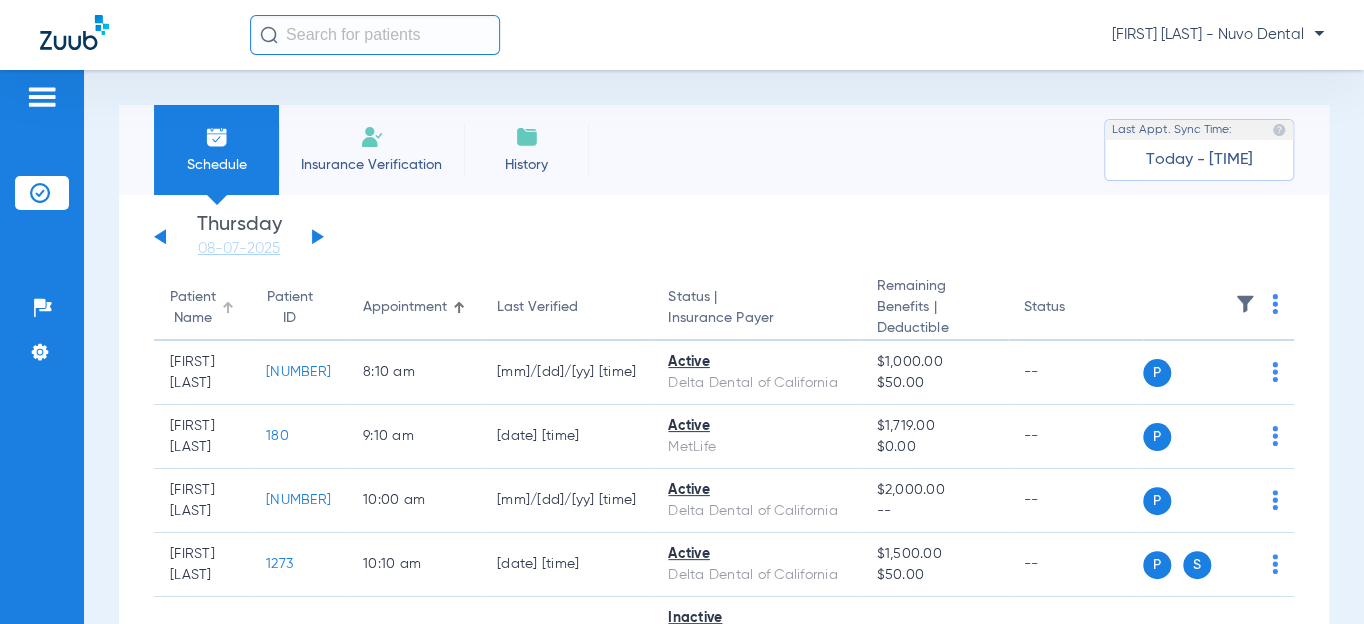 click on "Patient Name" 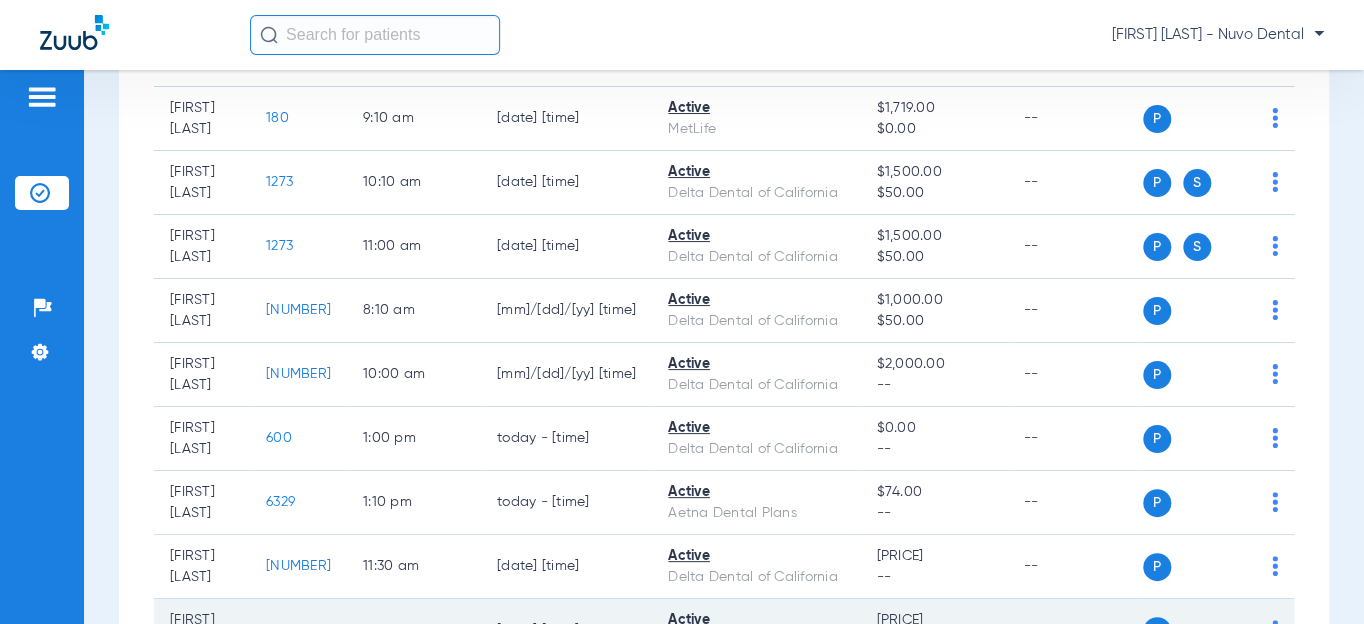 scroll, scrollTop: 909, scrollLeft: 0, axis: vertical 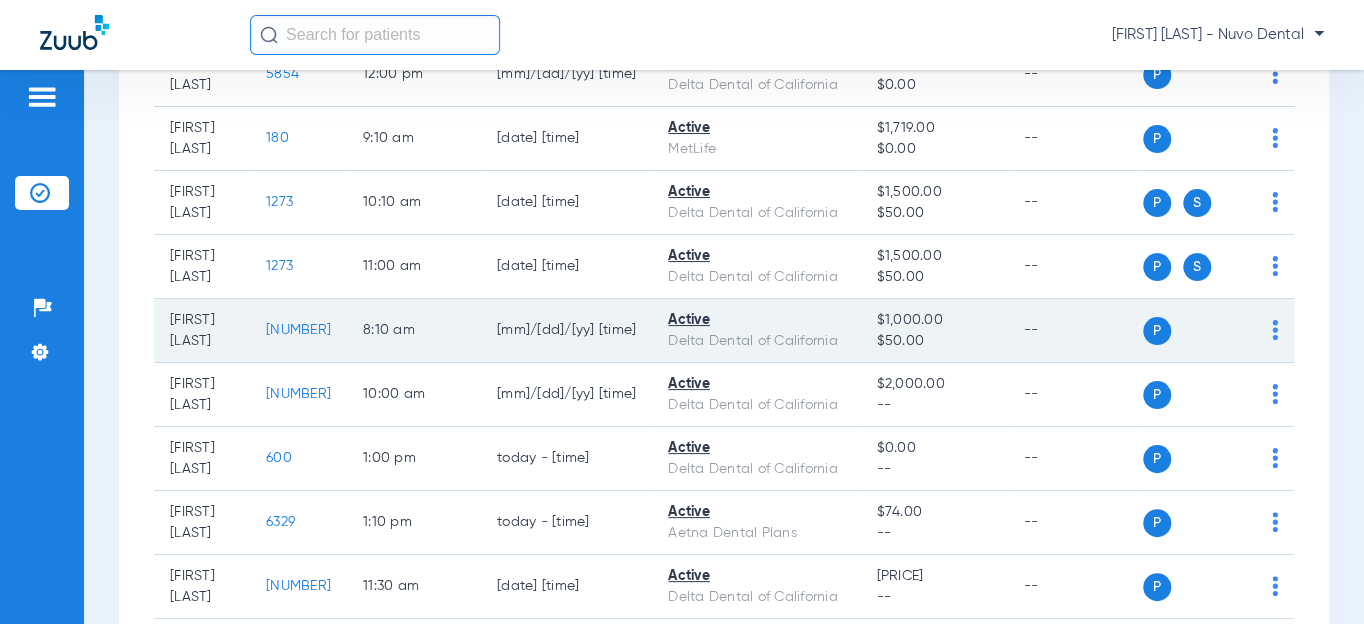 click on "[NUMBER]" 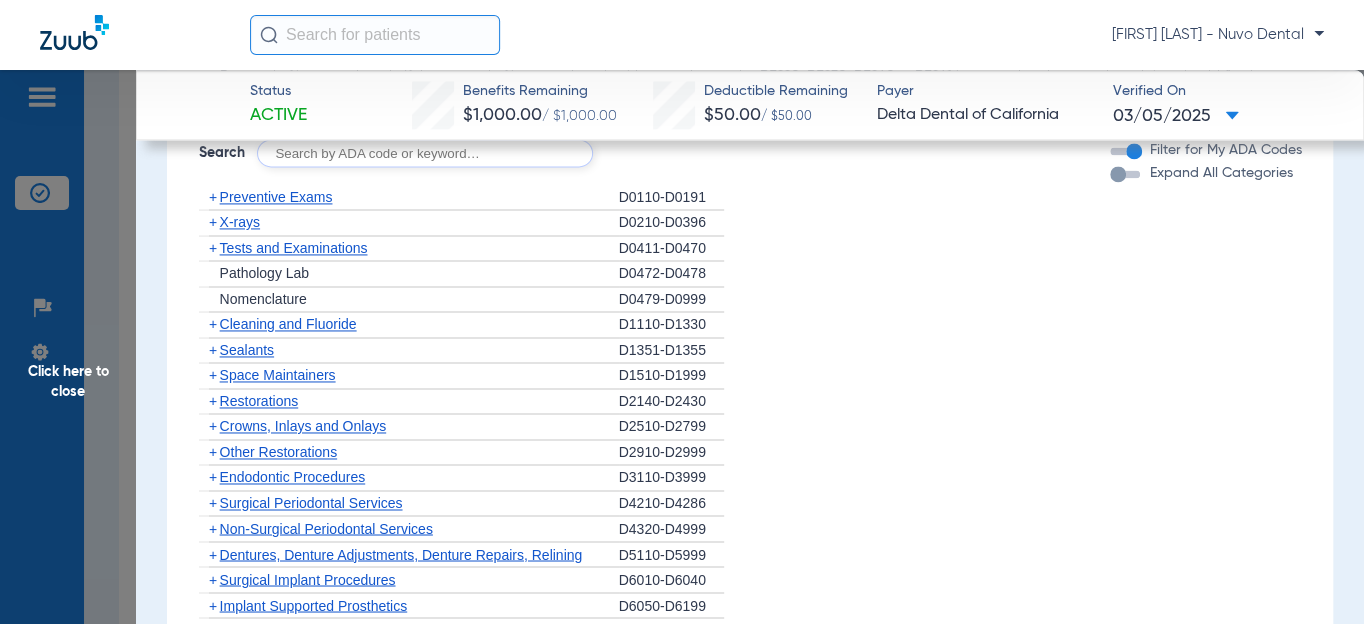 scroll, scrollTop: 1363, scrollLeft: 0, axis: vertical 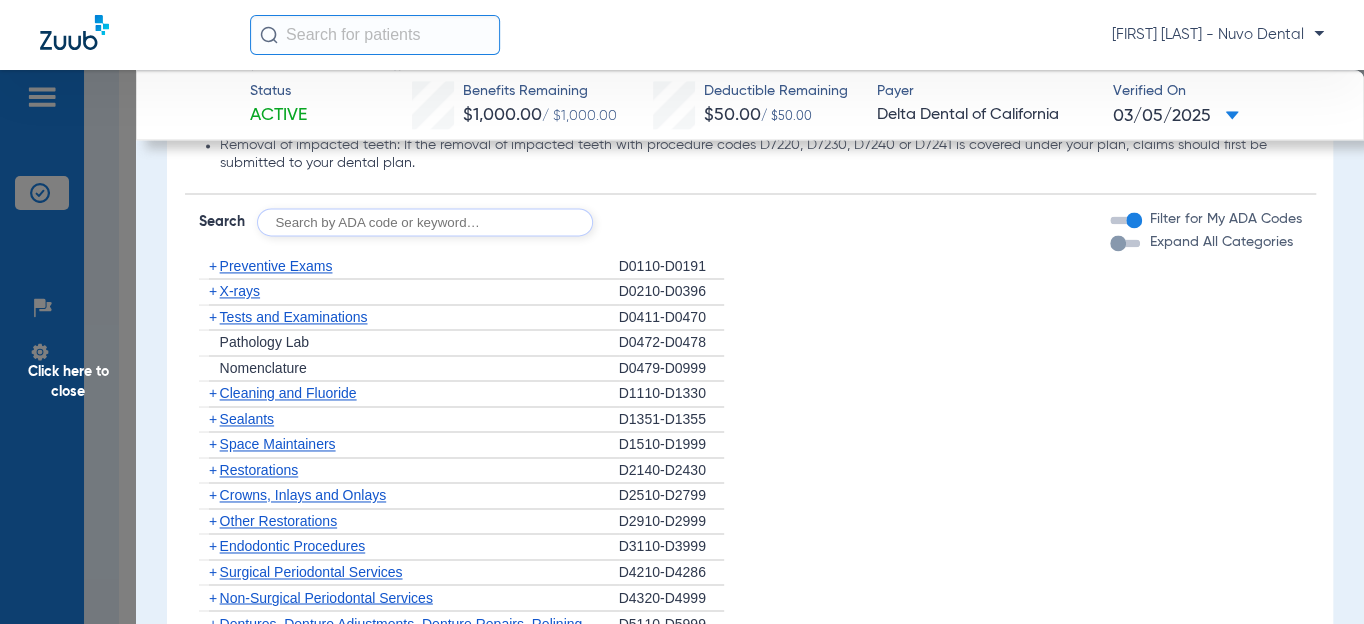 click 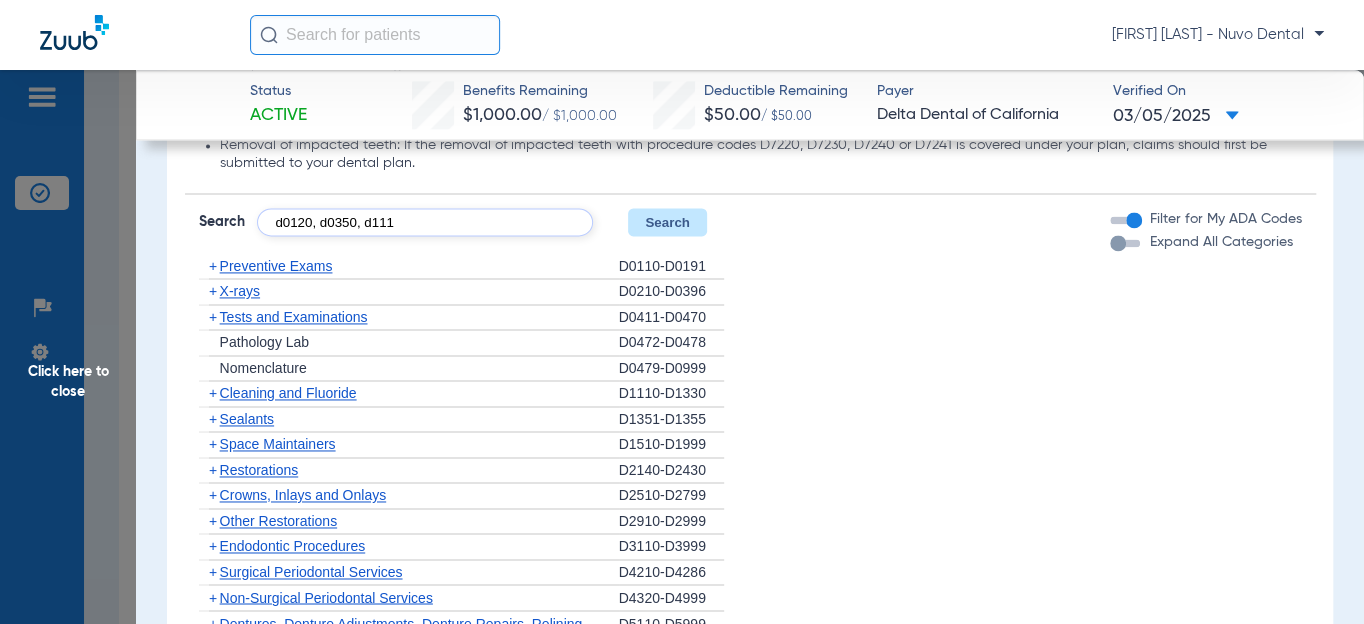 click on "d0120, d0350, d111" 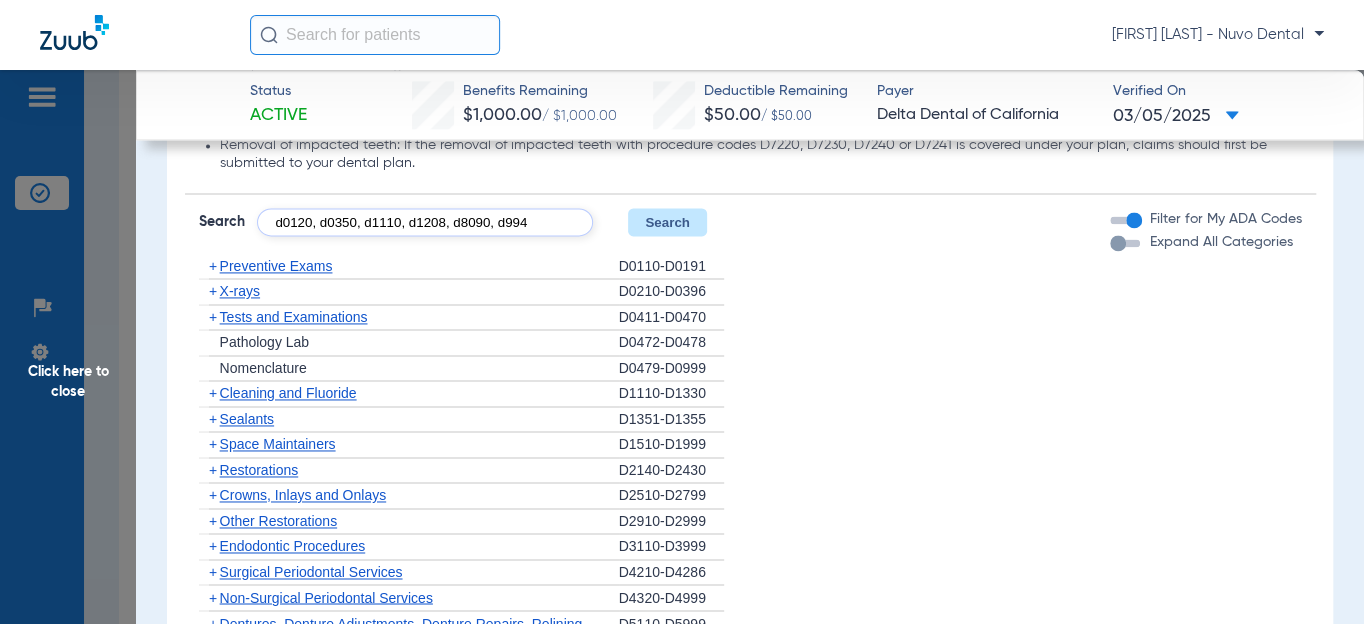 scroll, scrollTop: 0, scrollLeft: 34, axis: horizontal 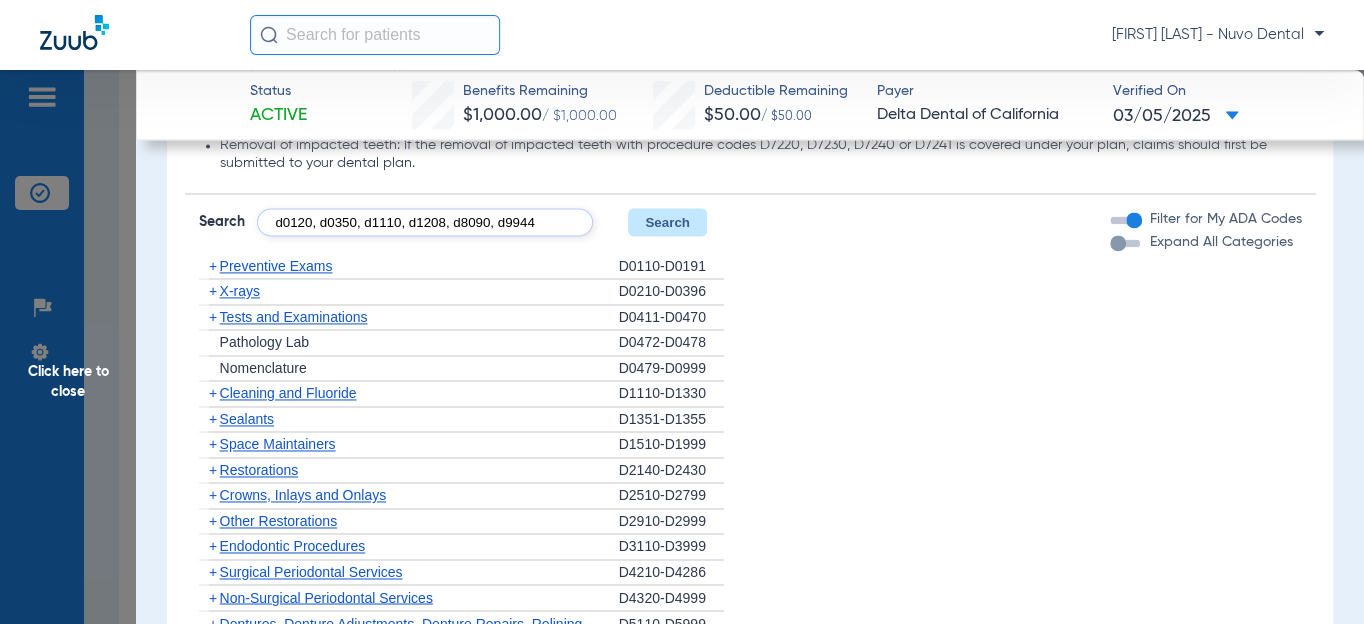 type on "d0120, d0350, d1110, d1208, d8090, d9944" 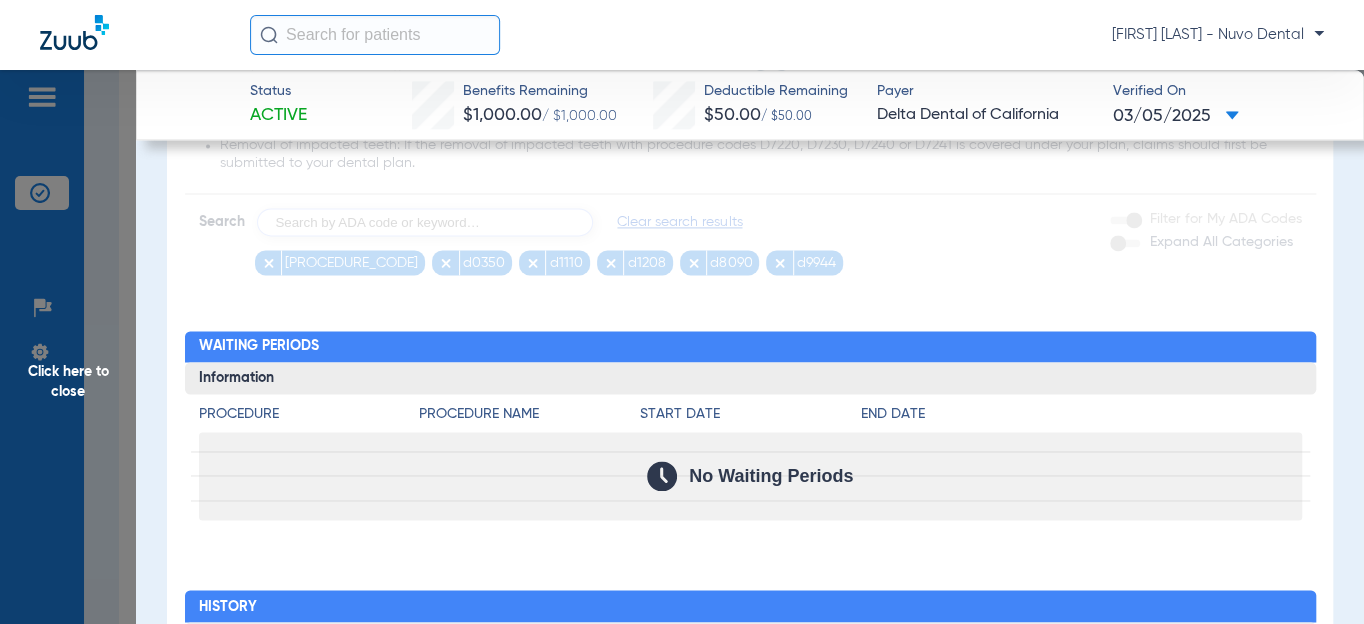 scroll, scrollTop: 0, scrollLeft: 0, axis: both 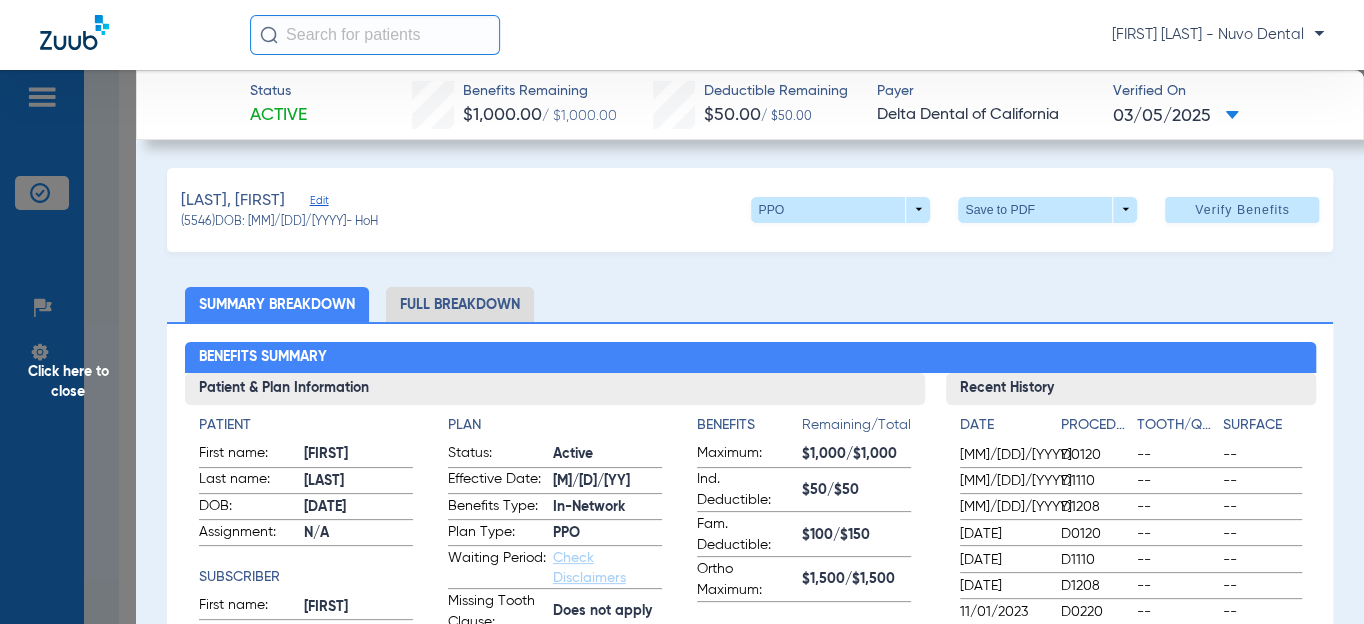 click on "Click here to close" 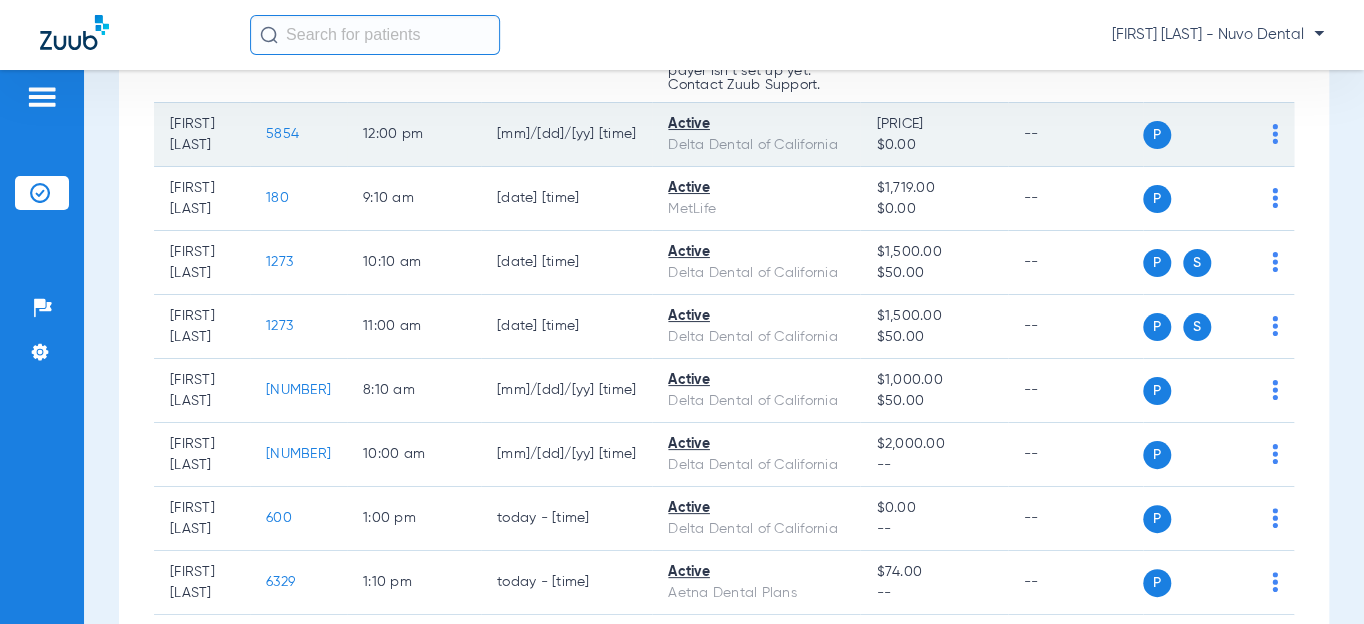 scroll, scrollTop: 818, scrollLeft: 0, axis: vertical 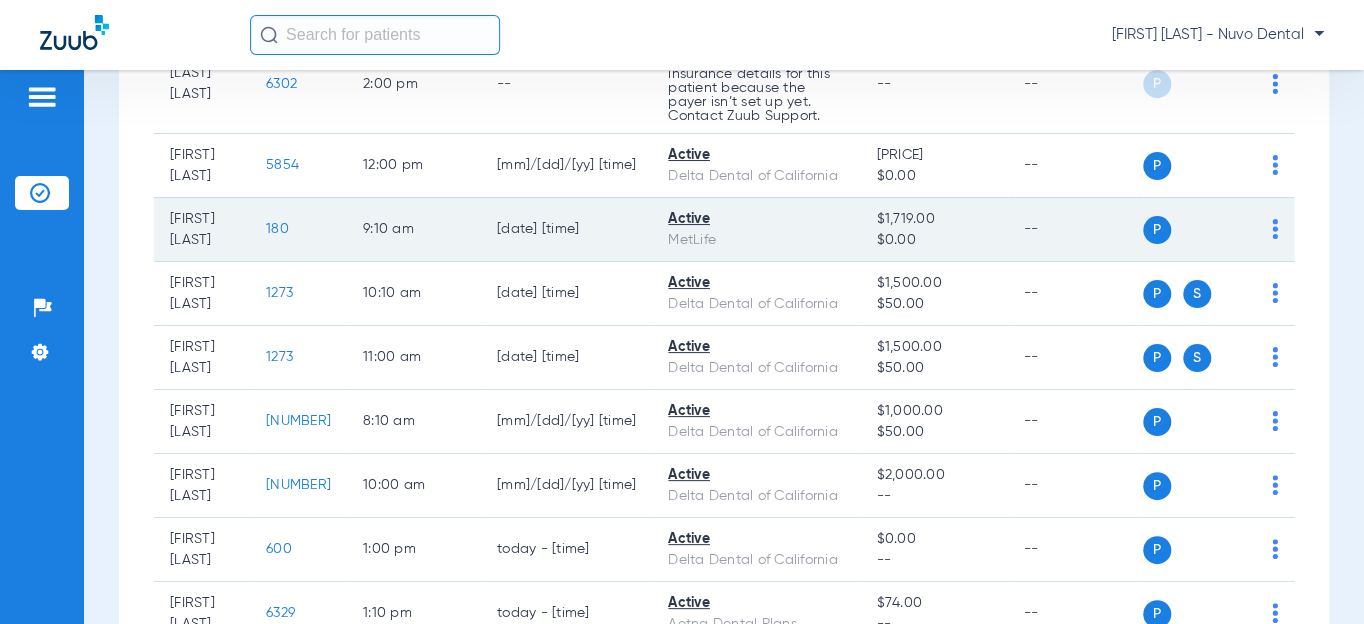 click on "180" 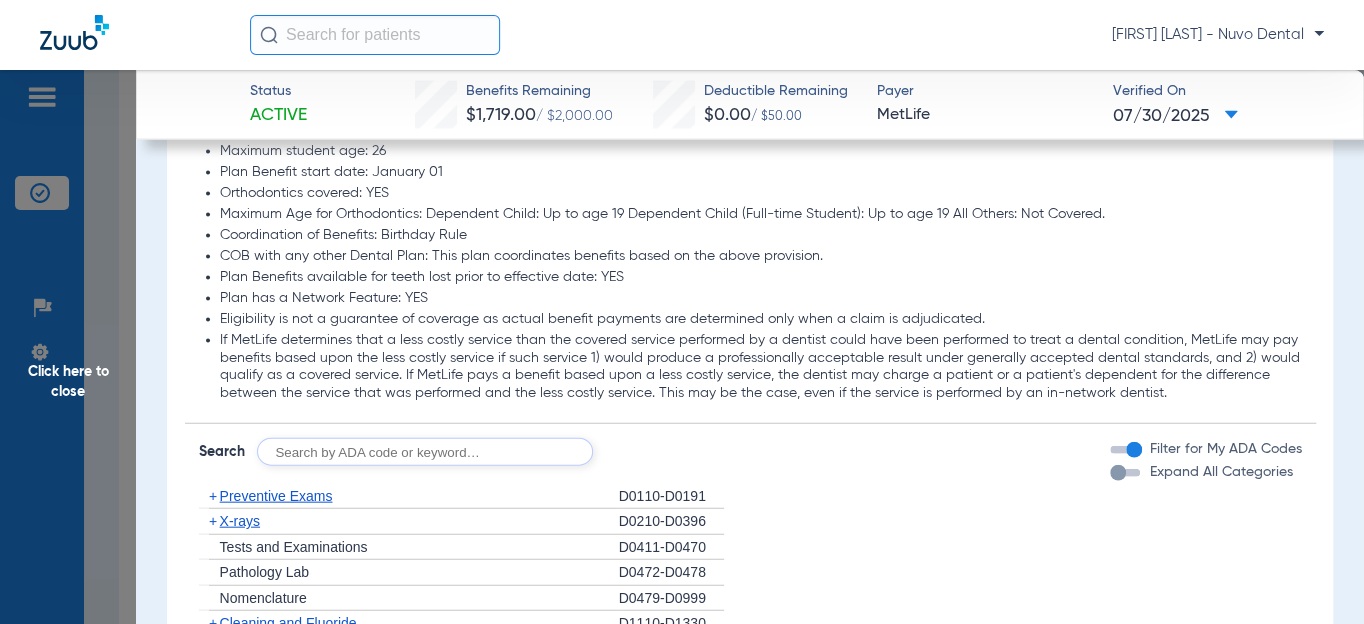 scroll, scrollTop: 2090, scrollLeft: 0, axis: vertical 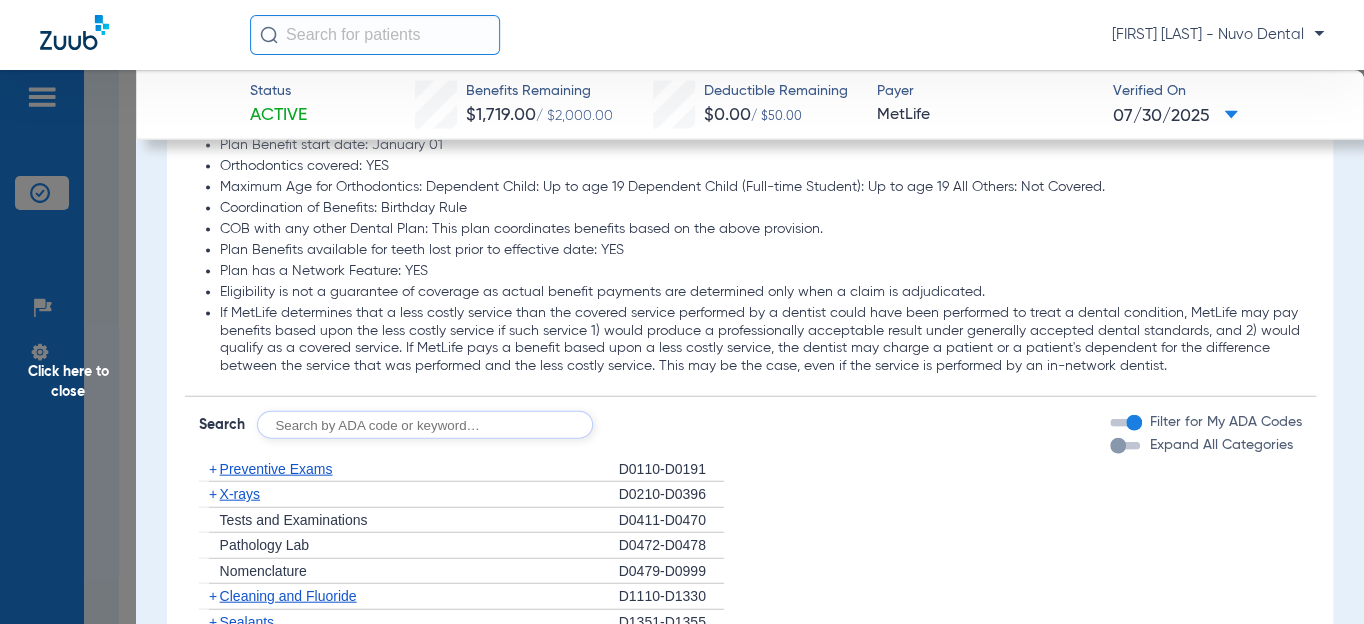 click 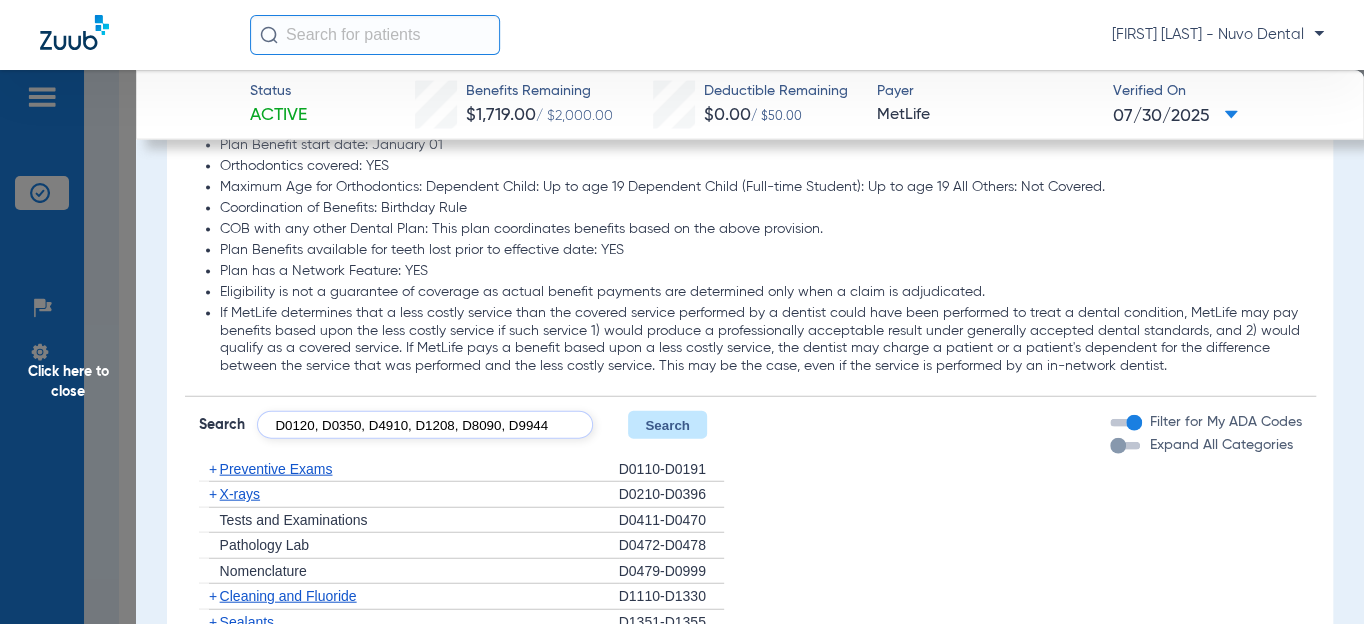 scroll, scrollTop: 0, scrollLeft: 54, axis: horizontal 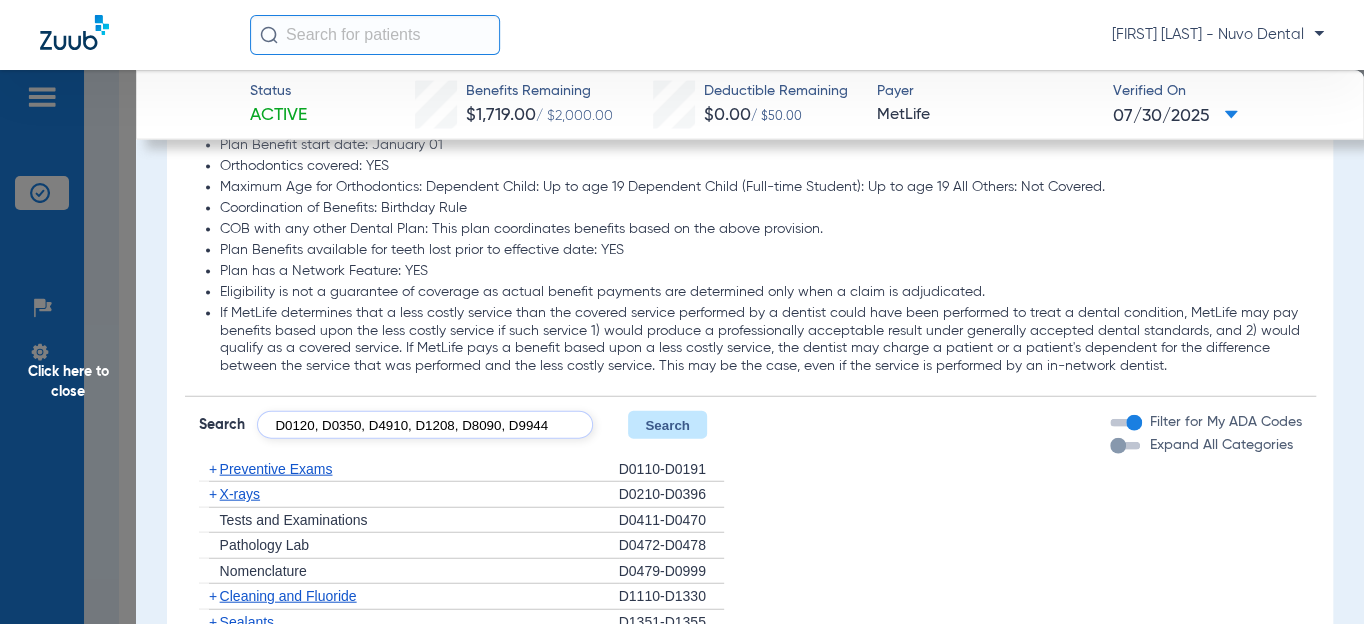 type on "D0120, D0350, D4910, D1208, D8090, D9944" 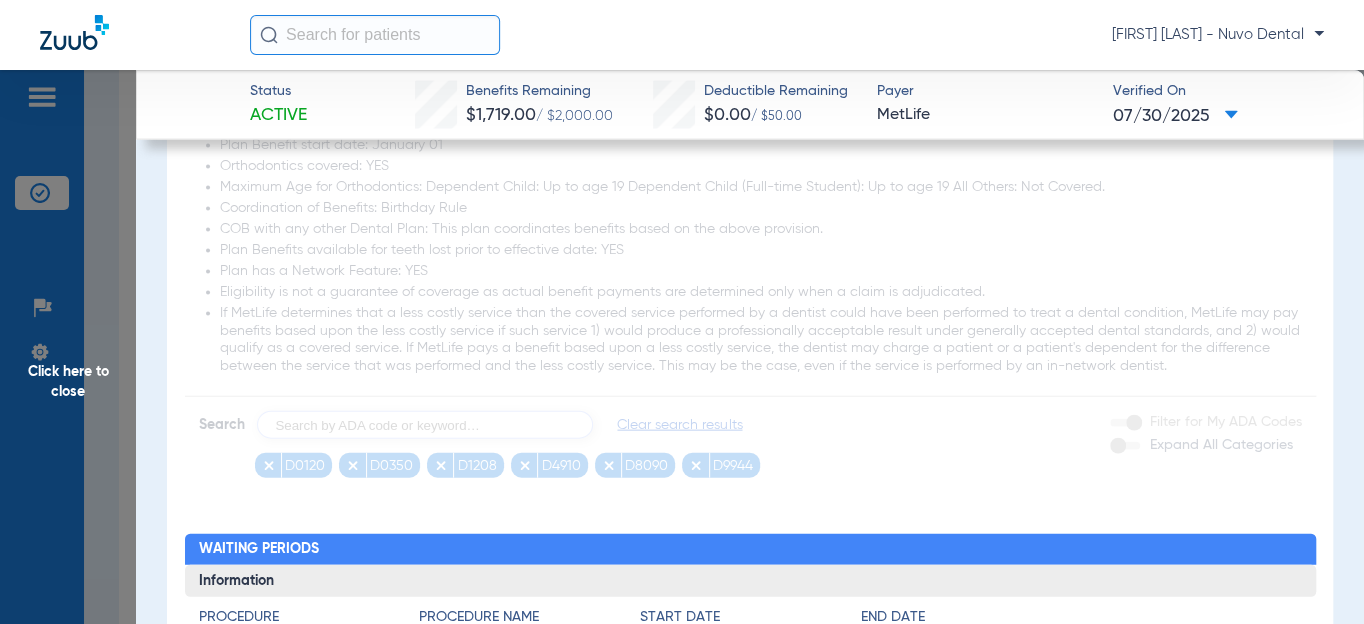 scroll, scrollTop: 0, scrollLeft: 0, axis: both 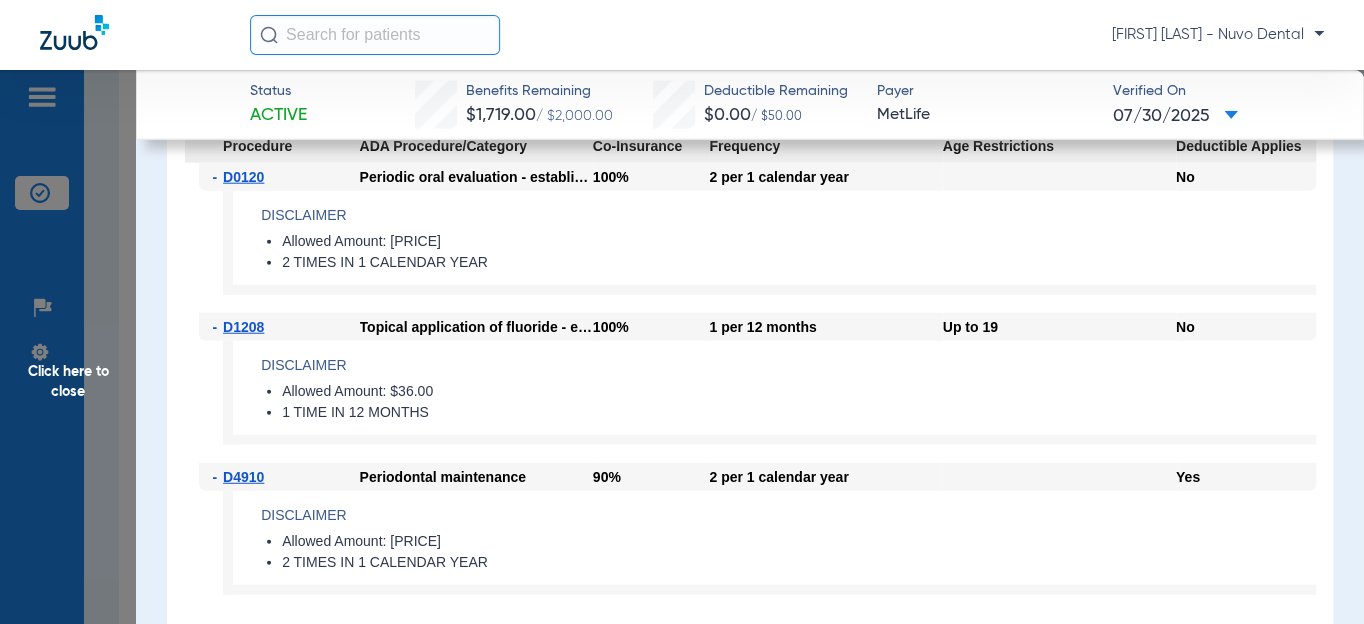 click on "Click here to close" 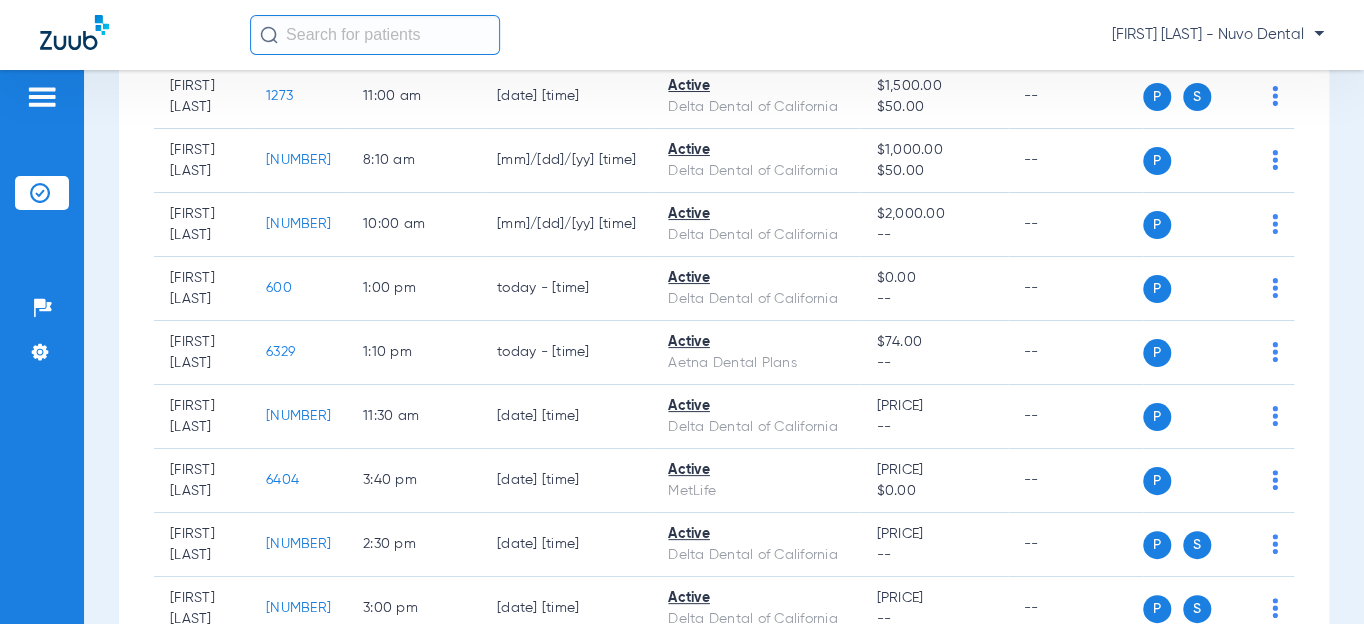 scroll, scrollTop: 1090, scrollLeft: 0, axis: vertical 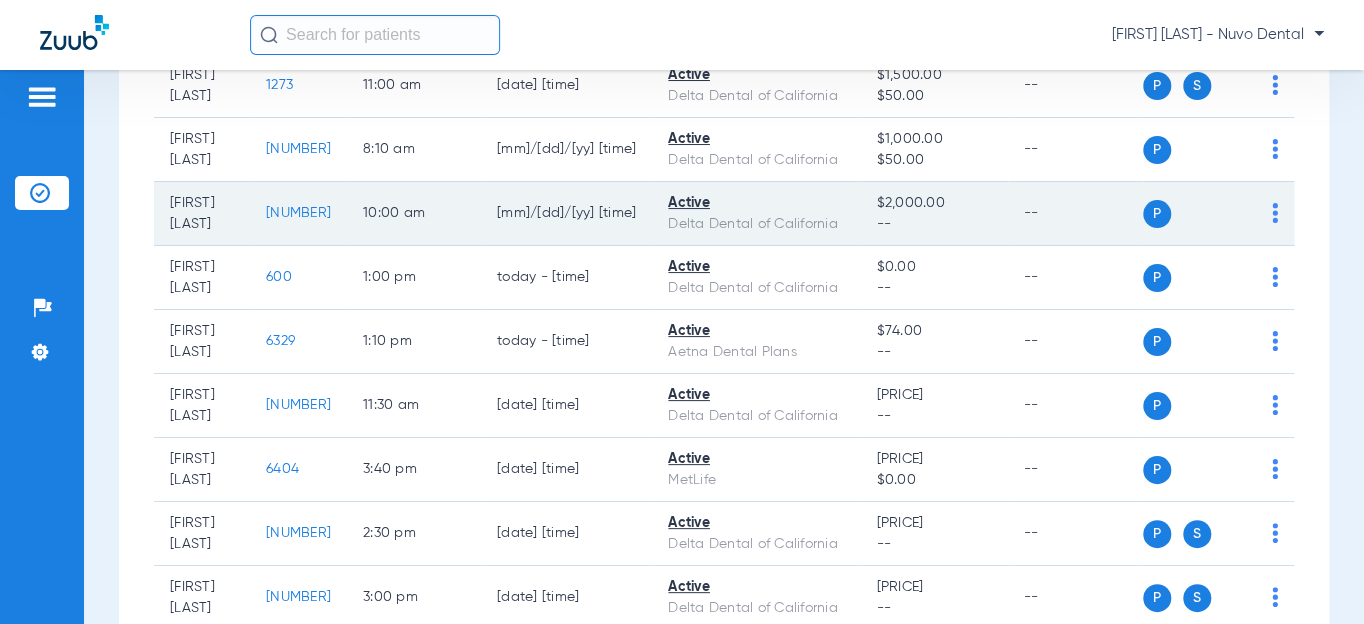 click on "[NUMBER]" 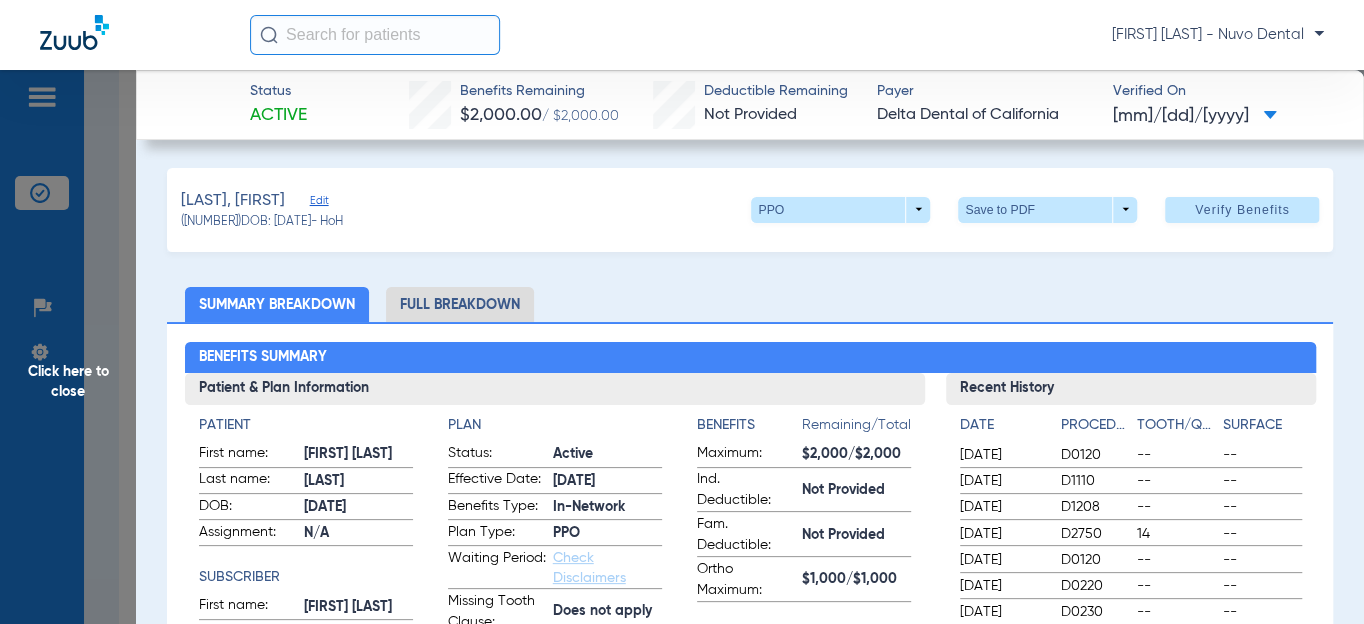 click on "Full Breakdown" 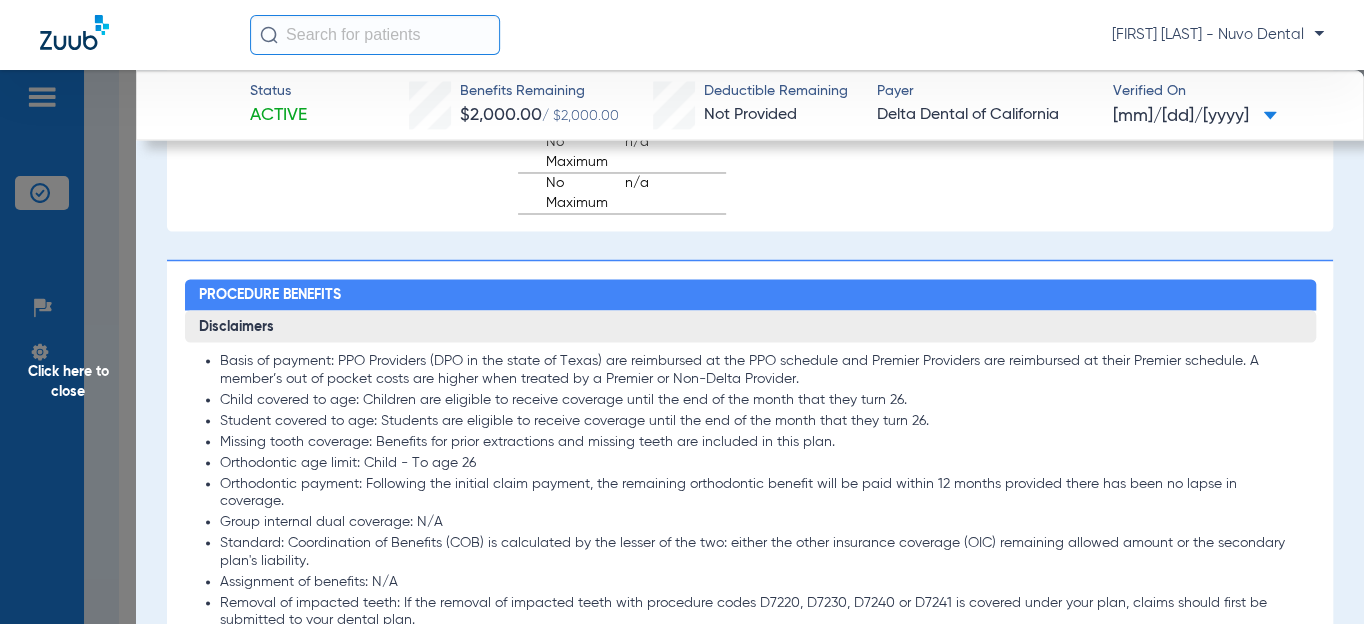 scroll, scrollTop: 2000, scrollLeft: 0, axis: vertical 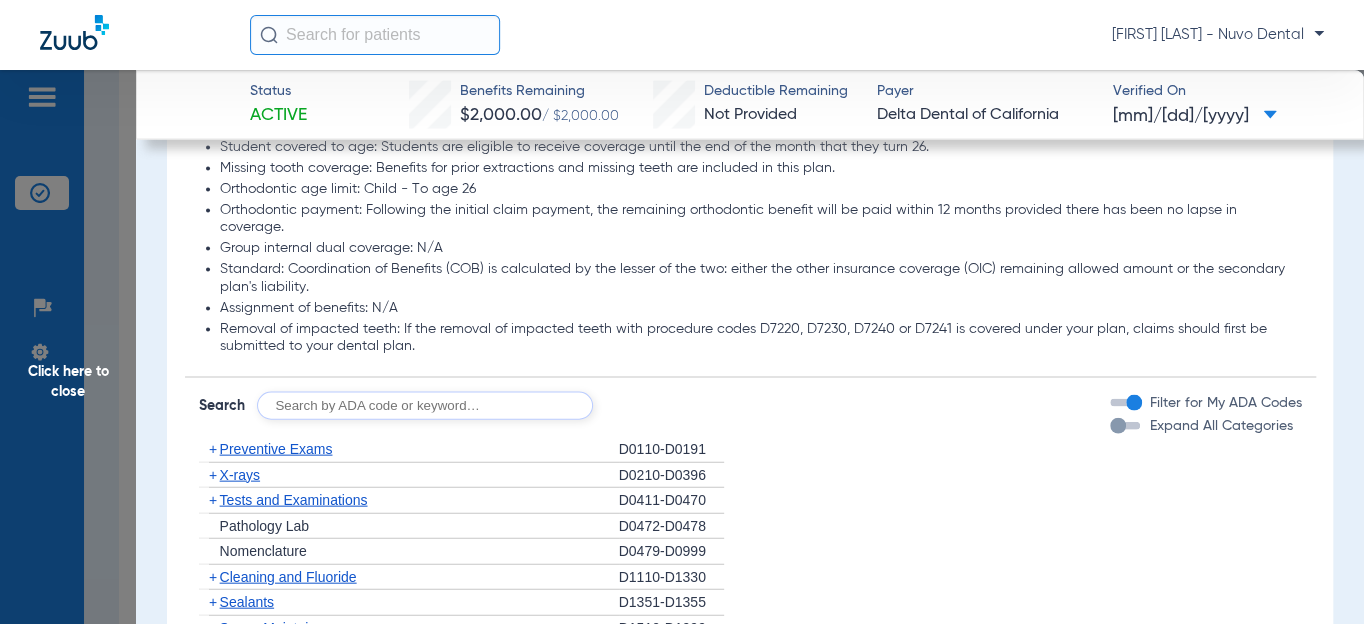 click 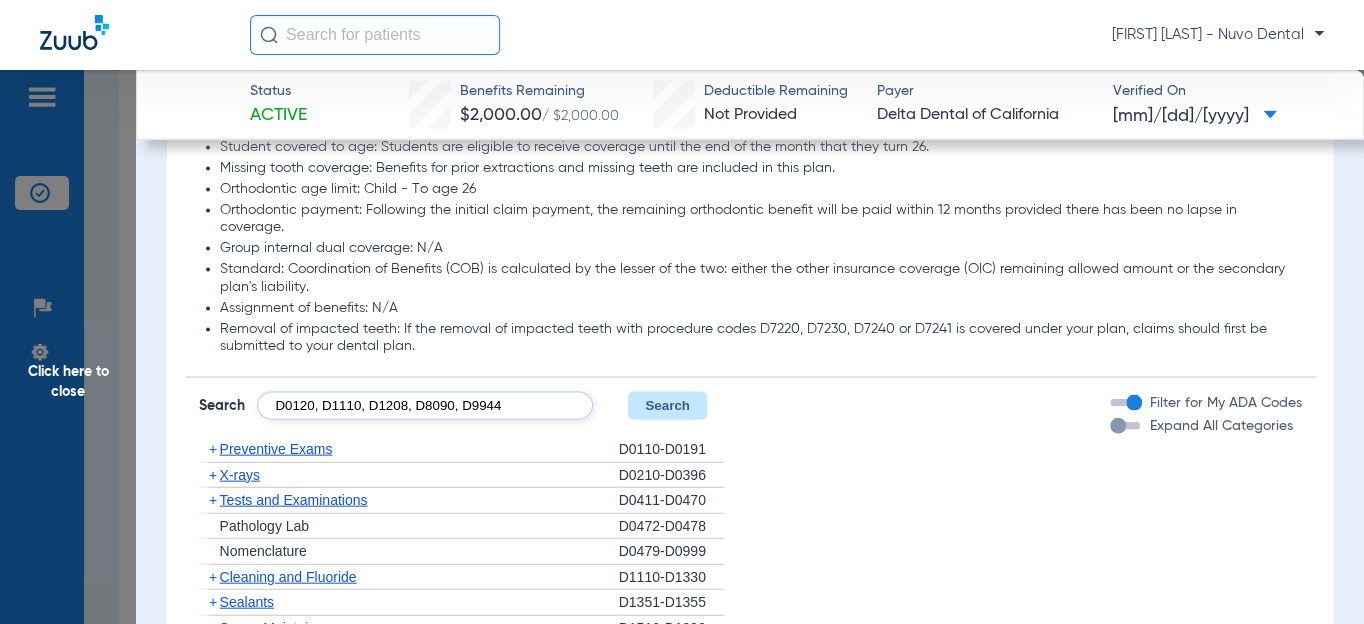 type on "D0120, D1110, D1208, D8090, D9944" 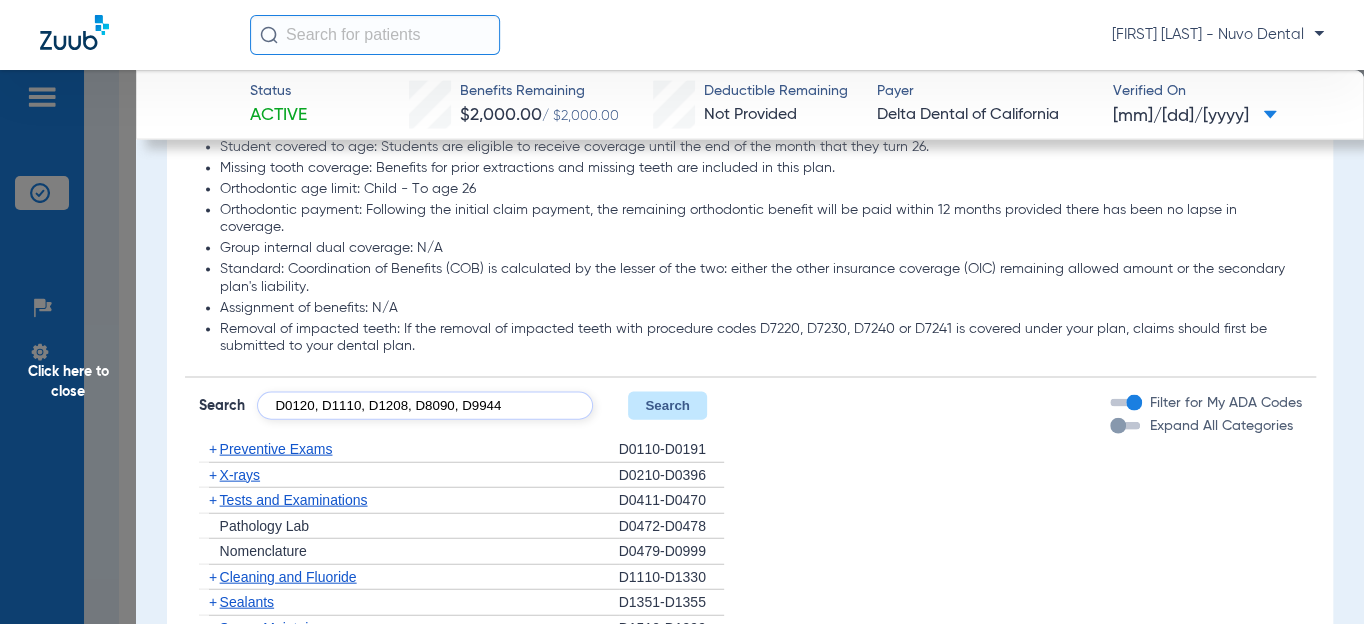 click on "Search" 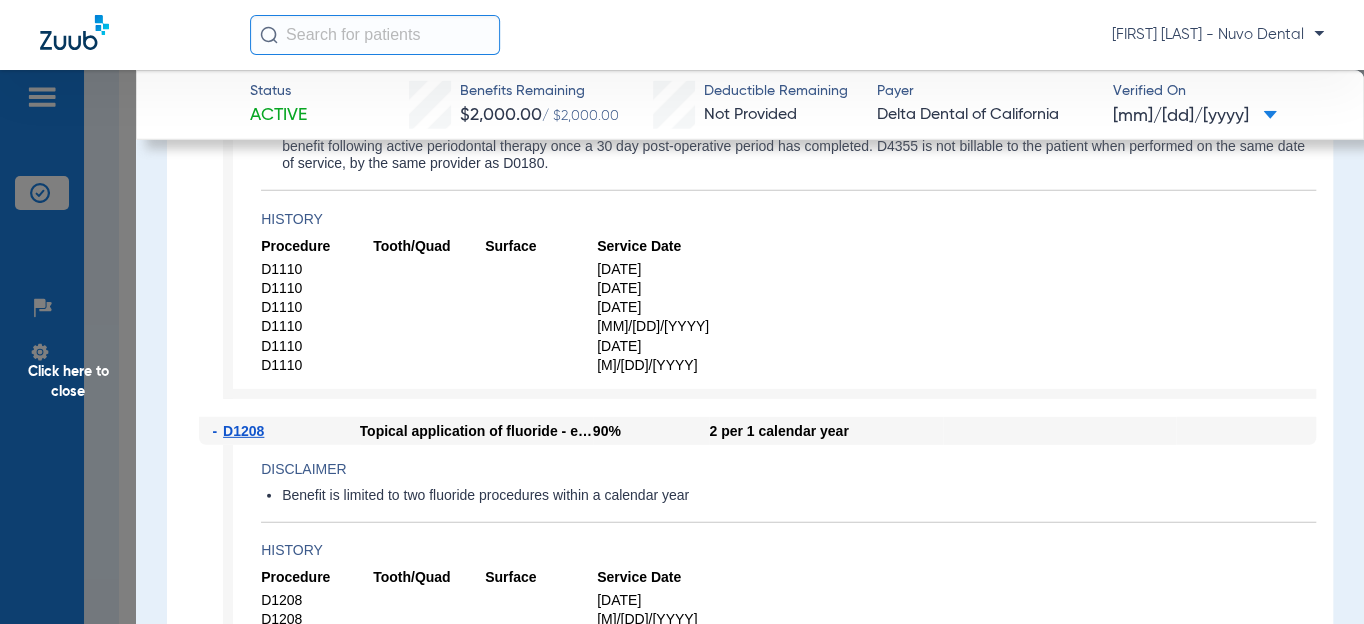 scroll, scrollTop: 2818, scrollLeft: 0, axis: vertical 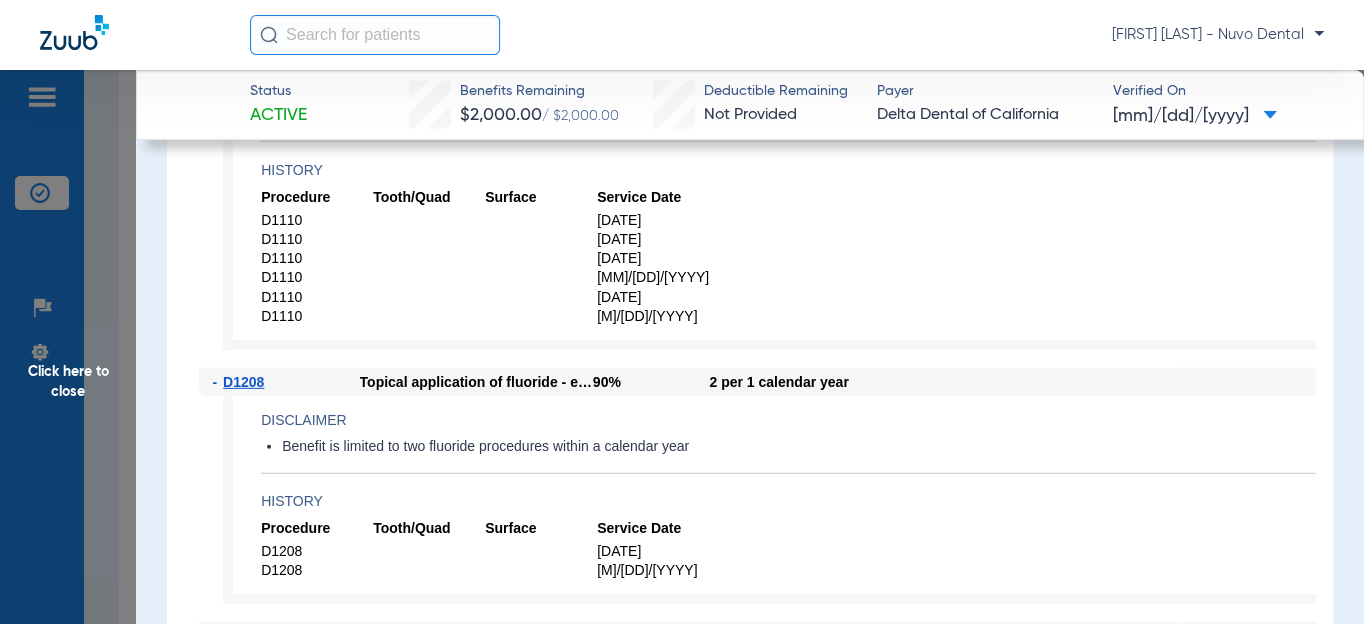 click on "Click here to close" 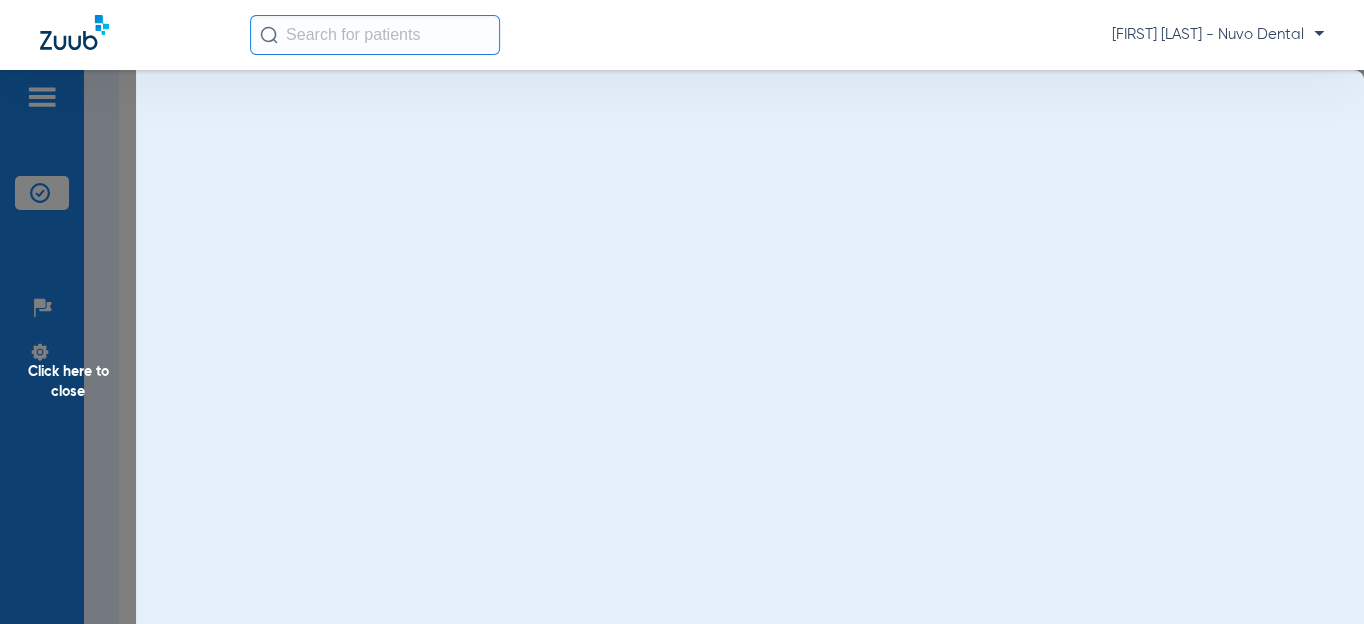 scroll, scrollTop: 0, scrollLeft: 0, axis: both 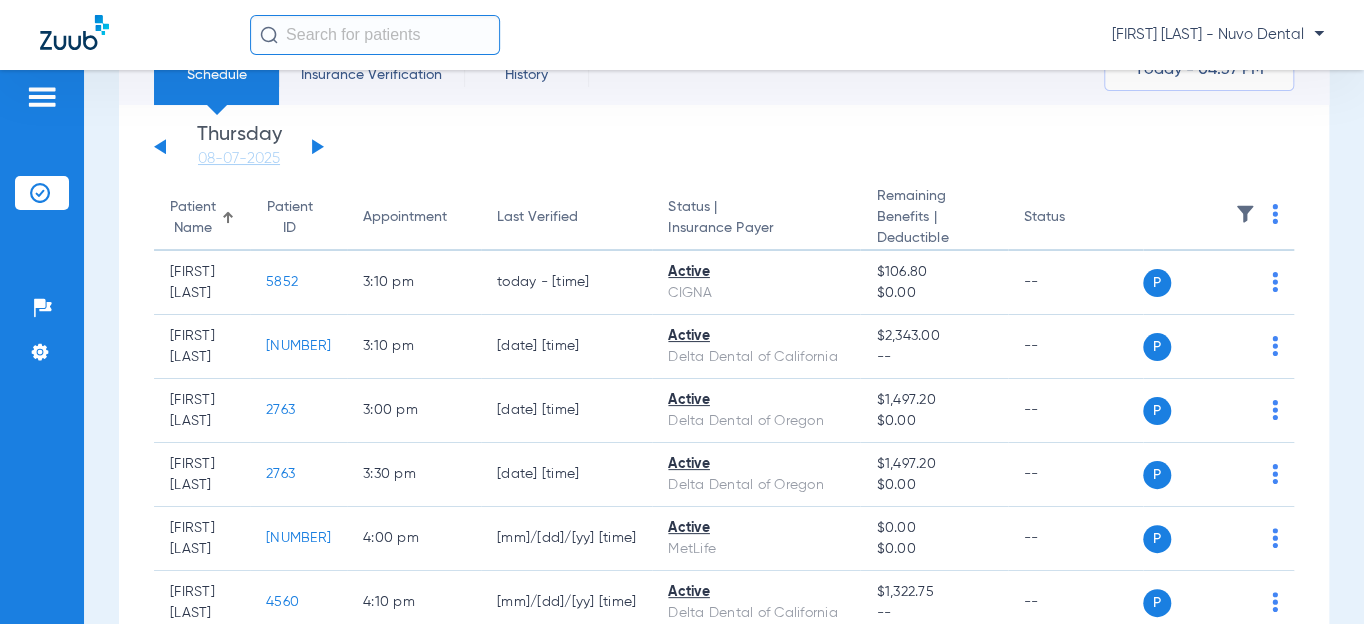 click 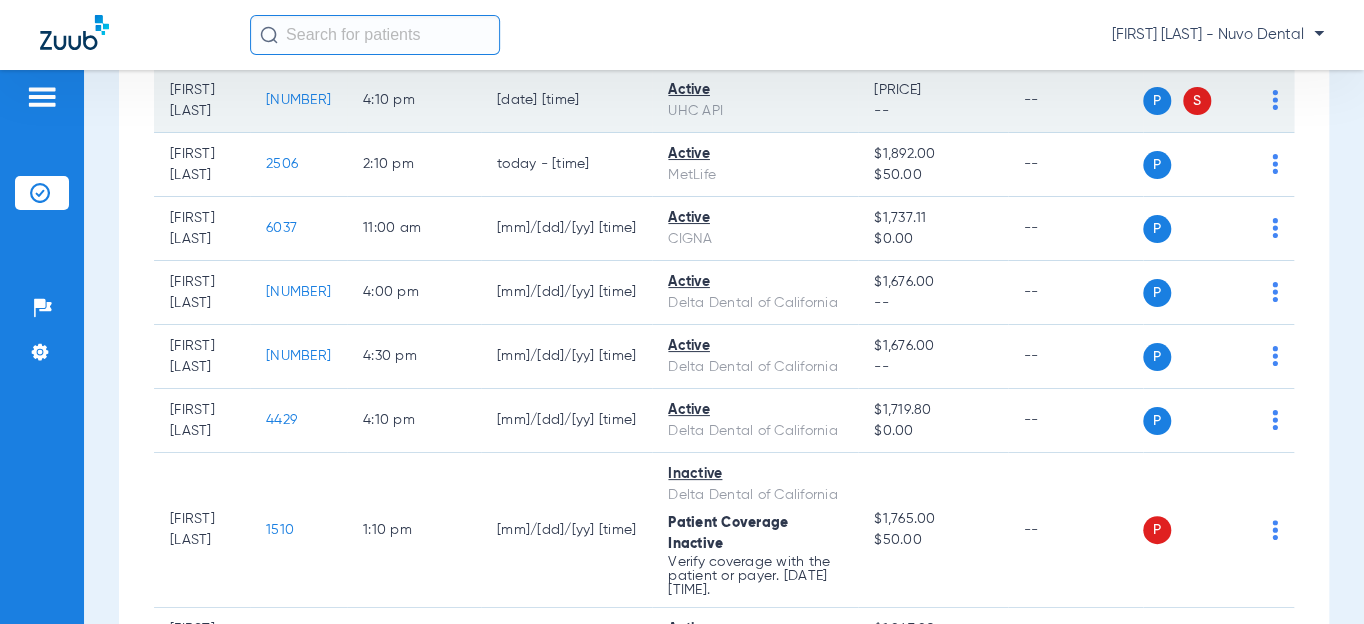 scroll, scrollTop: 727, scrollLeft: 0, axis: vertical 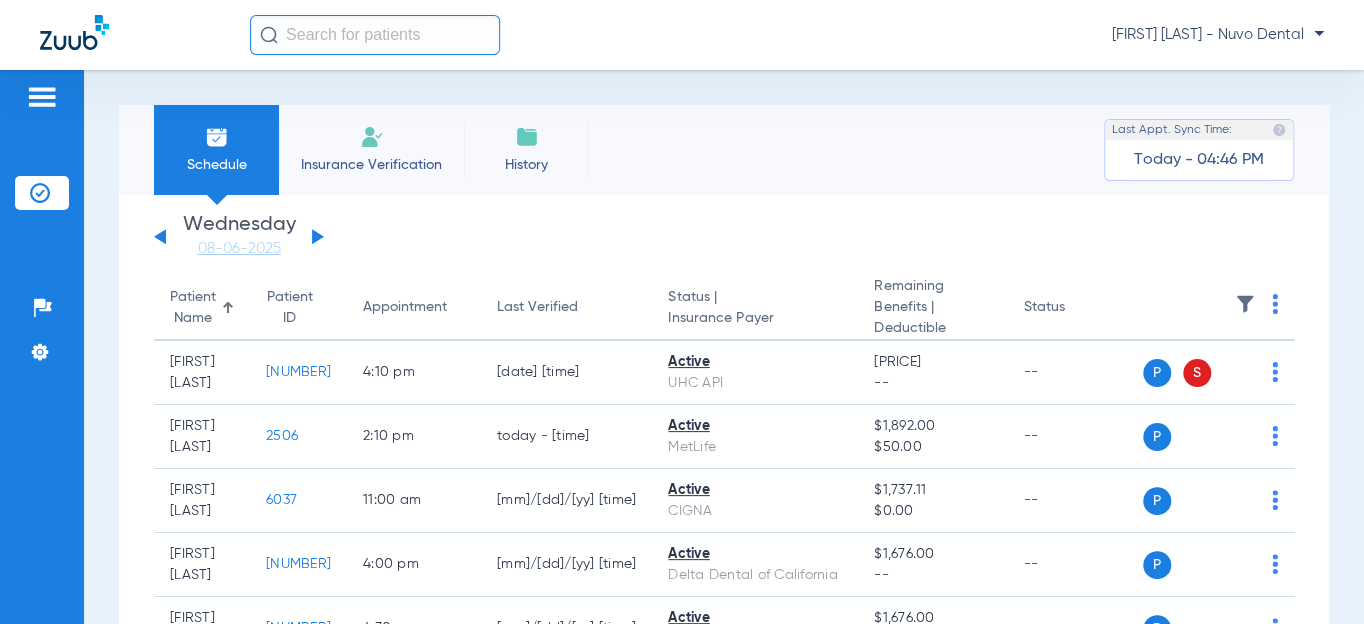 click 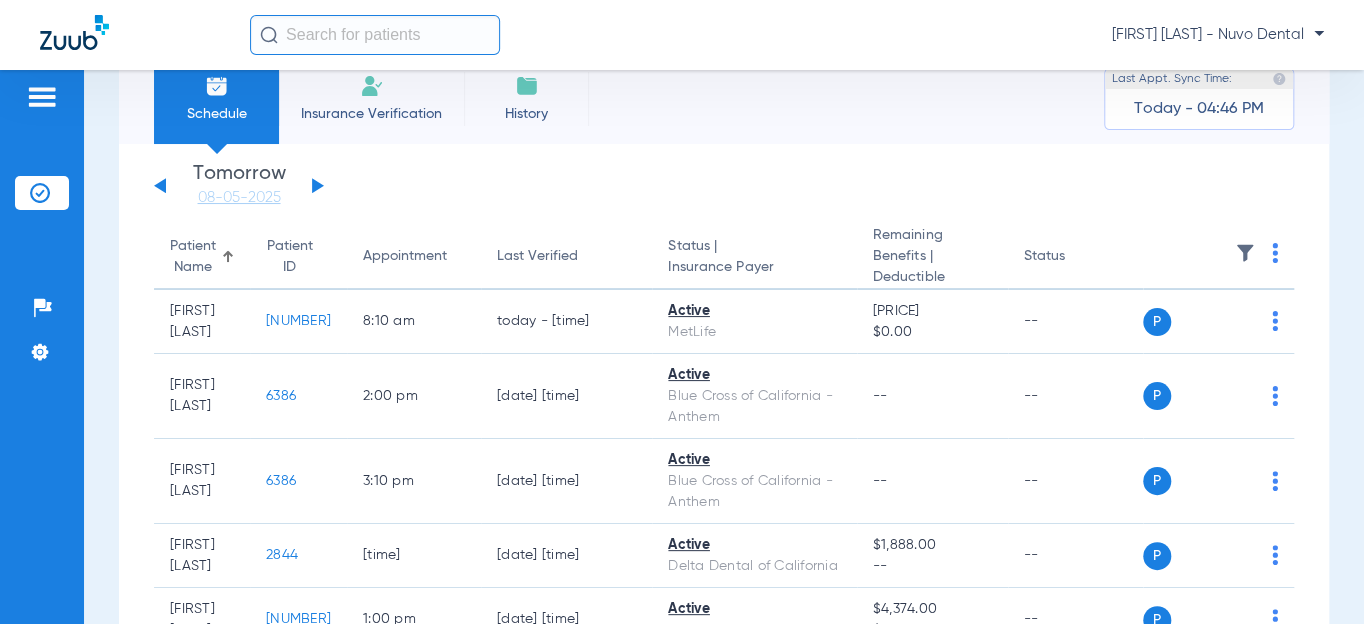 scroll, scrollTop: 0, scrollLeft: 0, axis: both 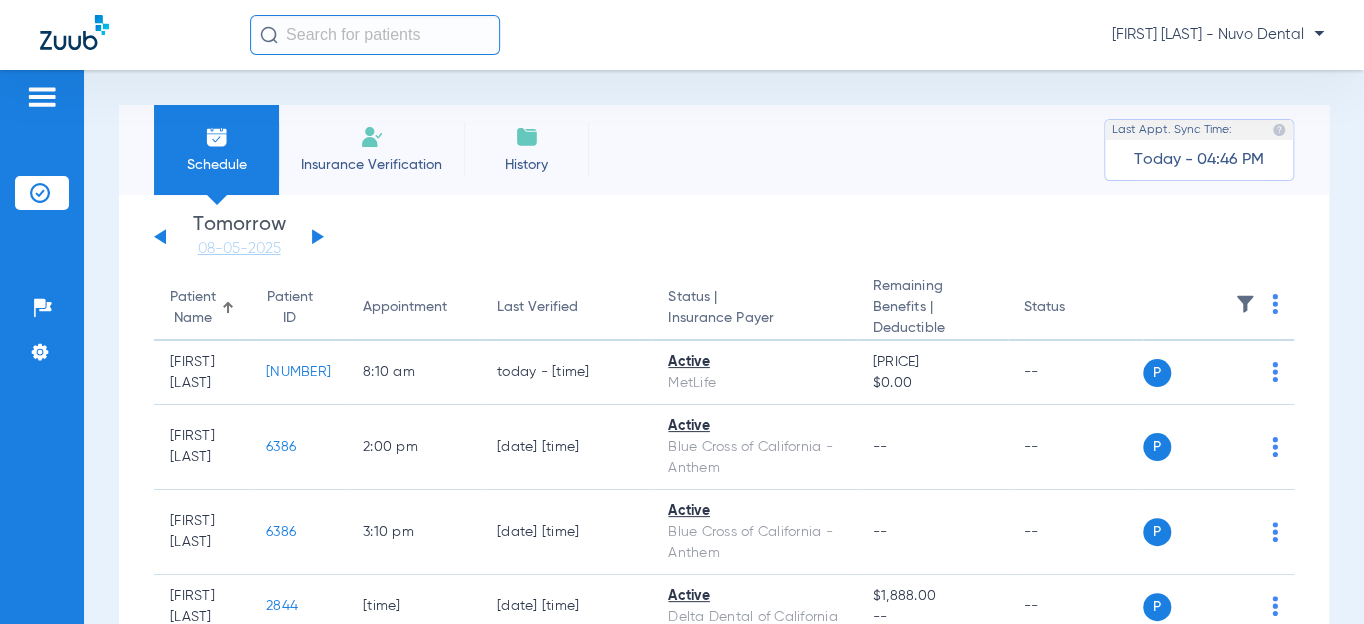 click 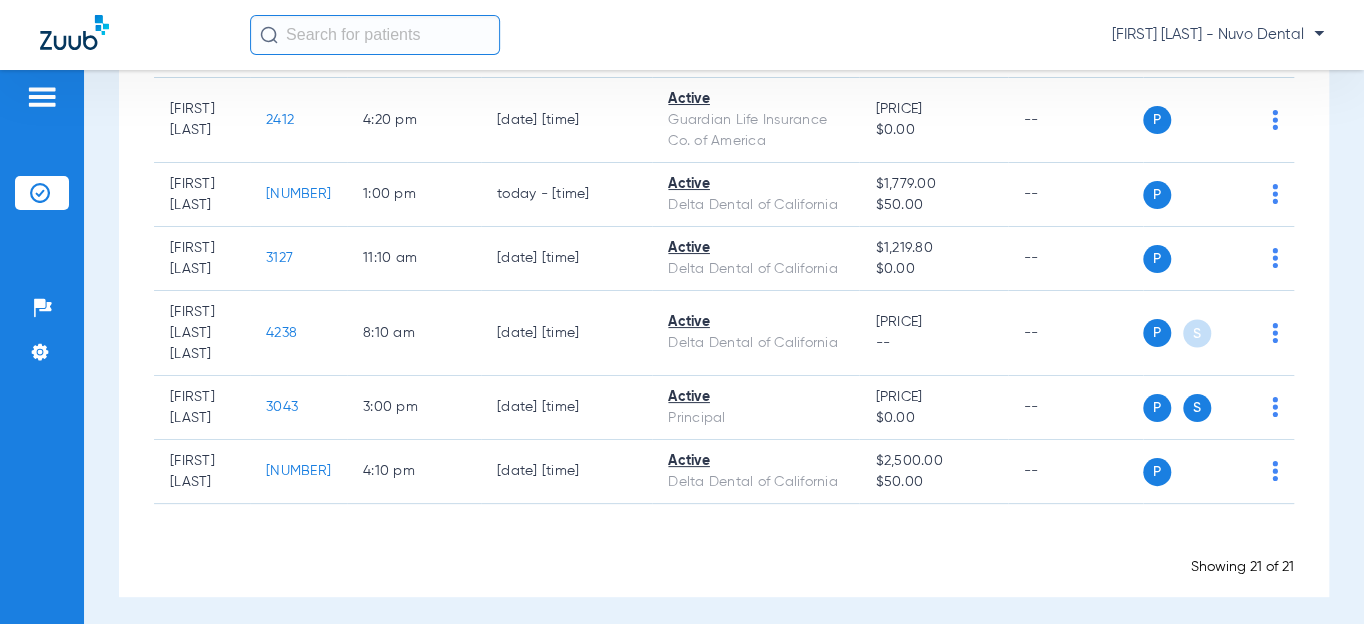 scroll, scrollTop: 1877, scrollLeft: 0, axis: vertical 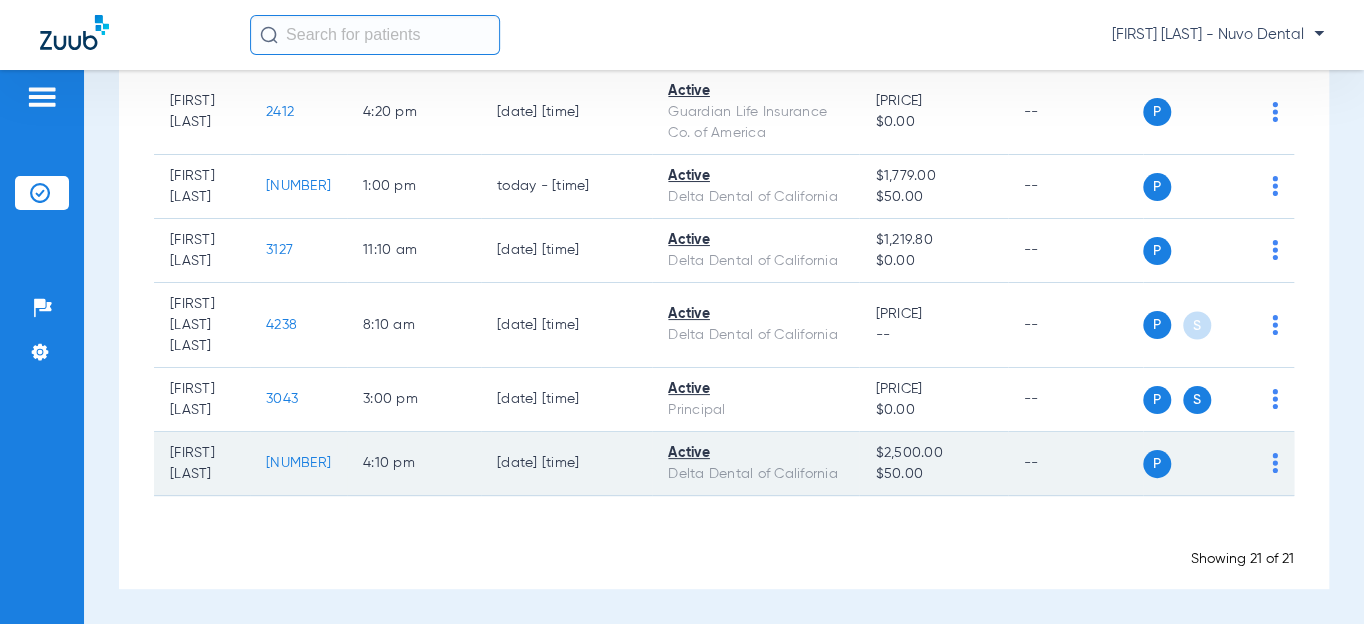 click on "[NUMBER]" 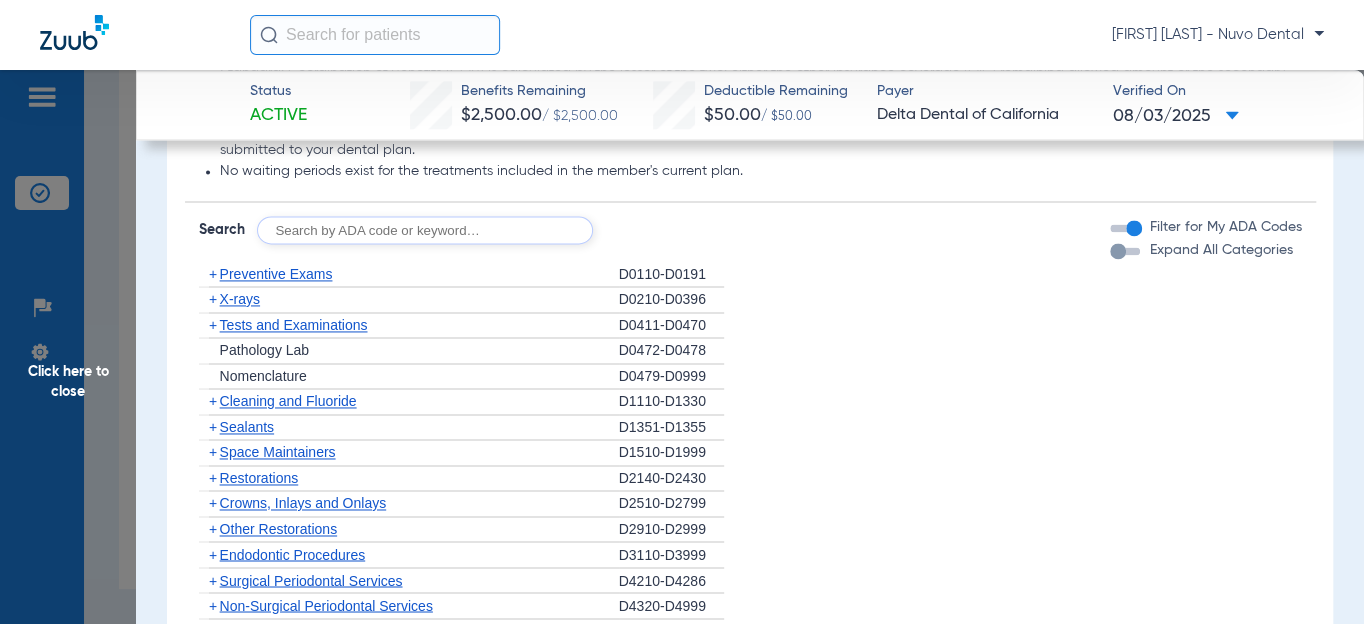 scroll, scrollTop: 1363, scrollLeft: 0, axis: vertical 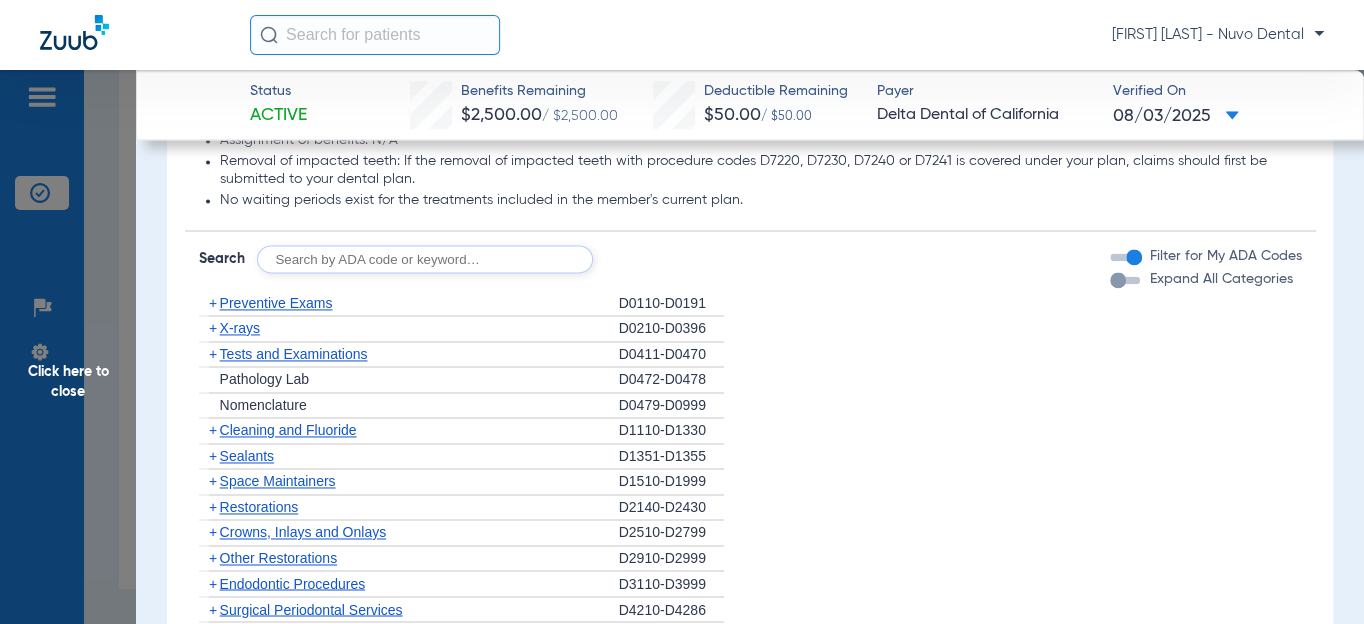 click on "Disclaimers Basis of payment: PPO Providers (DPO in the state of [STATE]) are reimbursed at the PPO schedule and Premier Providers are reimbursed at their Premier schedule. A member’s out of pocket costs are higher when treated by a Premier or Non-Delta Provider. Child covered to age: Children are eligible to receive coverage until the end of the month that they turn 26. Student covered to age: Students are eligible to receive coverage until the end of the month that they turn 26. Missing tooth coverage: Benefits for prior extractions and missing teeth are included in this plan. Orthodontic age limit: Child and adult - No age limit Orthodontic payment: Following the initial claim payment, the remaining orthodontic benefit will be paid within 12 months provided there has been no lapse in coverage. Pregnancy benefits: This program allows an additional cleaning benefit during pregnancy. Take over group: Takeover of Prior Carrier Ortho Maximum. Assignment of benefits: N/A Search  Filter for My ADA Codes   +   +" 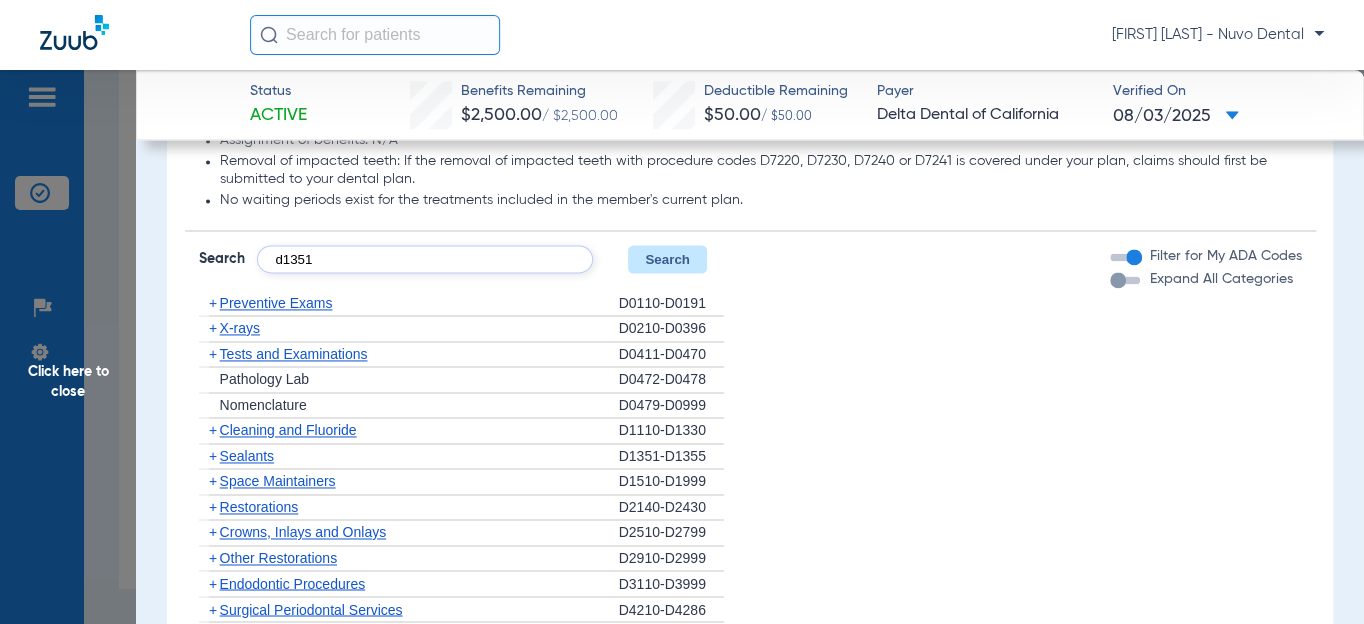 type on "d1351" 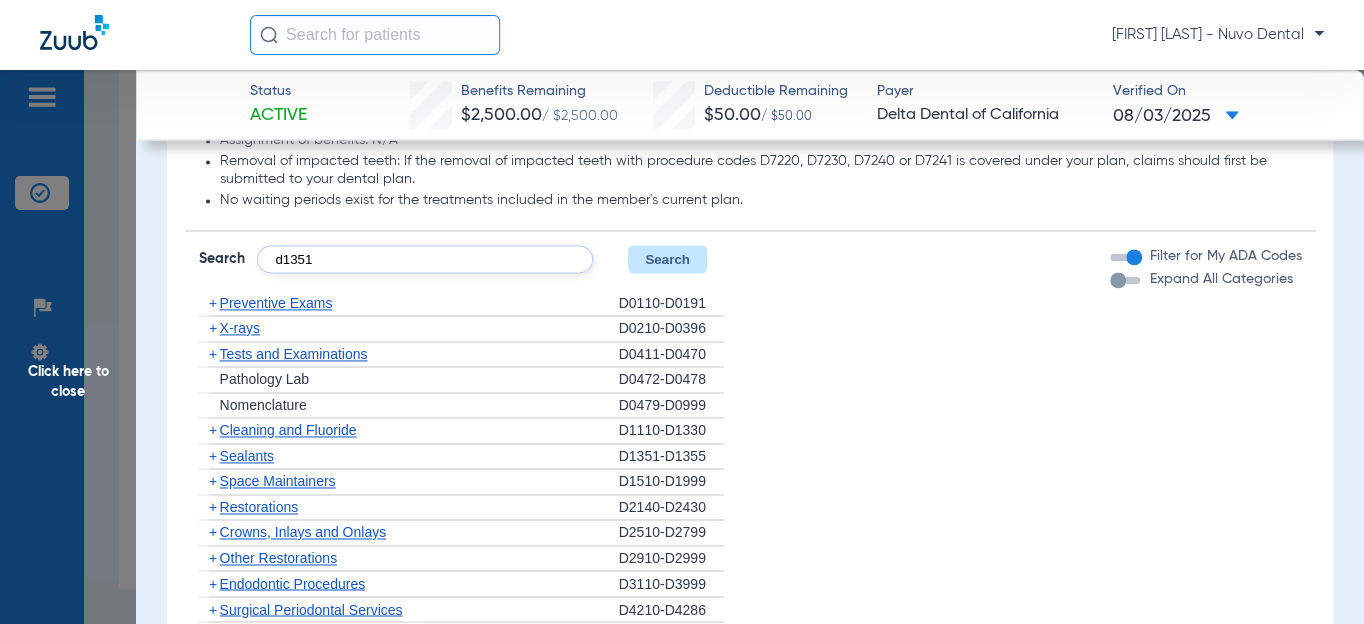click on "Search" 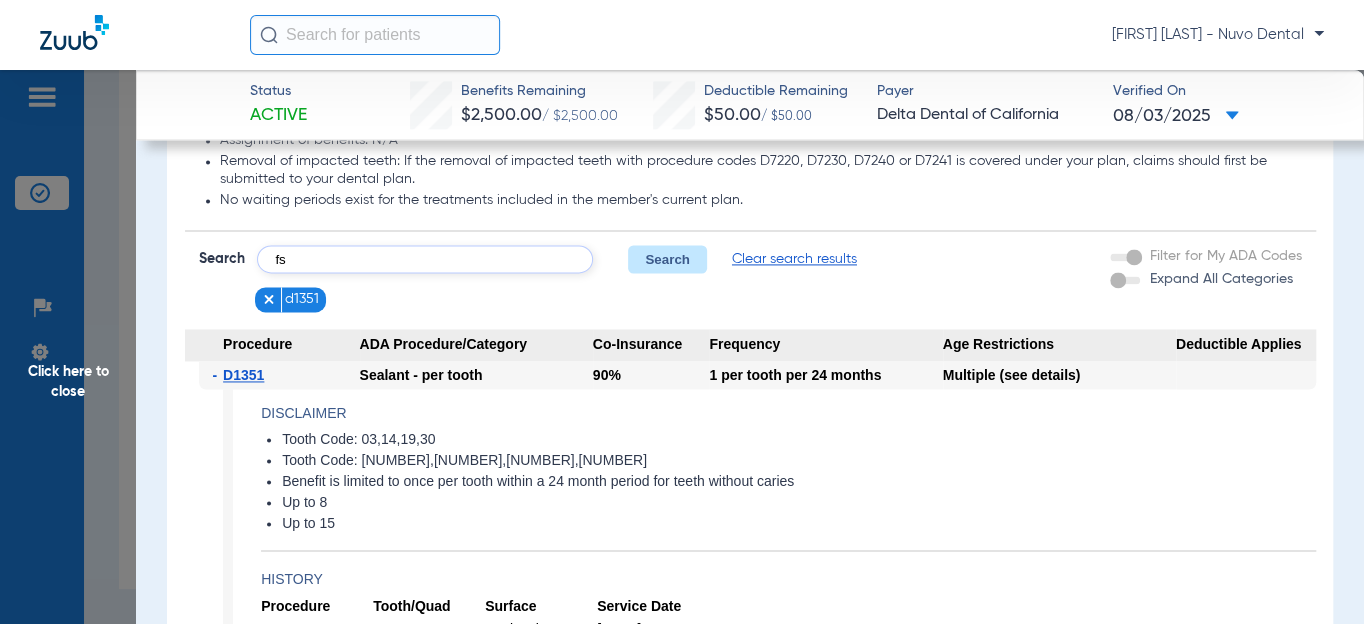 type on "f" 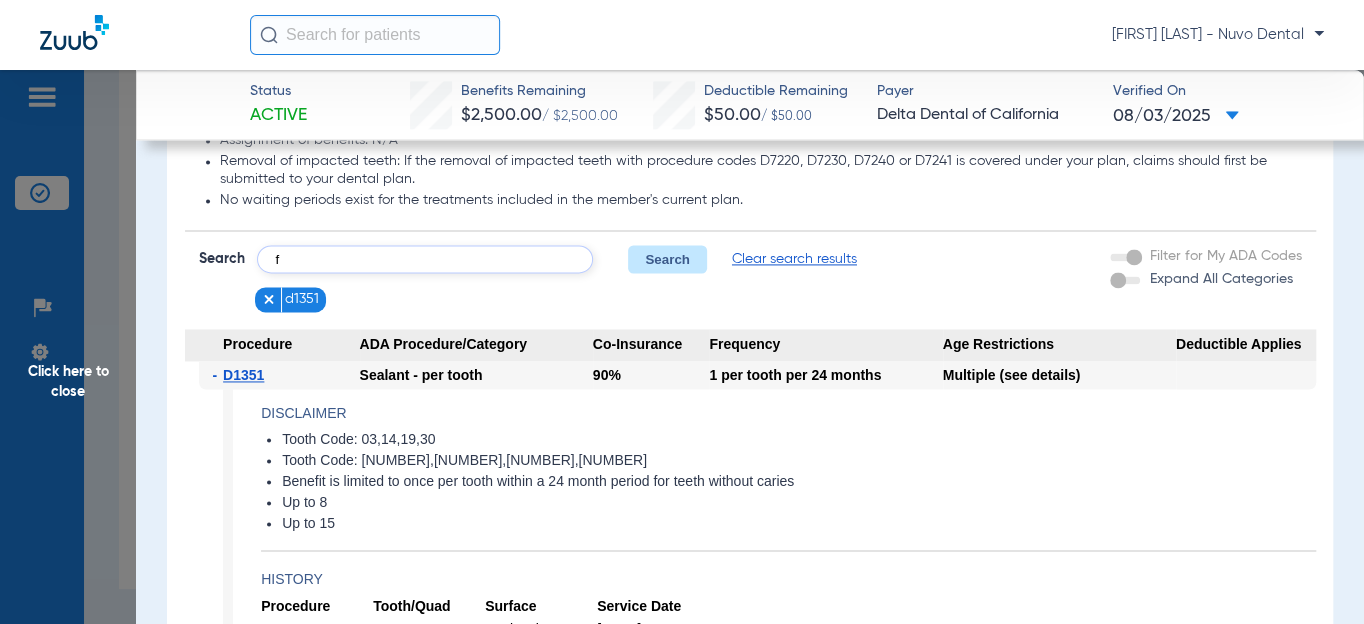 type 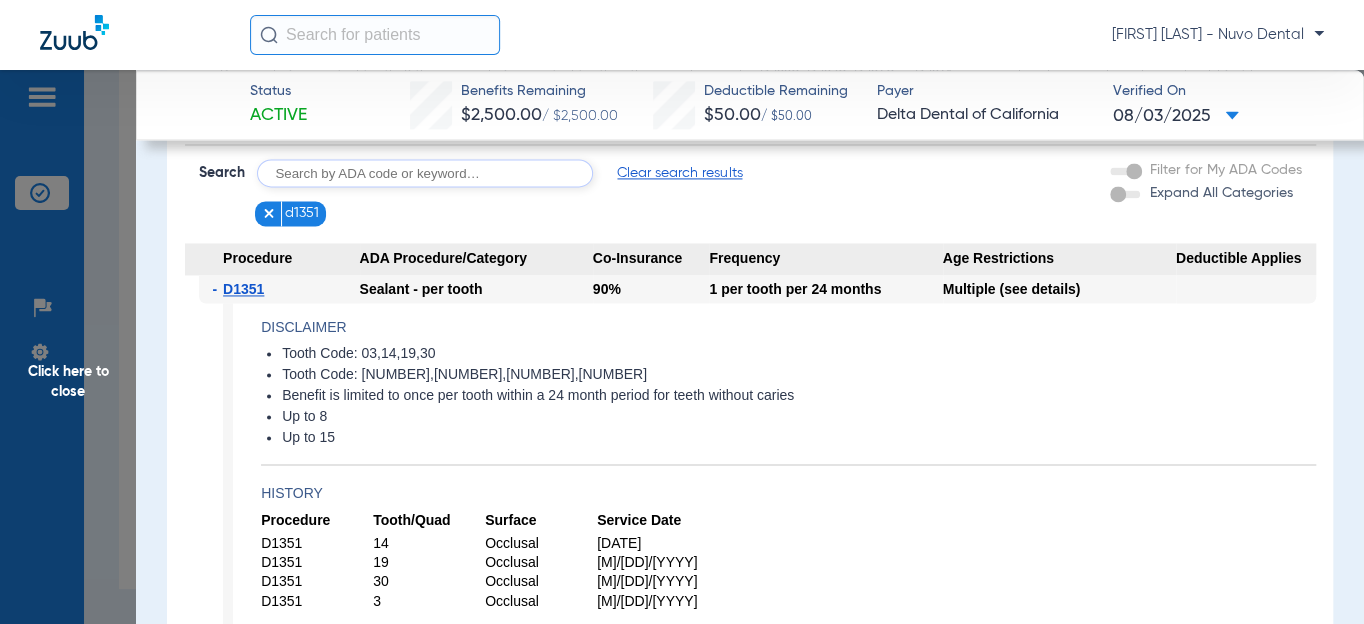 scroll, scrollTop: 1540, scrollLeft: 0, axis: vertical 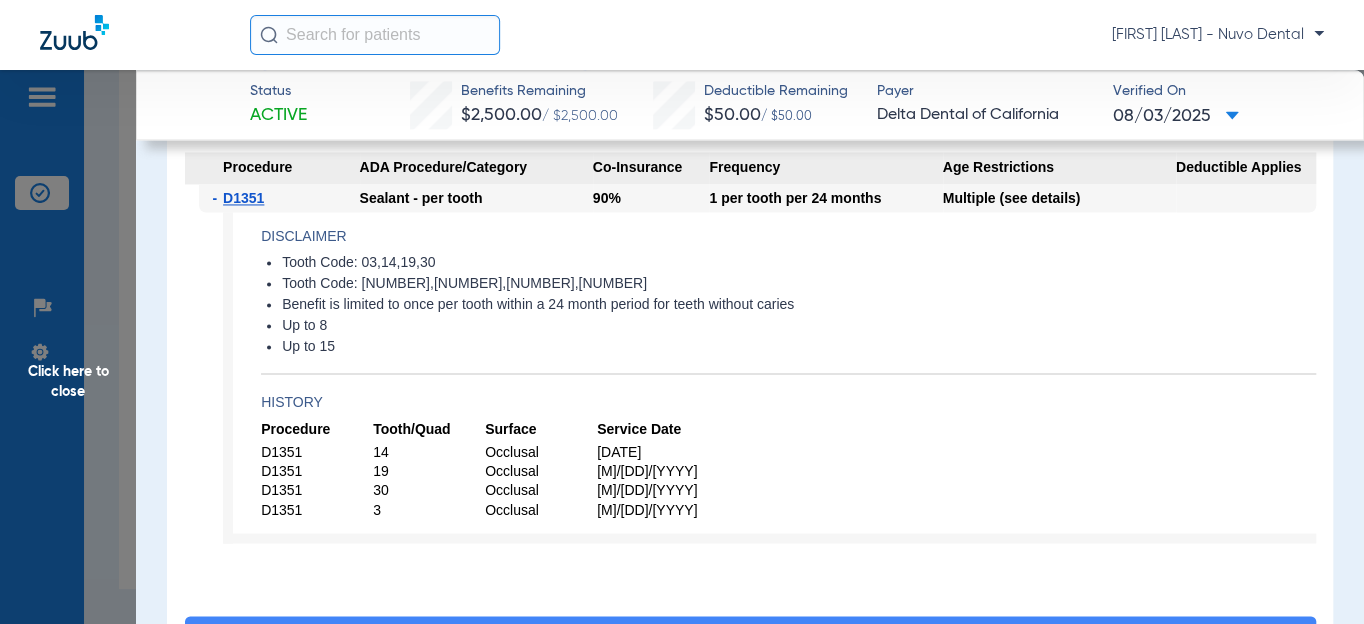 click on "[M]/[DD]/[YYYY]" 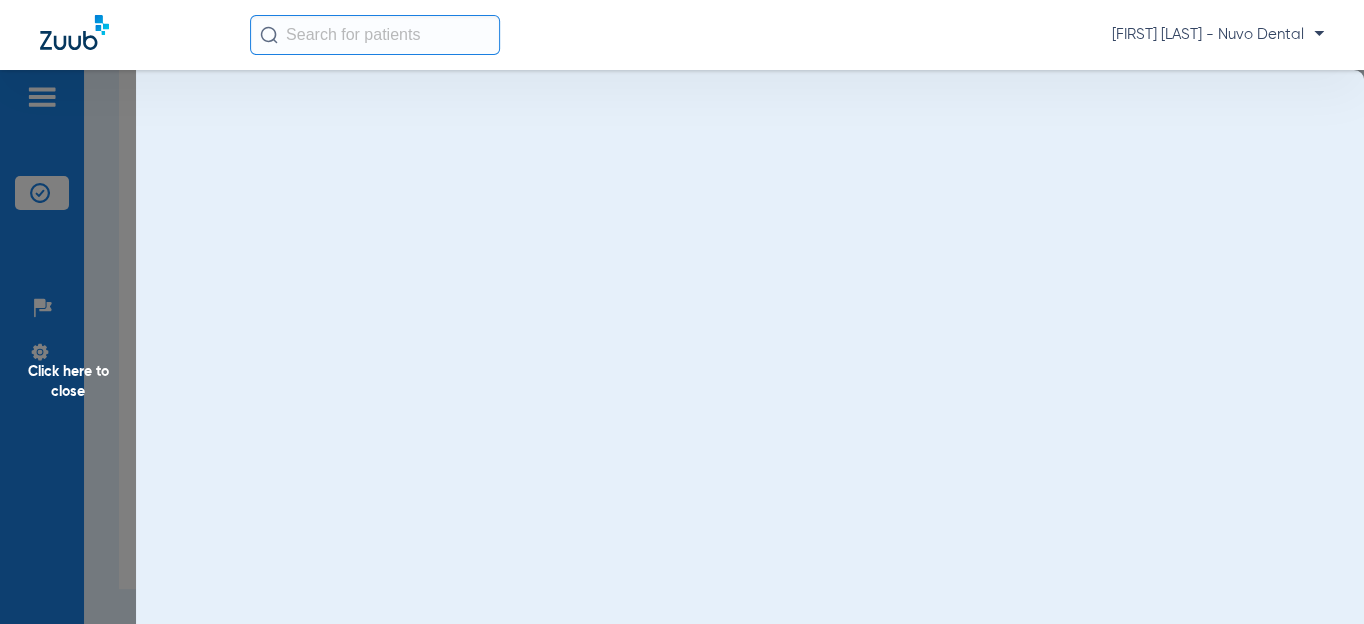 scroll, scrollTop: 0, scrollLeft: 0, axis: both 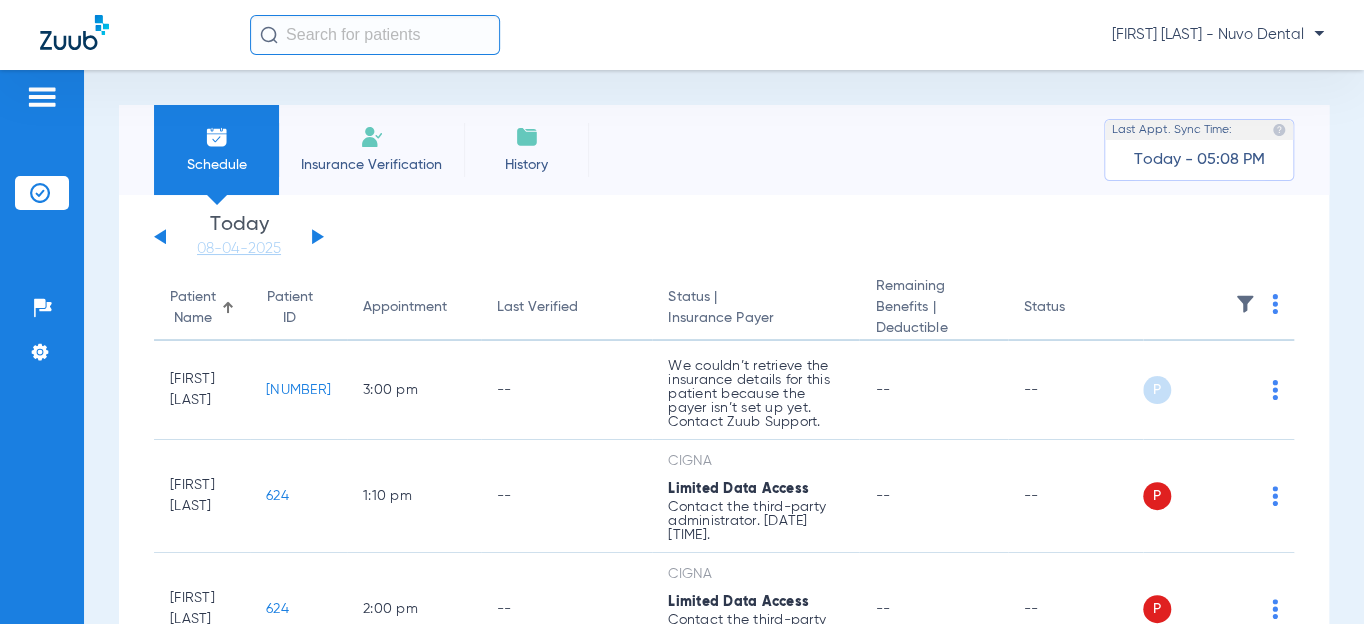 click 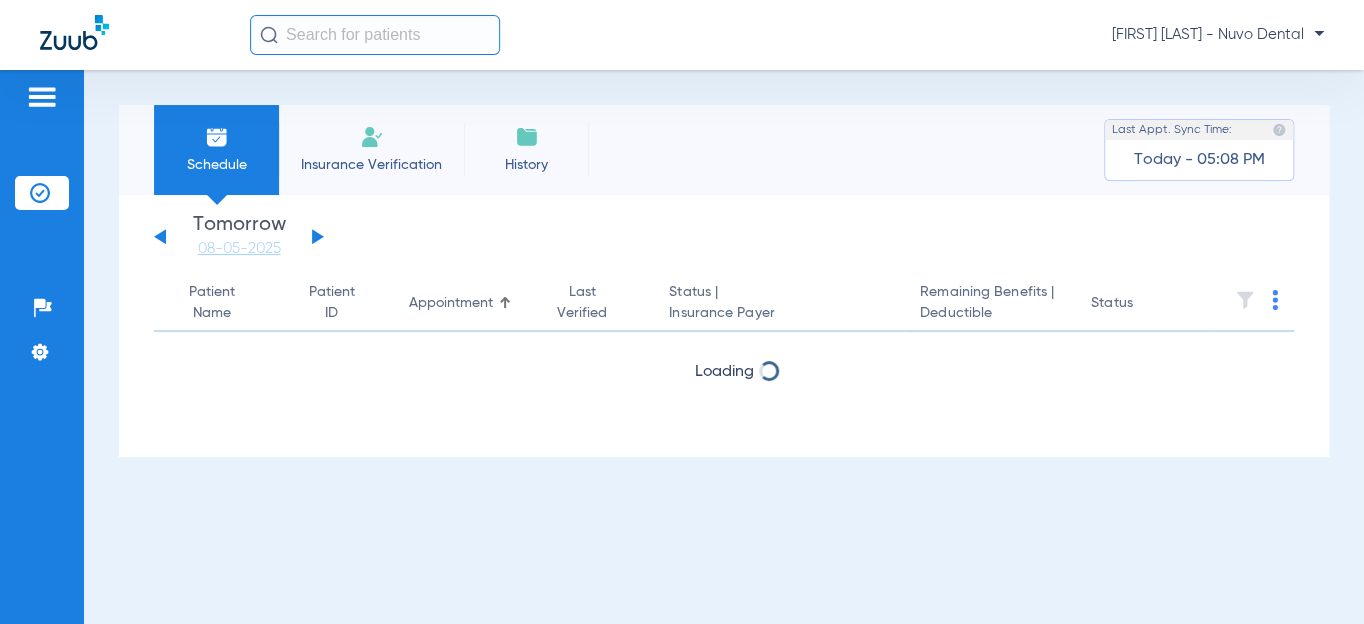 click 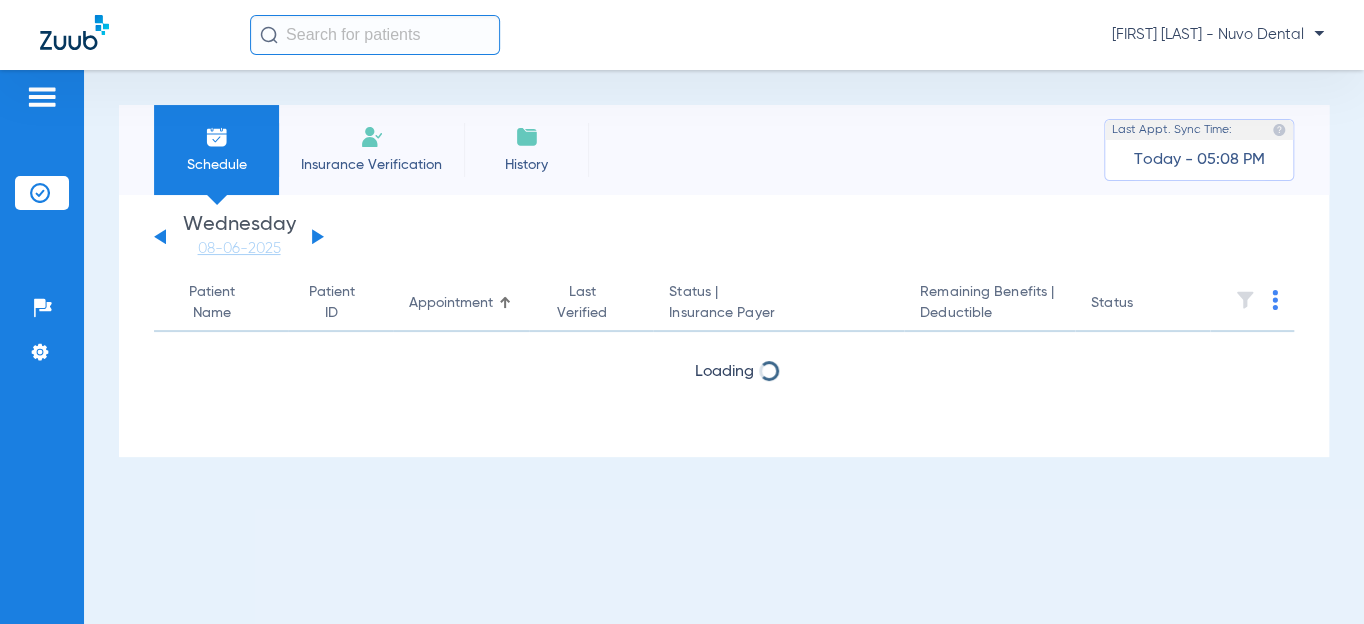 click 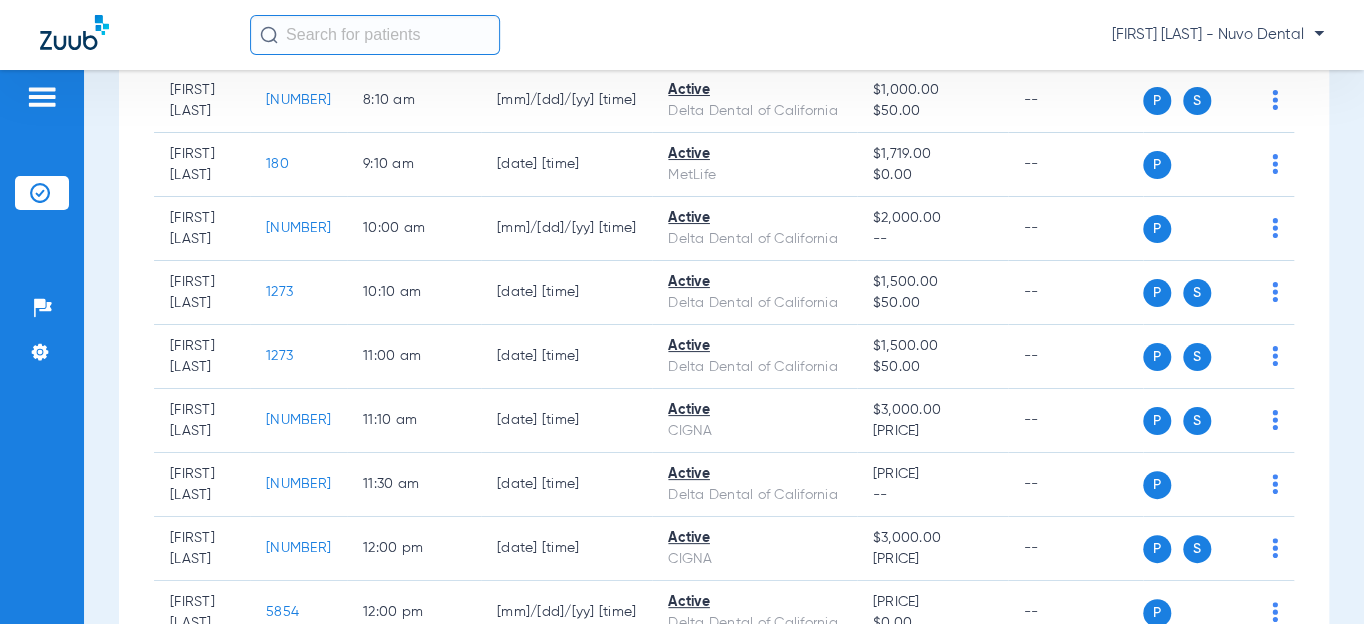 scroll, scrollTop: 0, scrollLeft: 0, axis: both 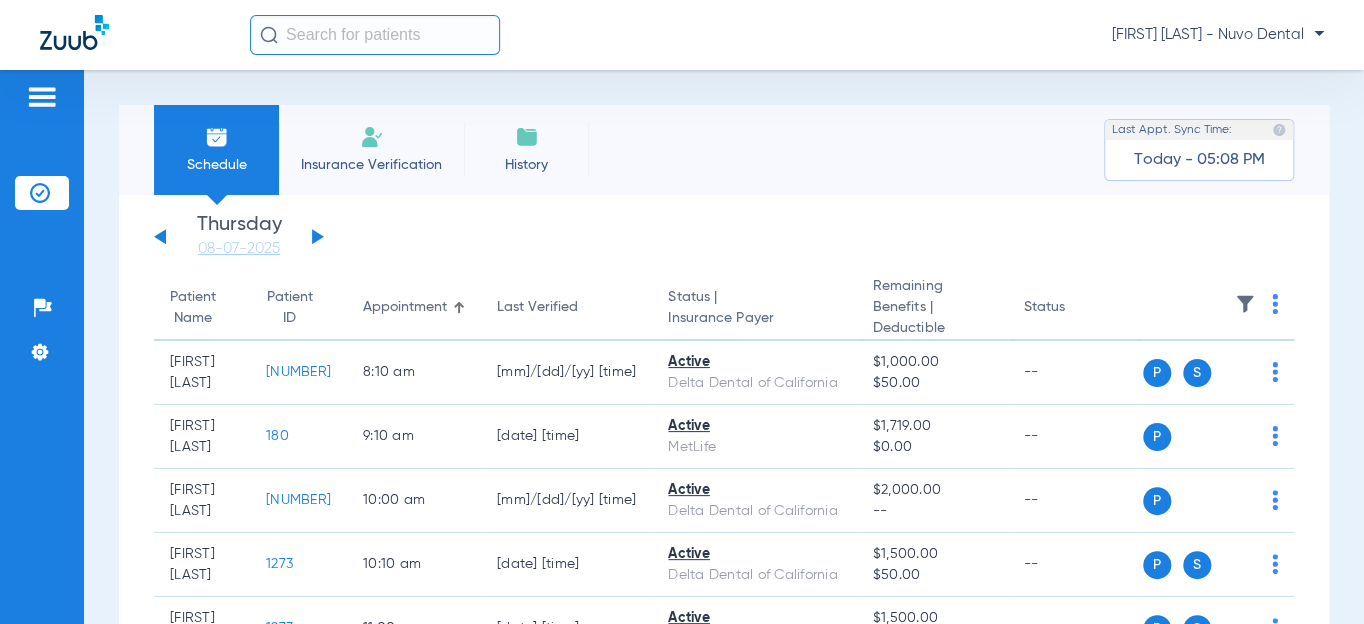 click on "Patient Name" 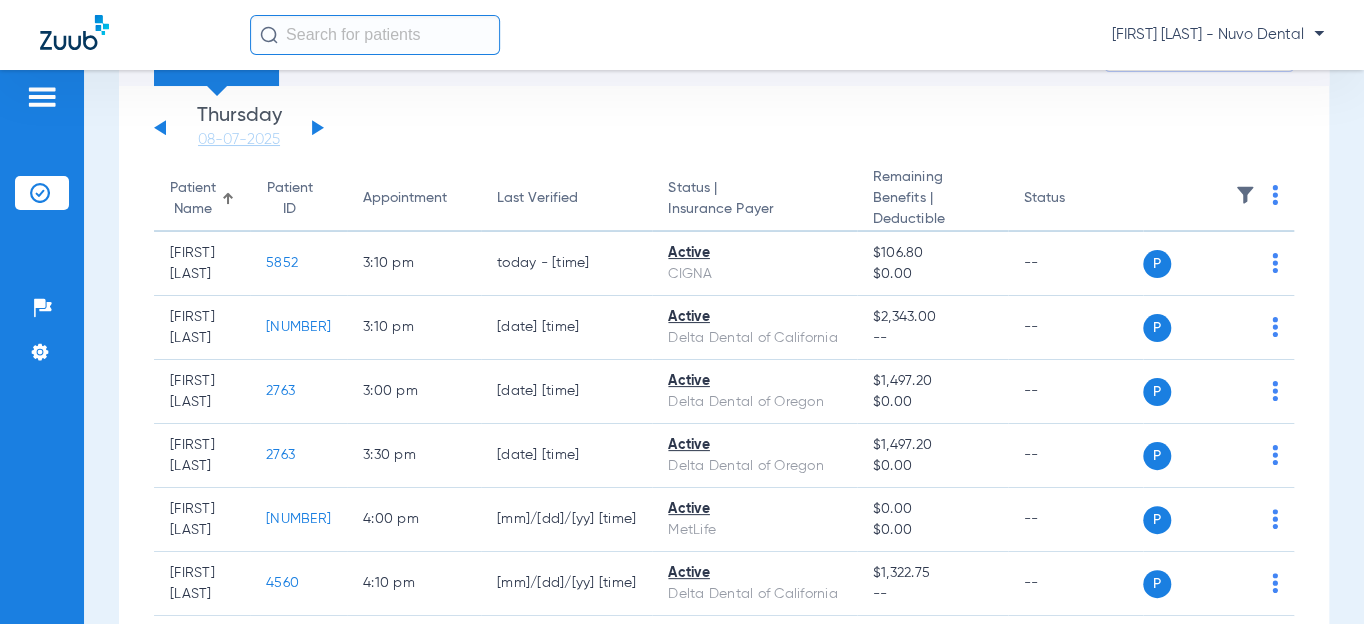 scroll, scrollTop: 181, scrollLeft: 0, axis: vertical 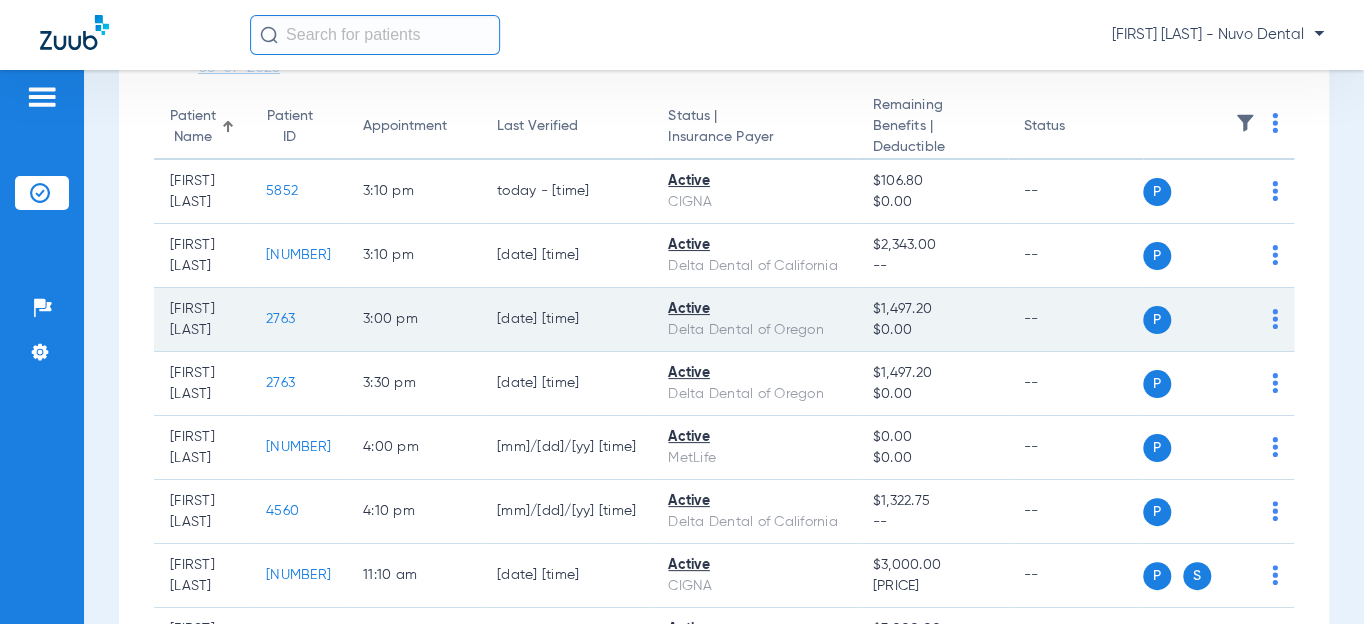 click on "2763" 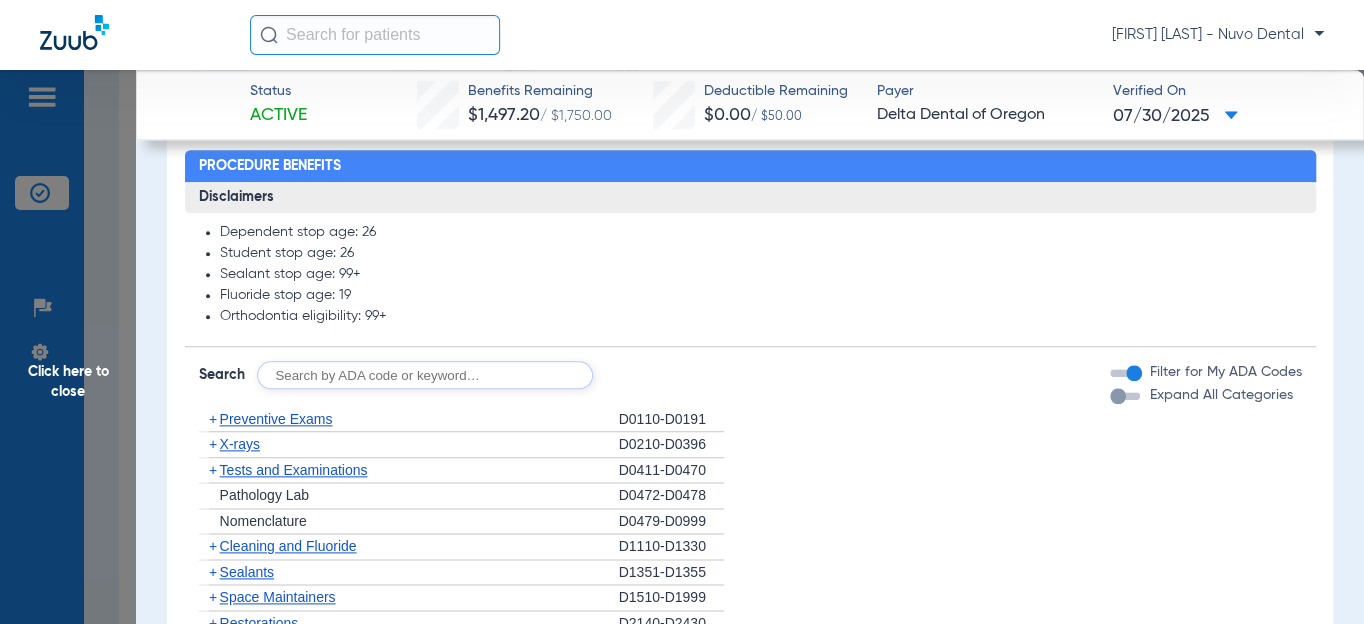 scroll, scrollTop: 1090, scrollLeft: 0, axis: vertical 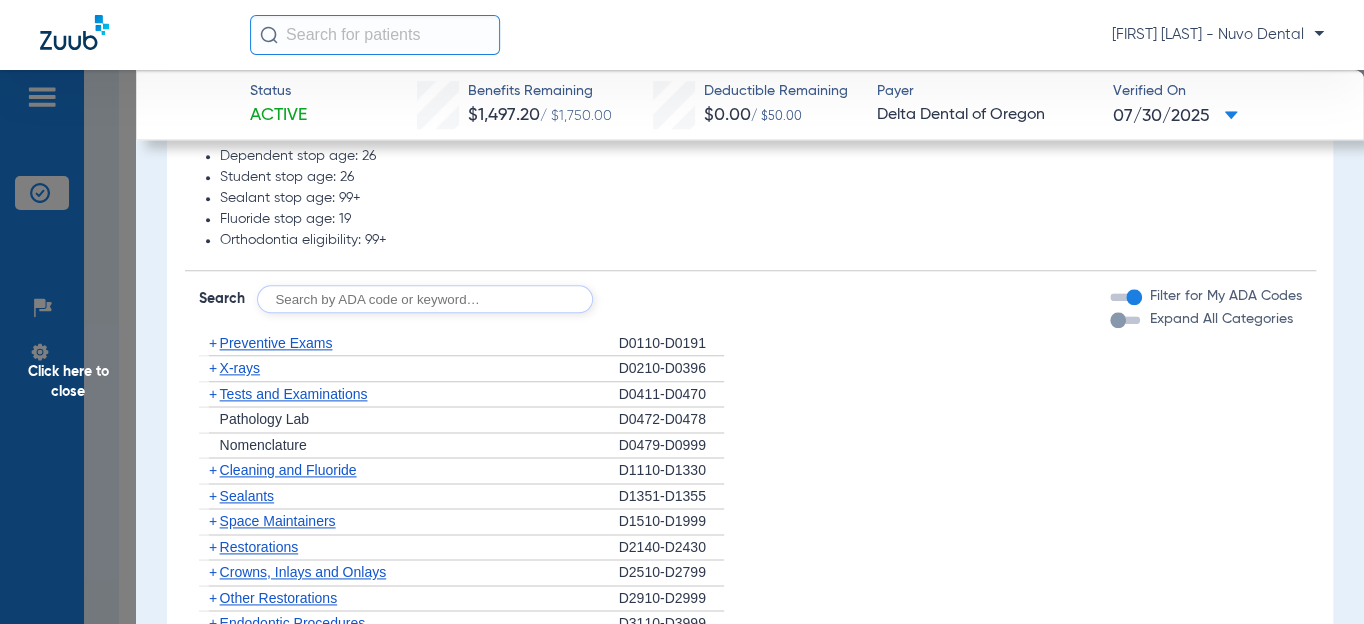 click 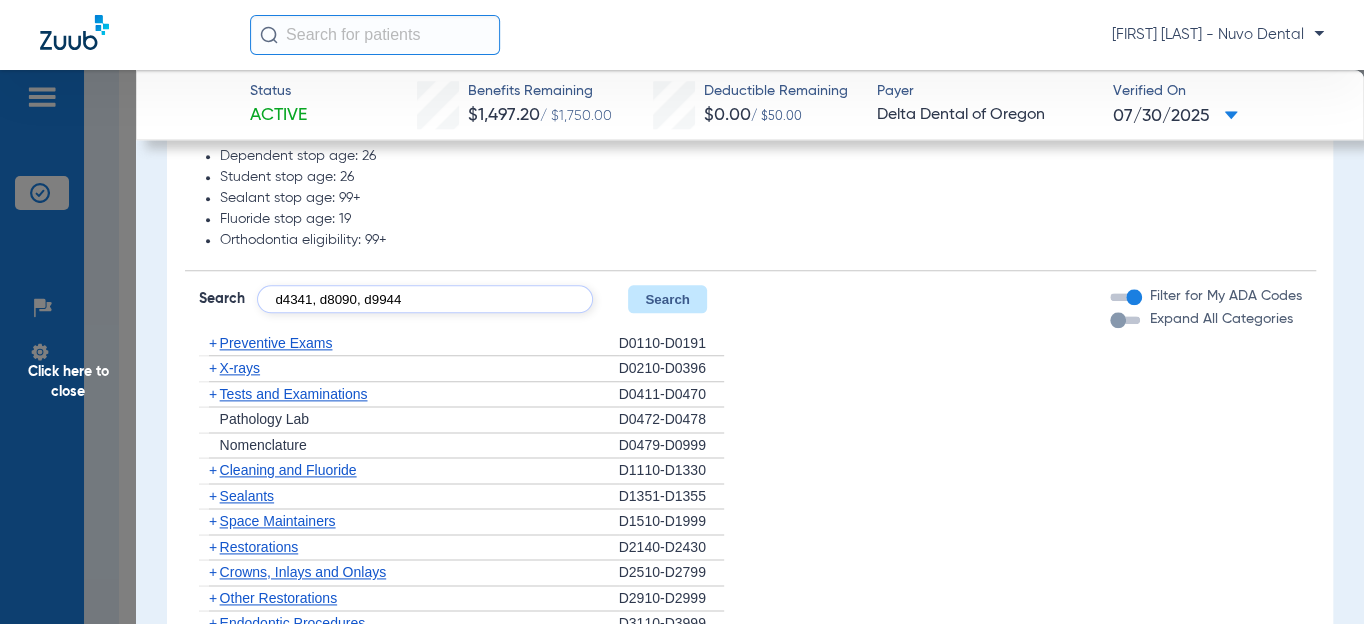 type on "d4341, d8090, d9944" 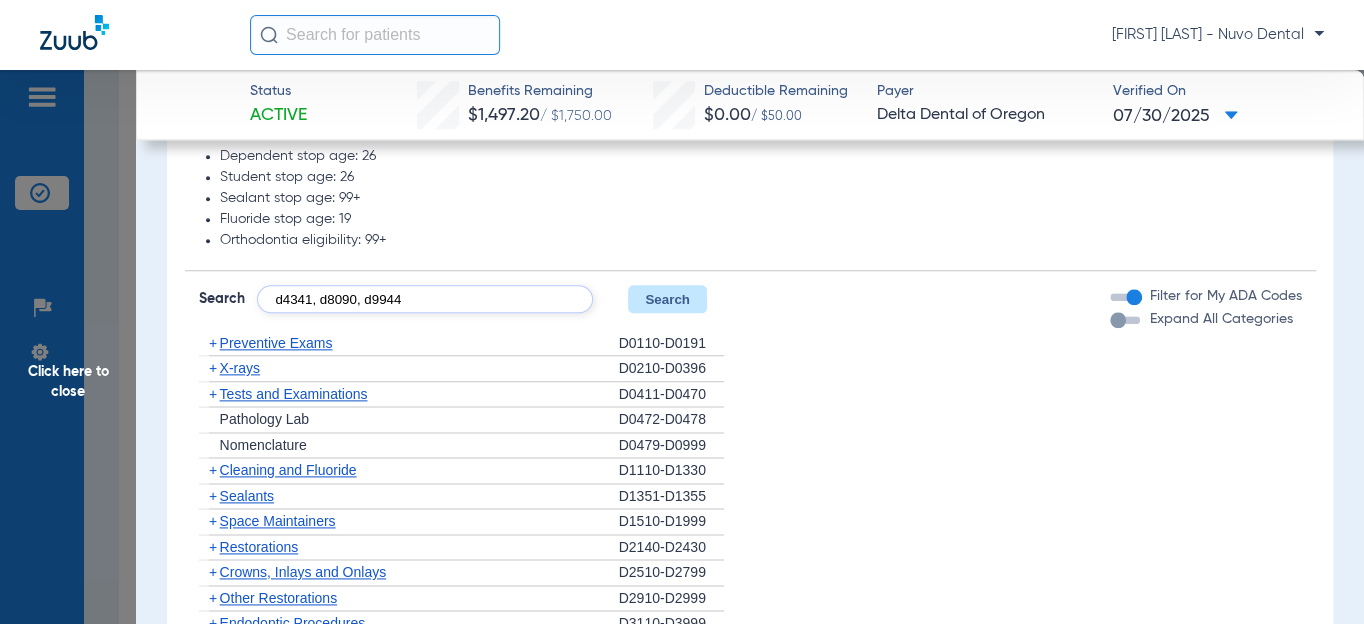 click on "Search" 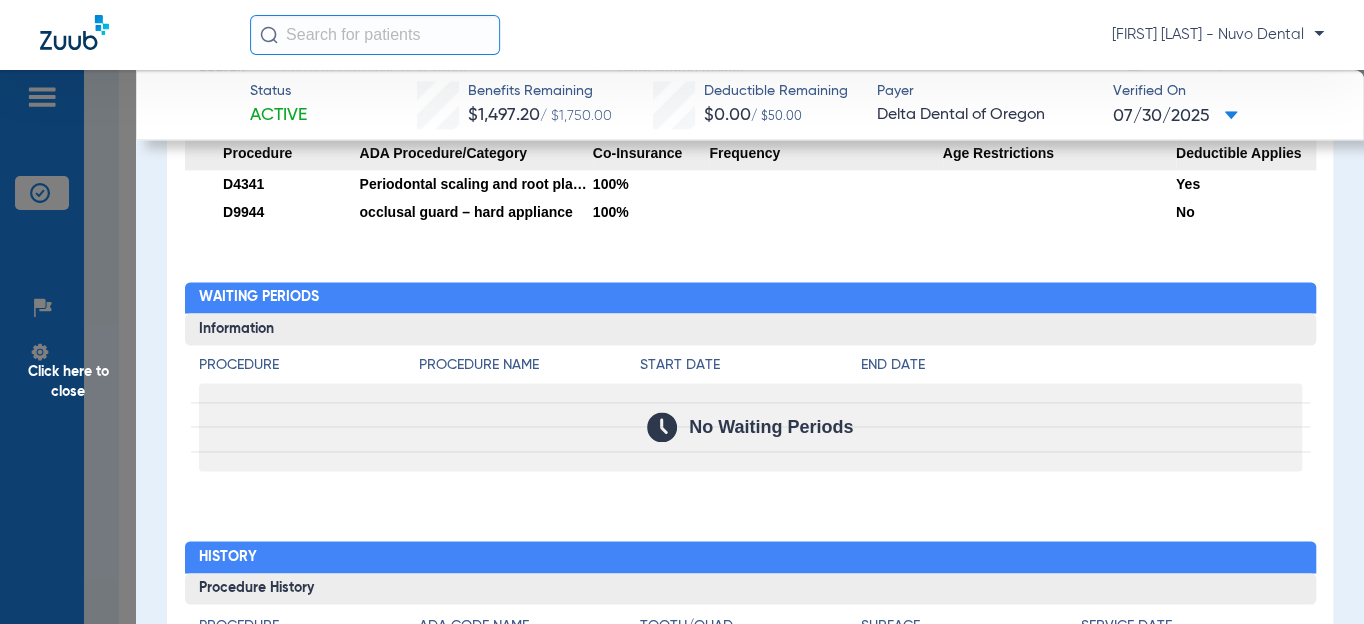 scroll, scrollTop: 1139, scrollLeft: 0, axis: vertical 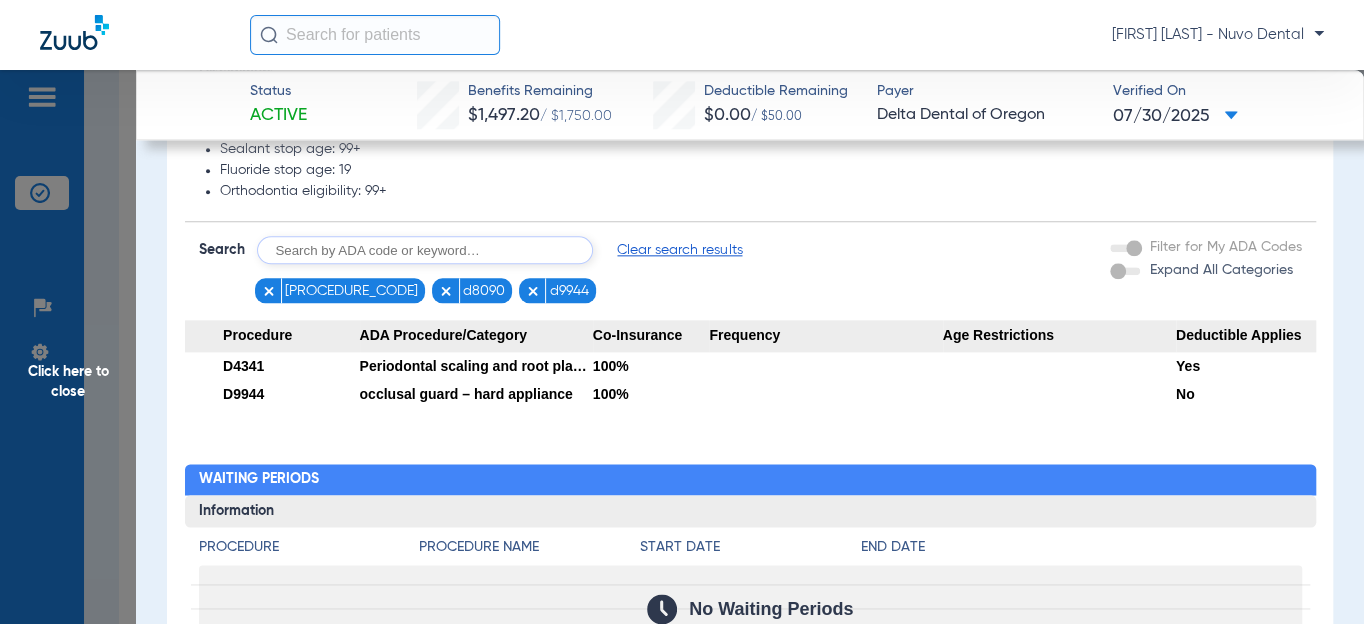 type on "d" 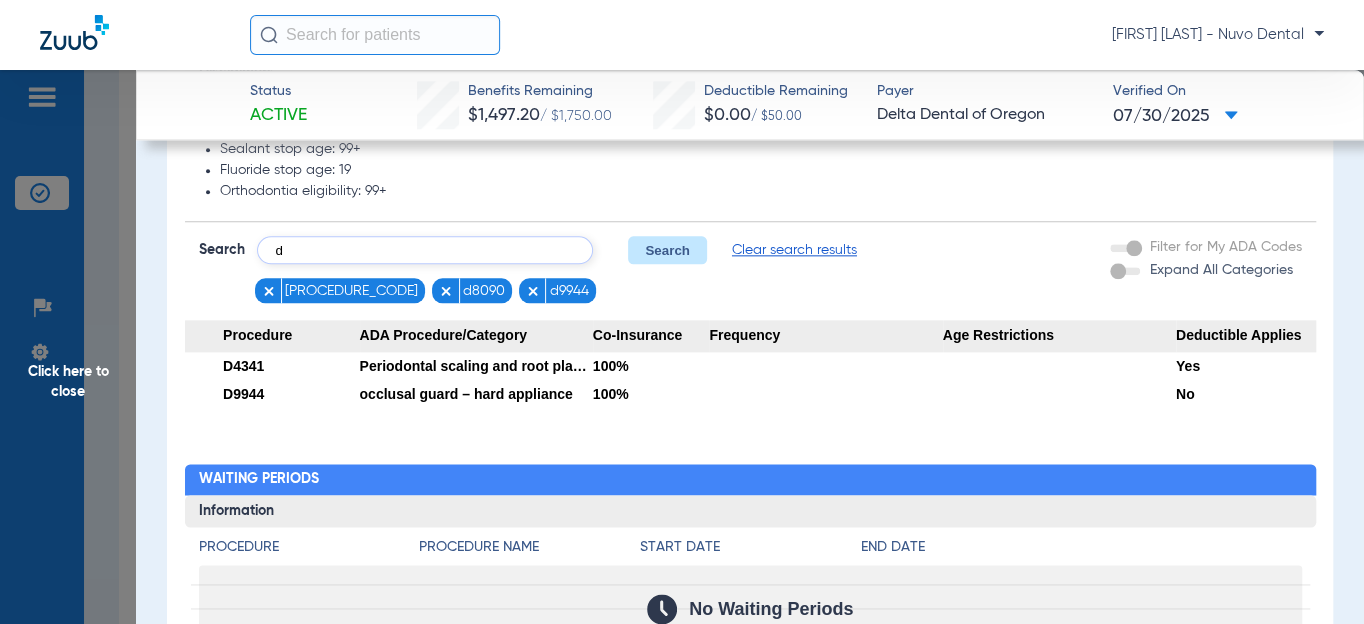 type 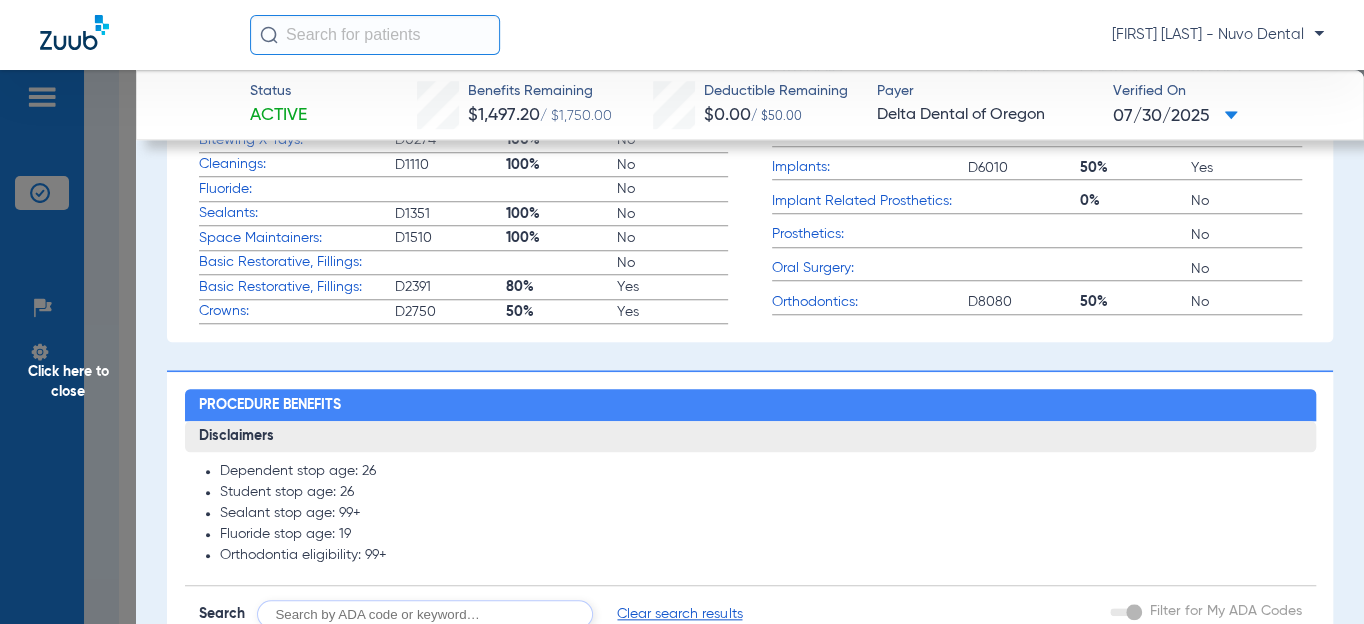 scroll, scrollTop: 1139, scrollLeft: 0, axis: vertical 